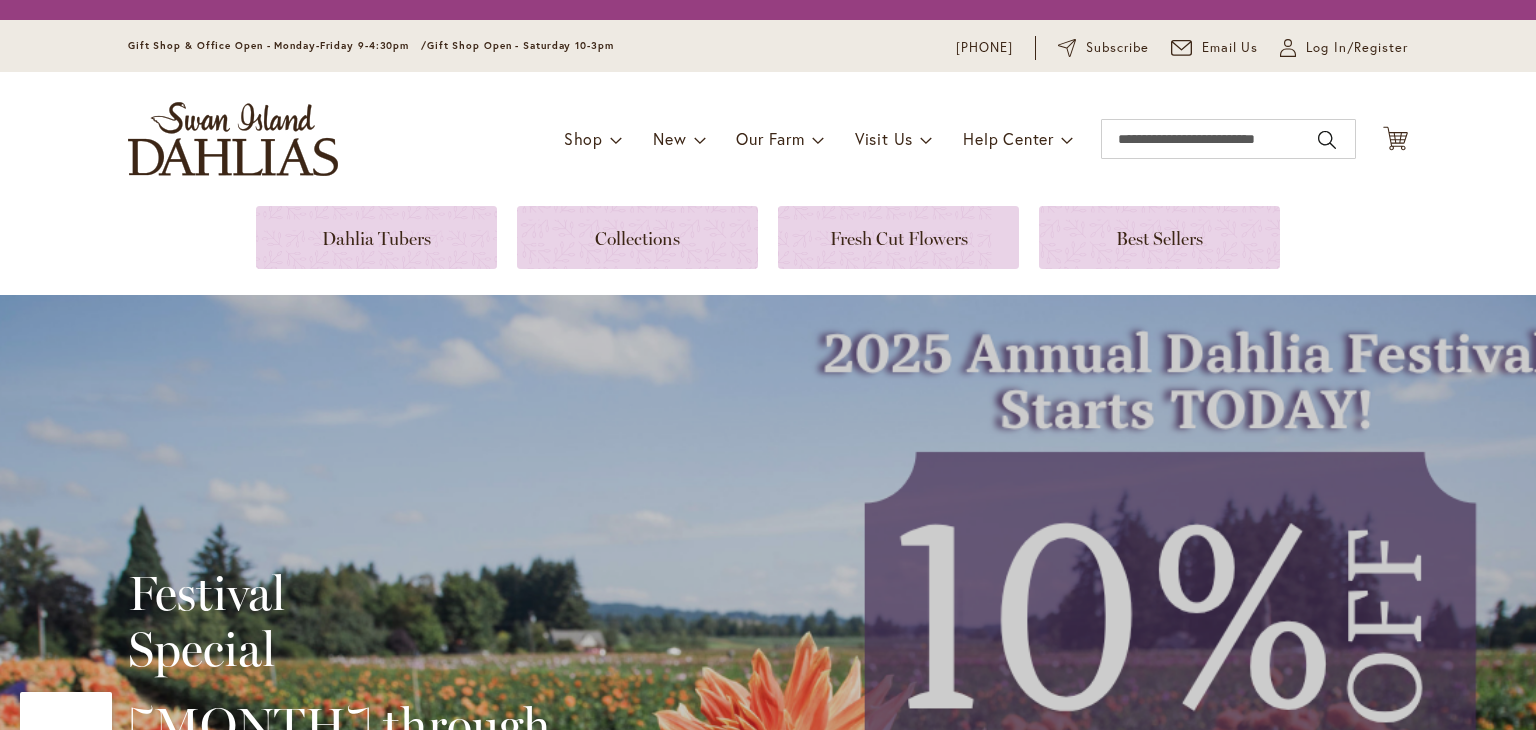 scroll, scrollTop: 0, scrollLeft: 0, axis: both 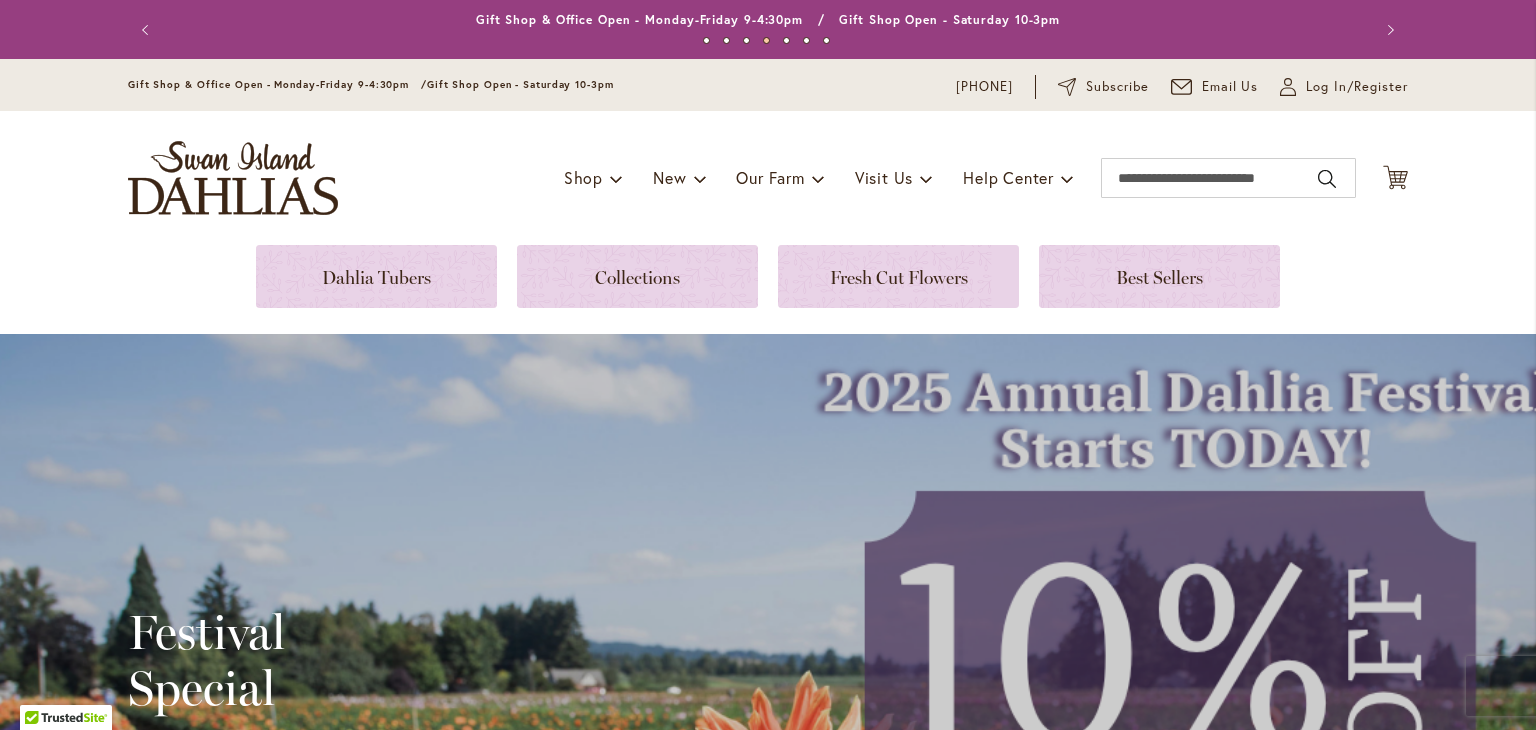 click on "Skip to Content
Gift Shop & Office Open - Monday-Friday 9-4:30pm   /    Gift Shop Open - Saturday 10-3pm
1-800-410-6540
Subscribe
Email Us
My Account
Log In/Register
Toggle Nav
Shop
Dahlia Tubers
Collections
Fresh Cut Dahlias" at bounding box center [768, 4854] 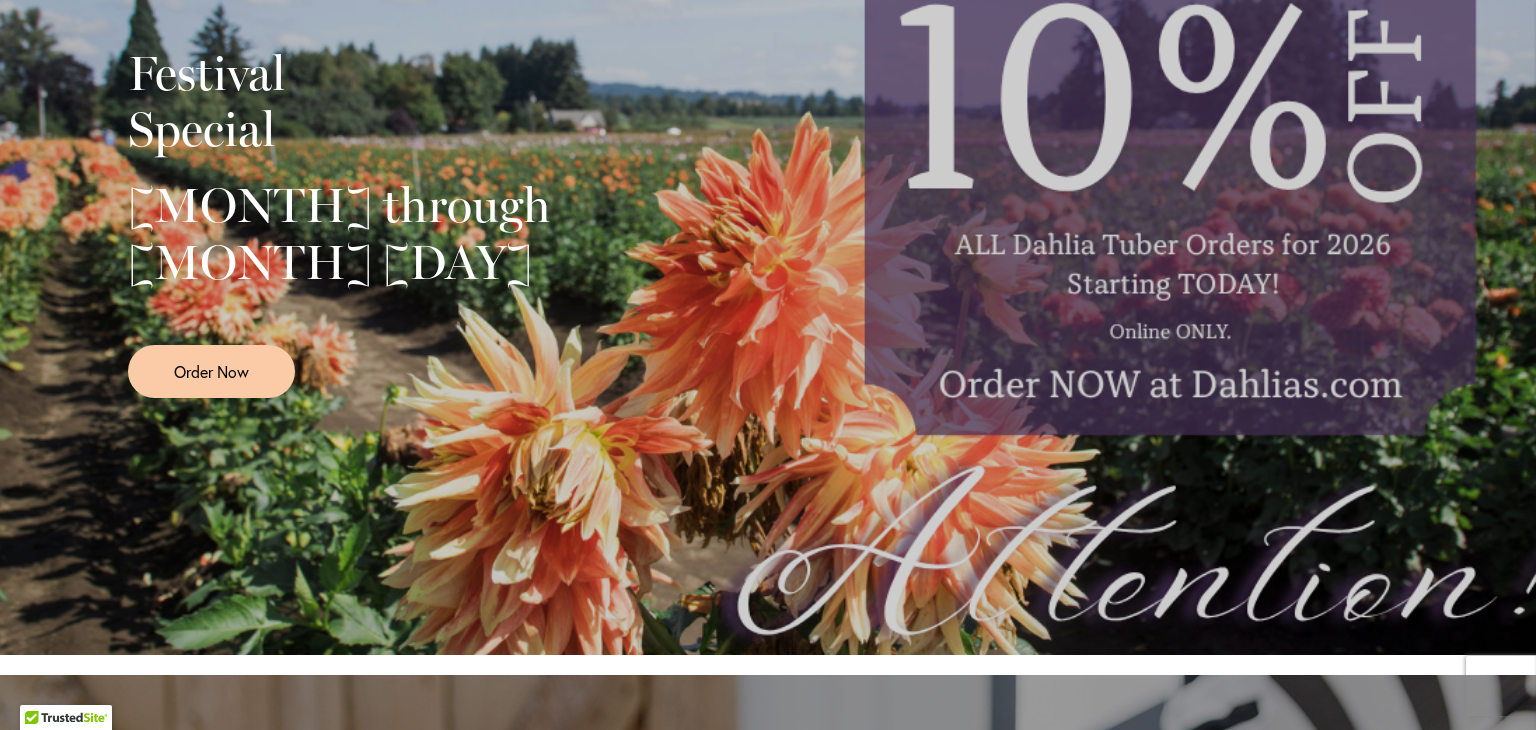 scroll, scrollTop: 560, scrollLeft: 0, axis: vertical 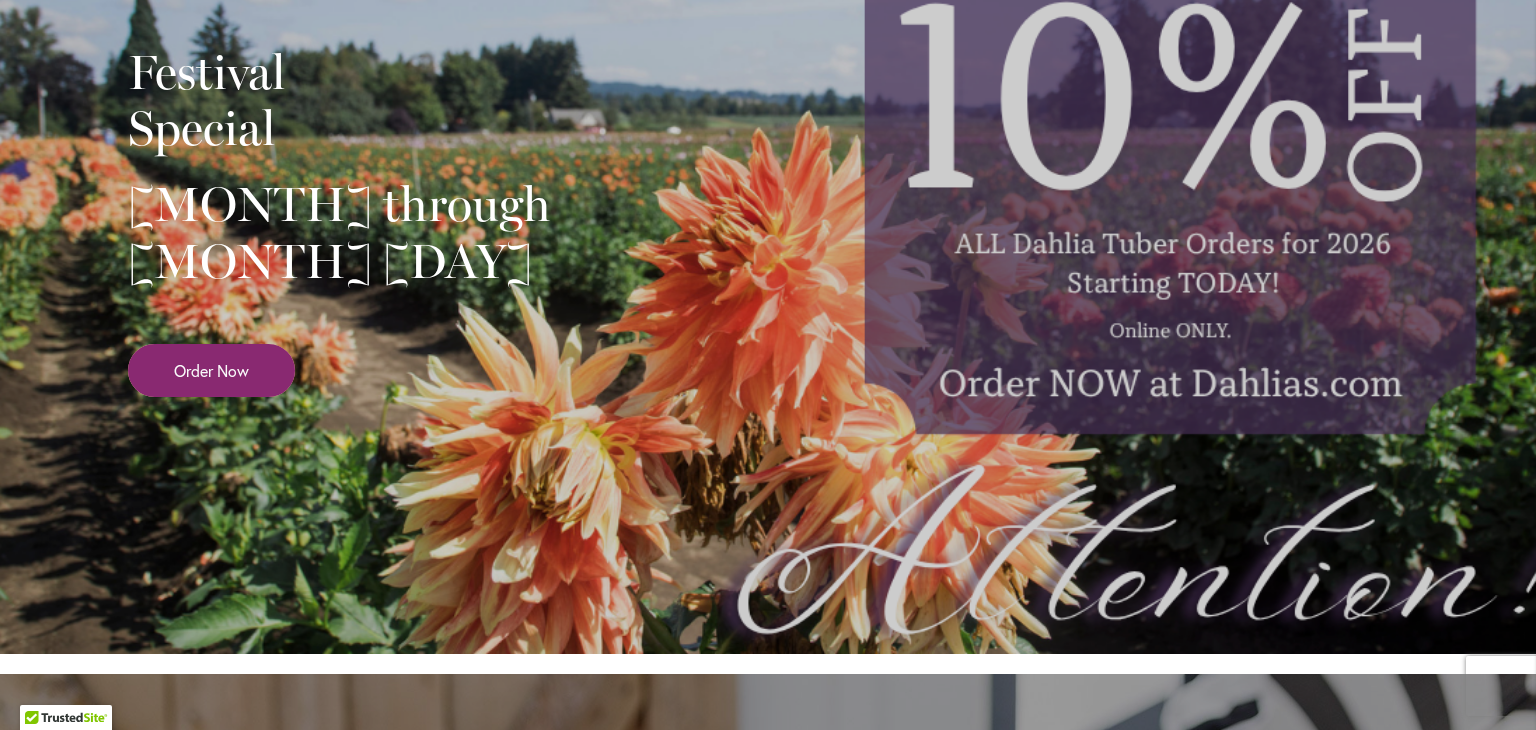 click on "Order Now" at bounding box center [211, 370] 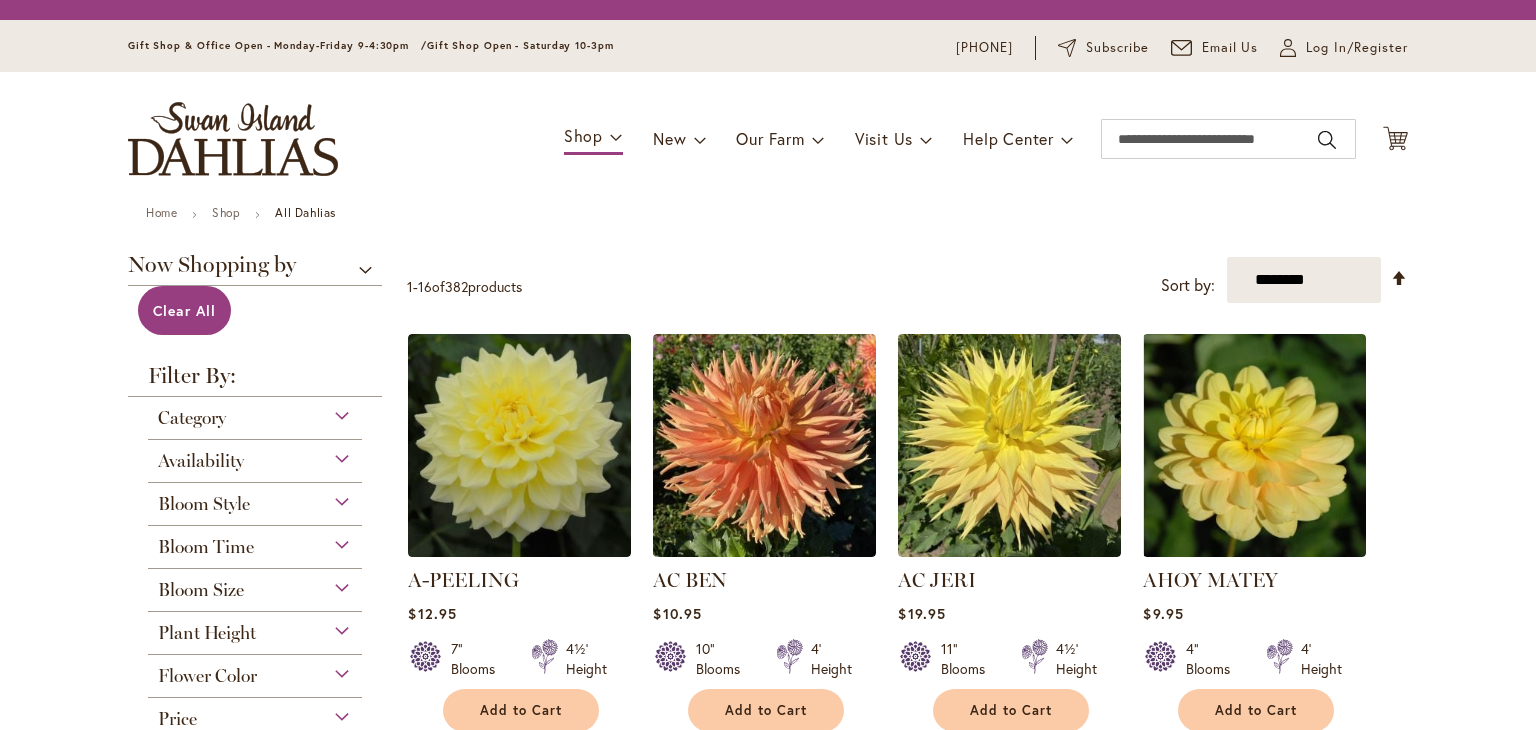 scroll, scrollTop: 0, scrollLeft: 0, axis: both 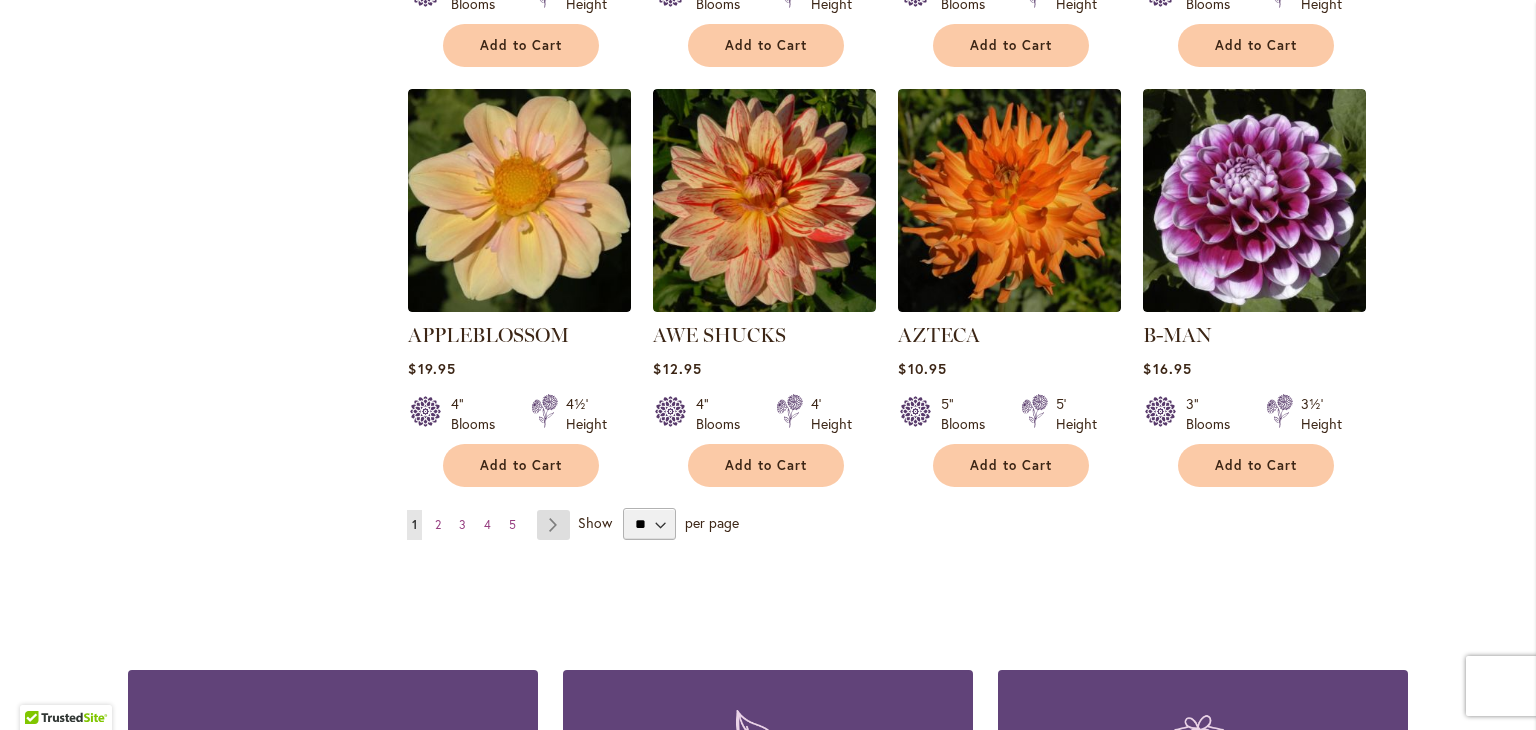 click on "Page
Next" at bounding box center [553, 525] 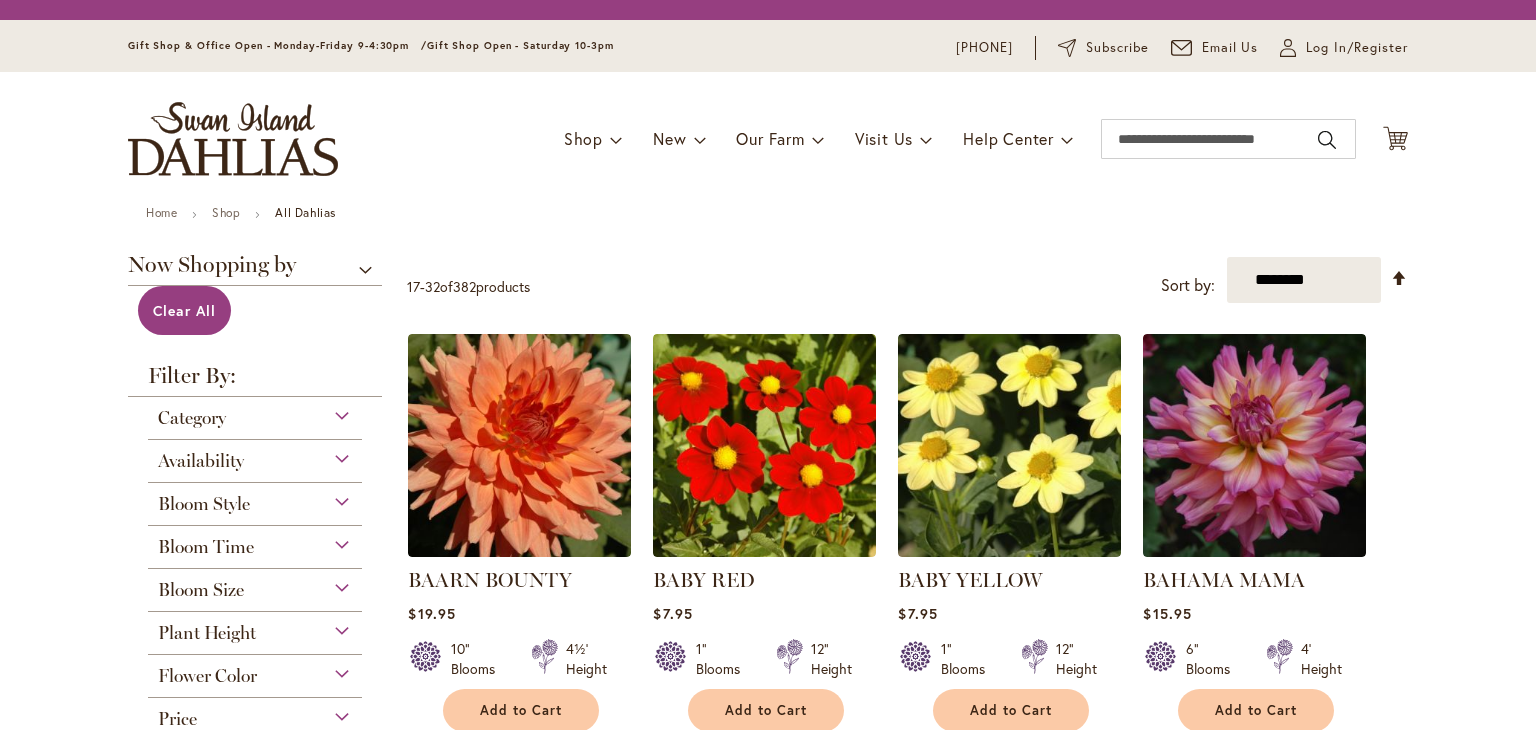 scroll, scrollTop: 0, scrollLeft: 0, axis: both 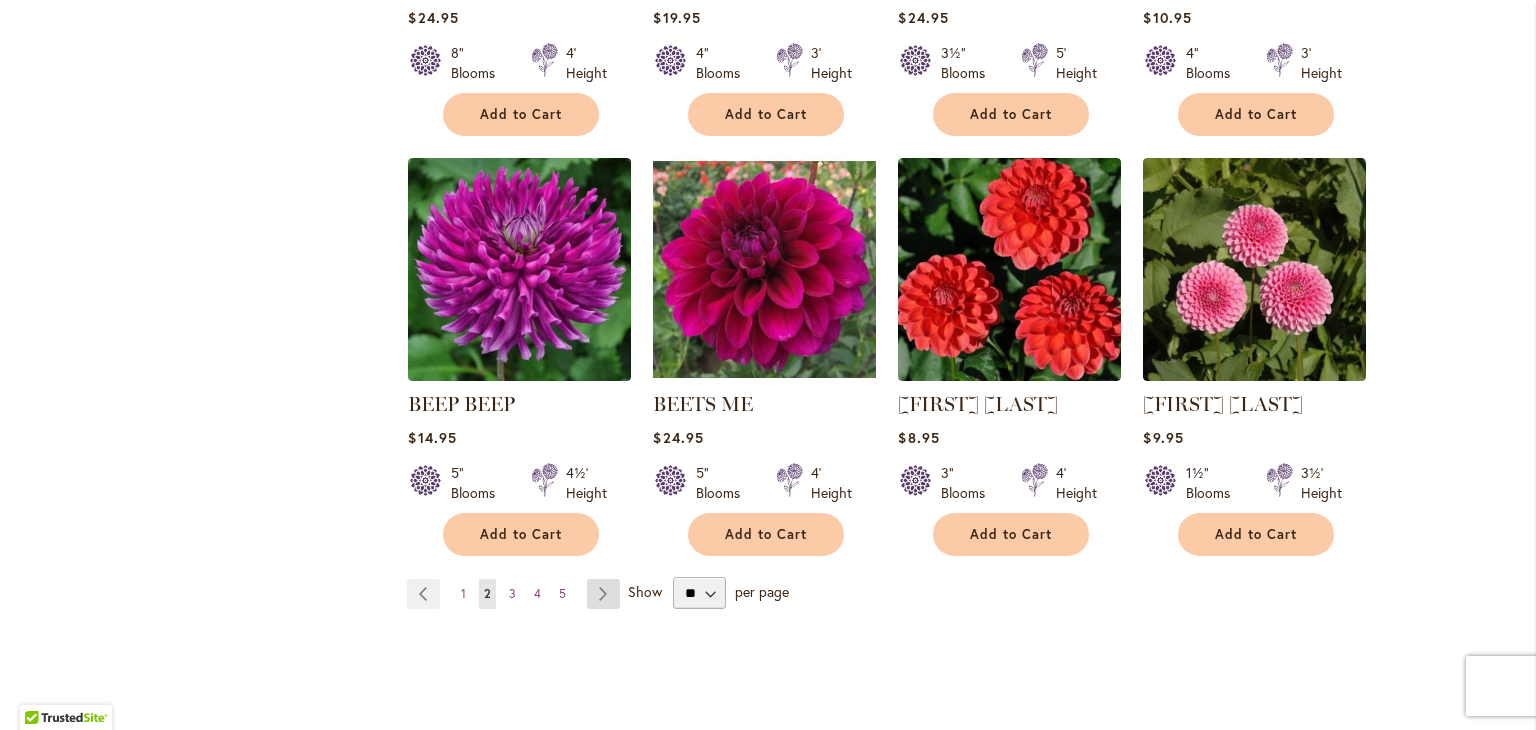 click on "Page
Next" at bounding box center [603, 594] 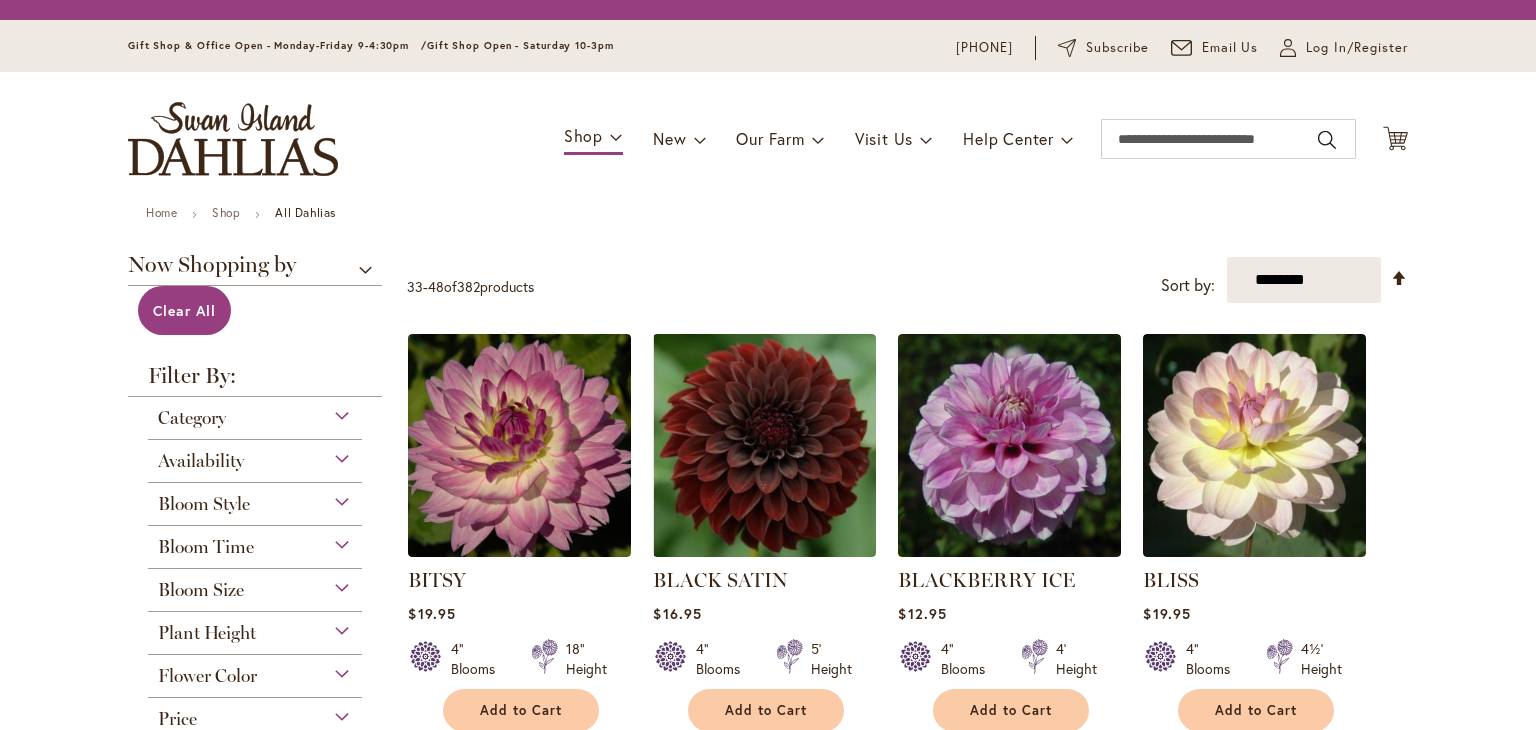 scroll, scrollTop: 0, scrollLeft: 0, axis: both 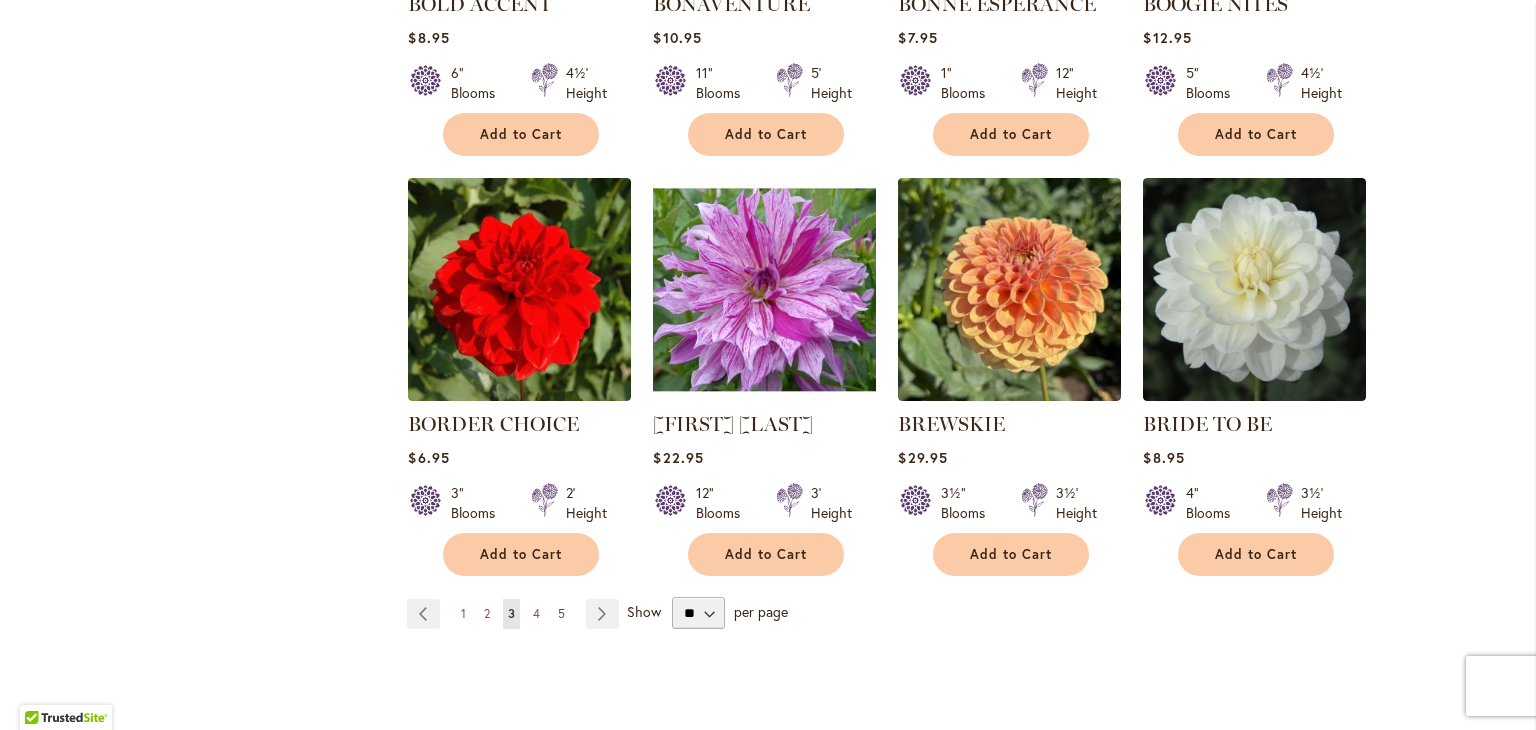 click on "Page
5" at bounding box center [561, 614] 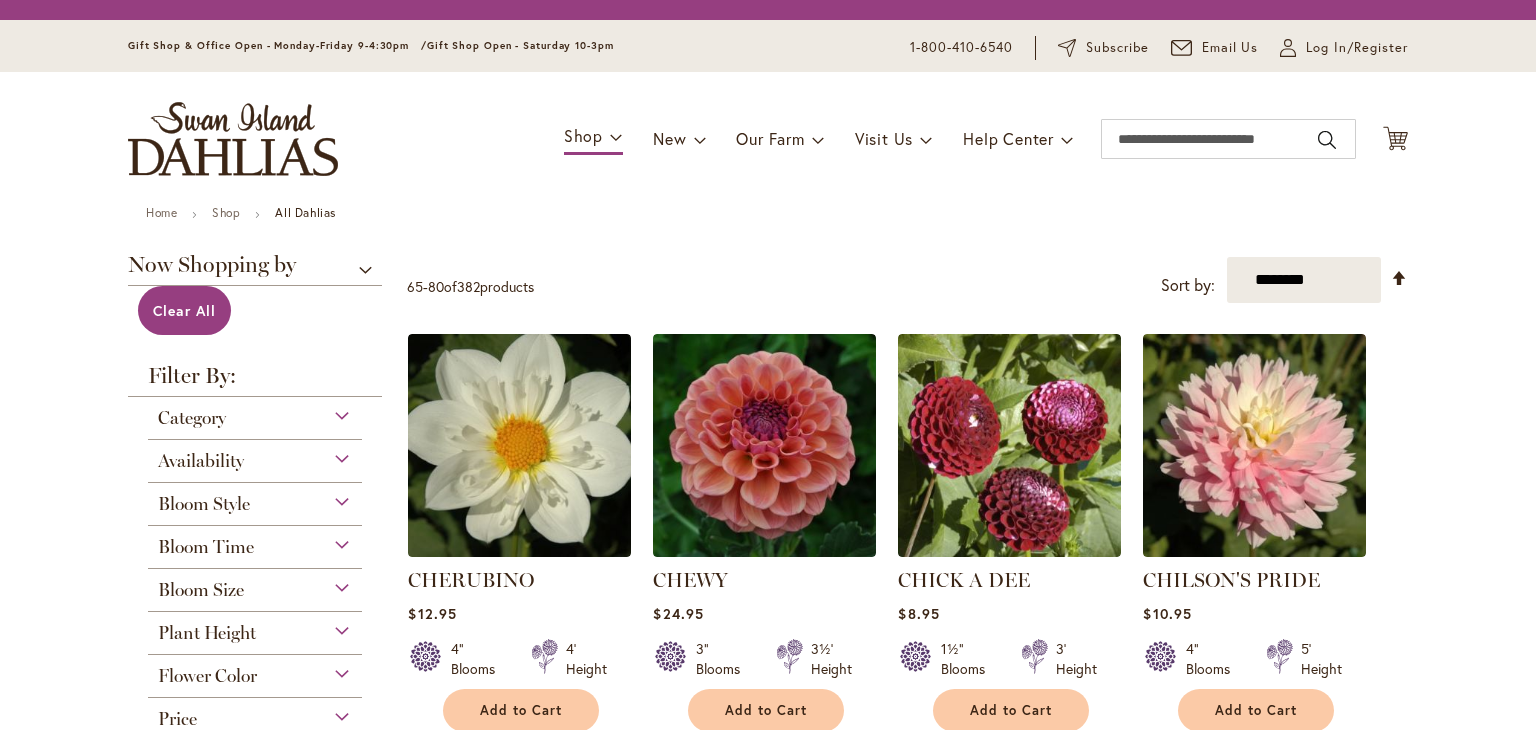 scroll, scrollTop: 0, scrollLeft: 0, axis: both 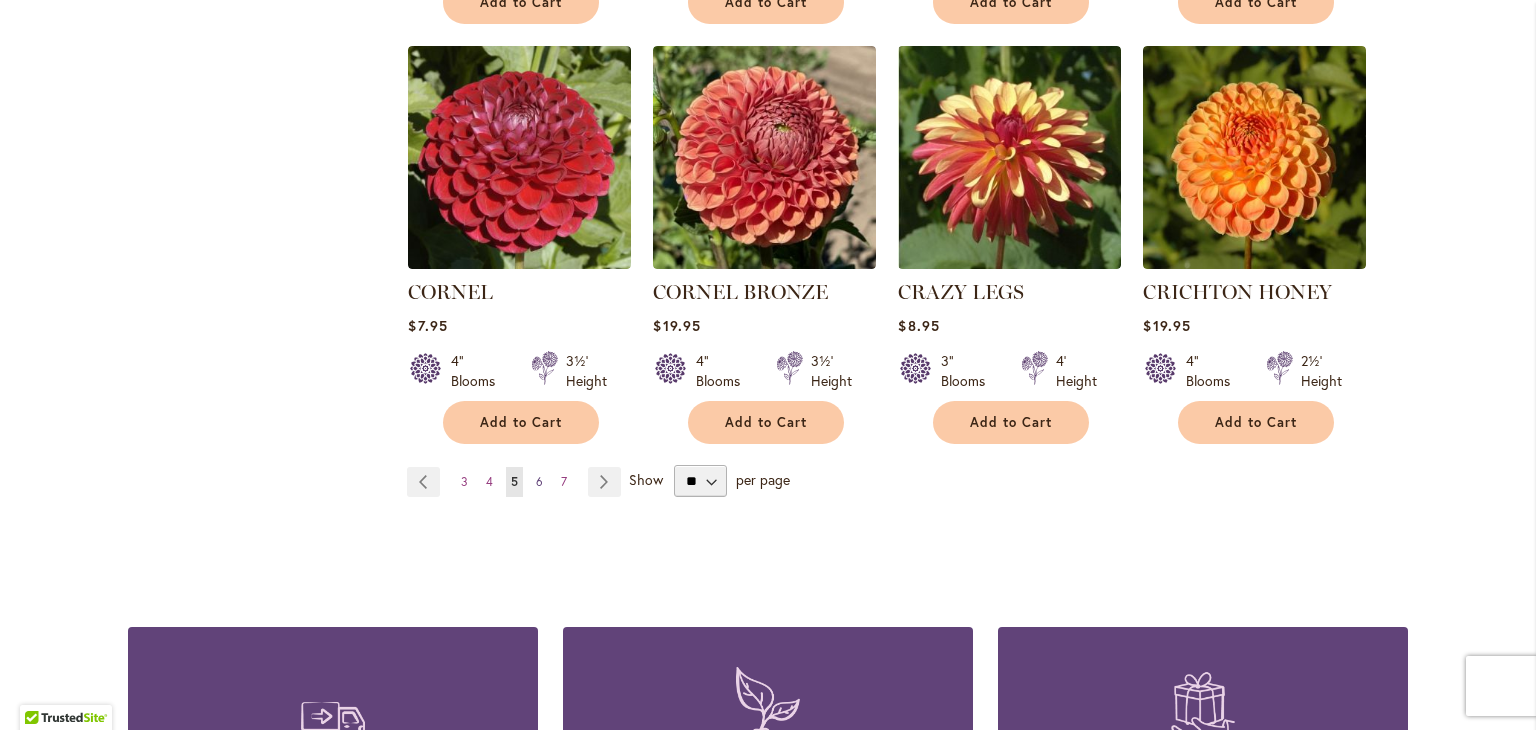 click on "6" at bounding box center (539, 481) 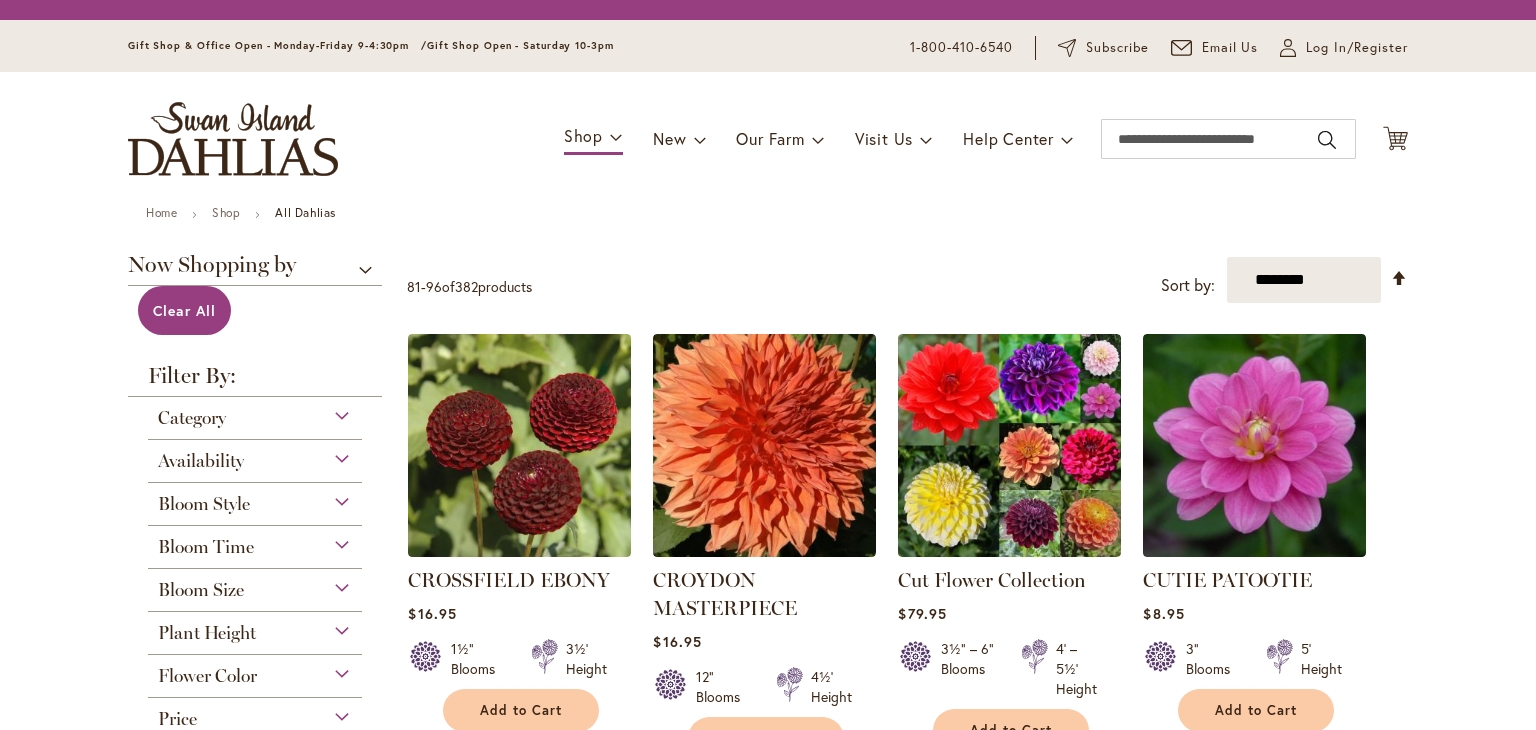 scroll, scrollTop: 0, scrollLeft: 0, axis: both 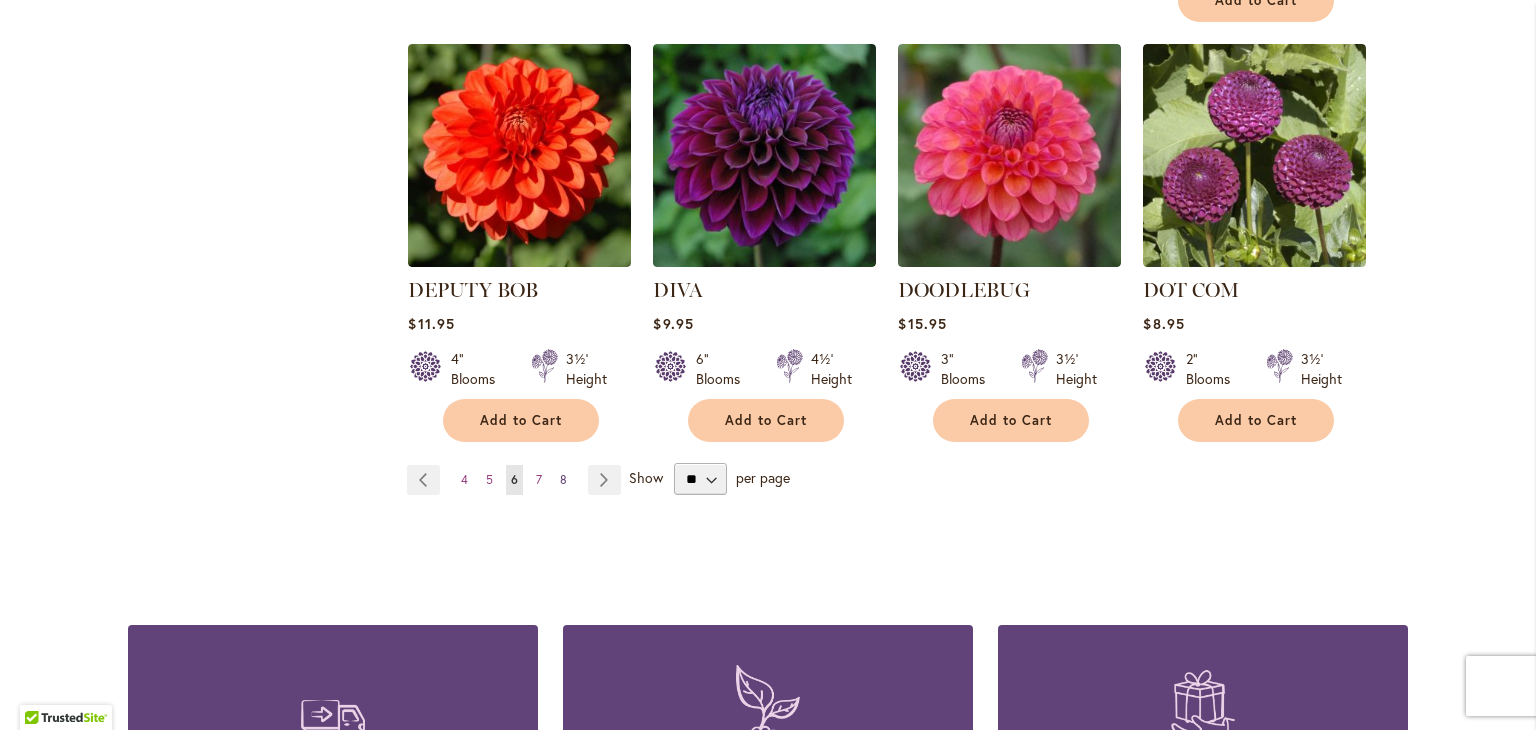 click on "8" at bounding box center (563, 479) 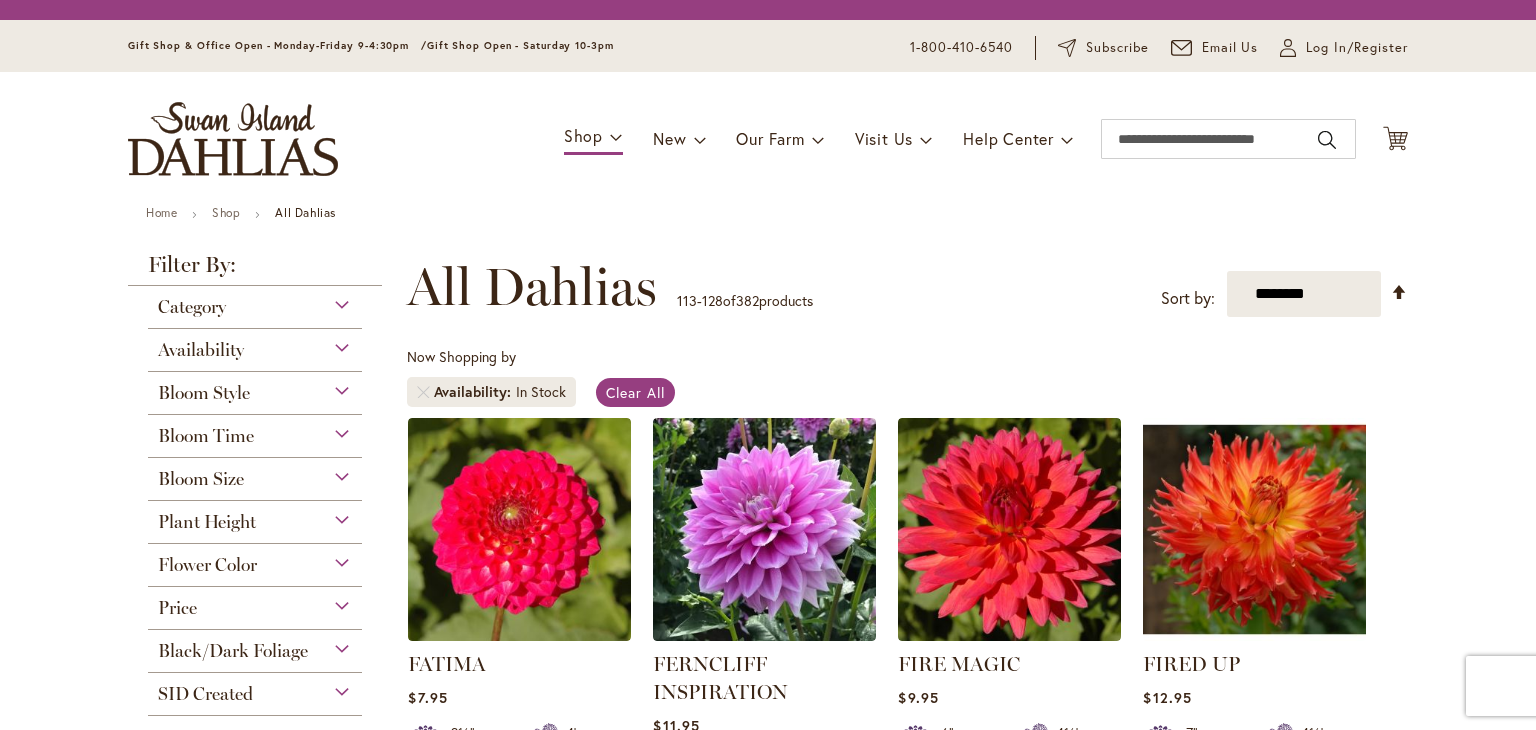scroll, scrollTop: 0, scrollLeft: 0, axis: both 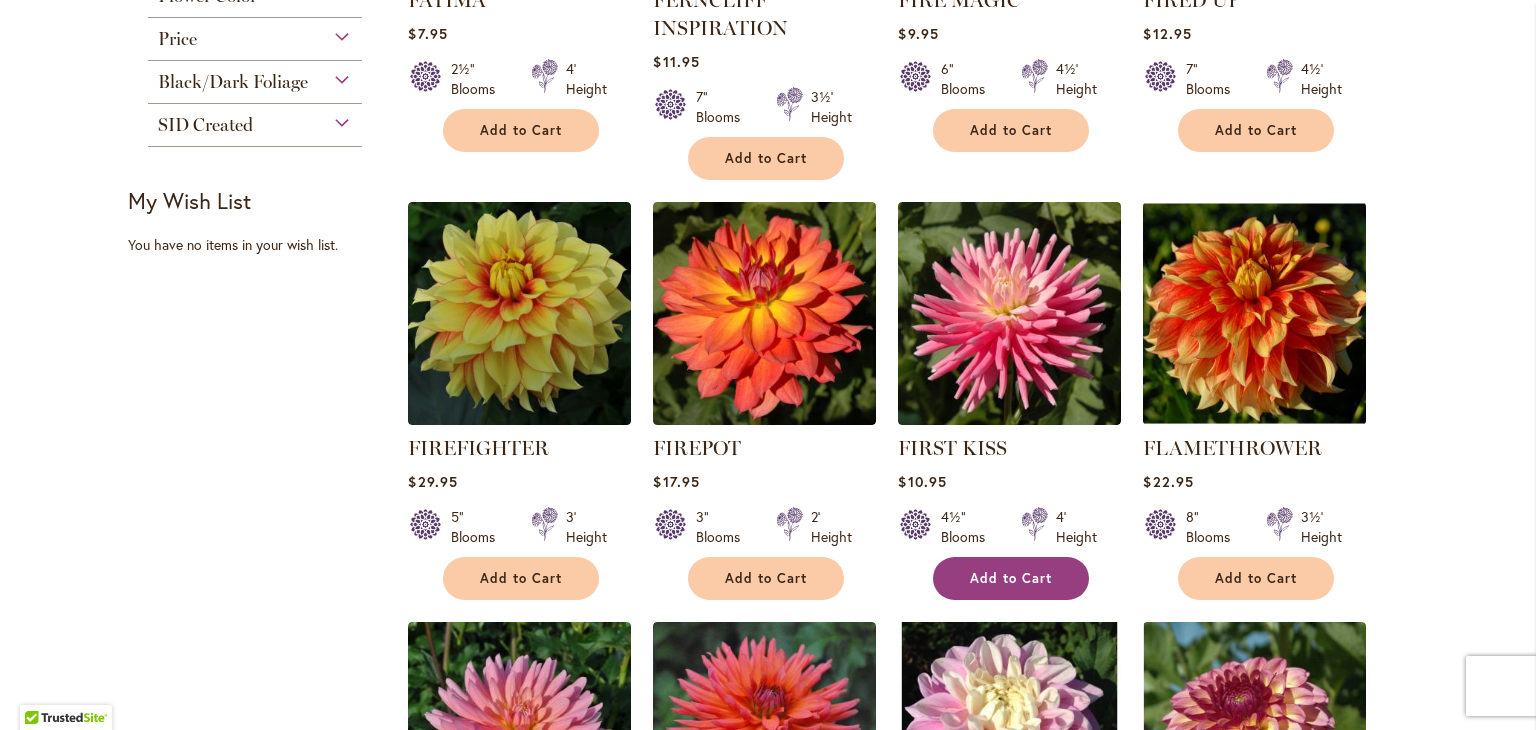 click on "Add to Cart" at bounding box center [1011, 578] 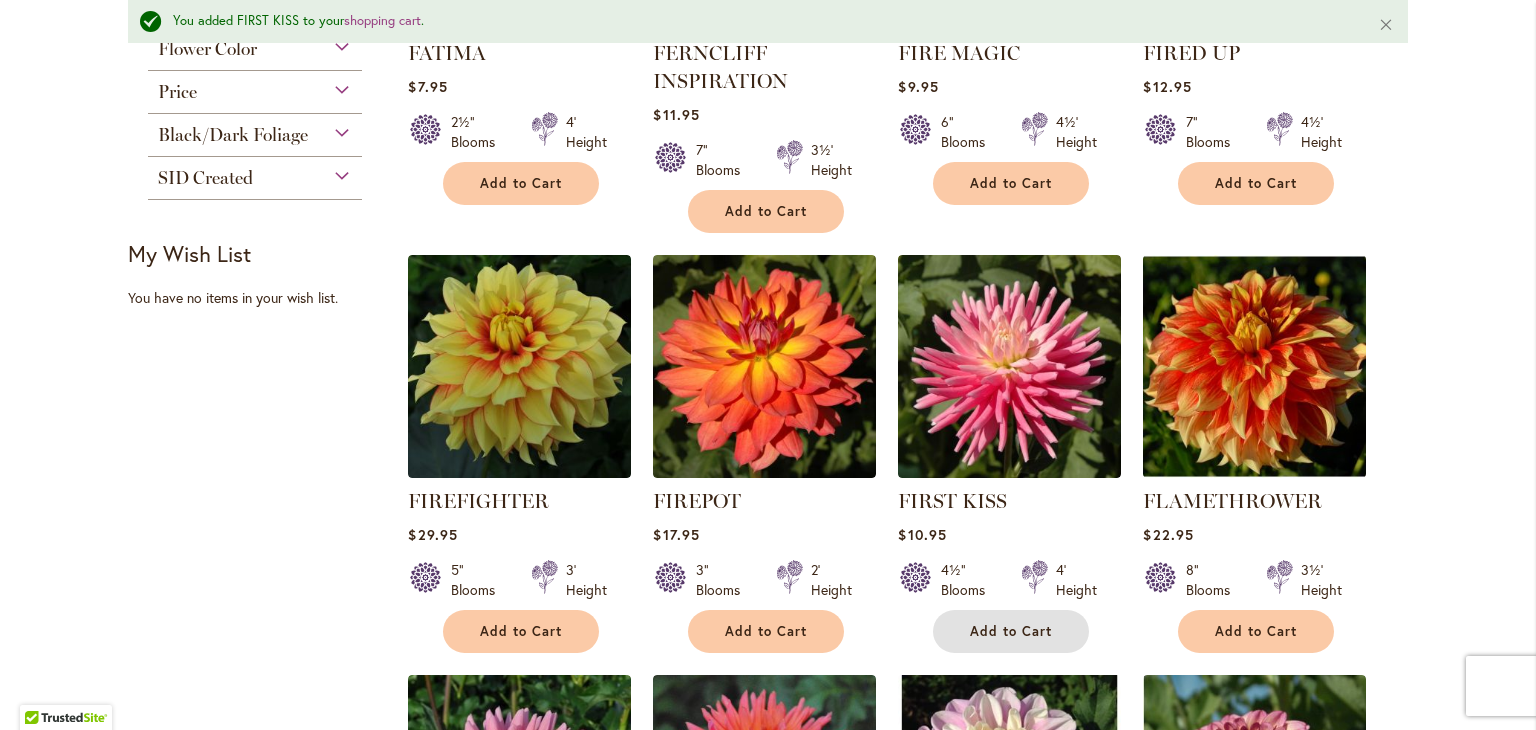 scroll, scrollTop: 755, scrollLeft: 0, axis: vertical 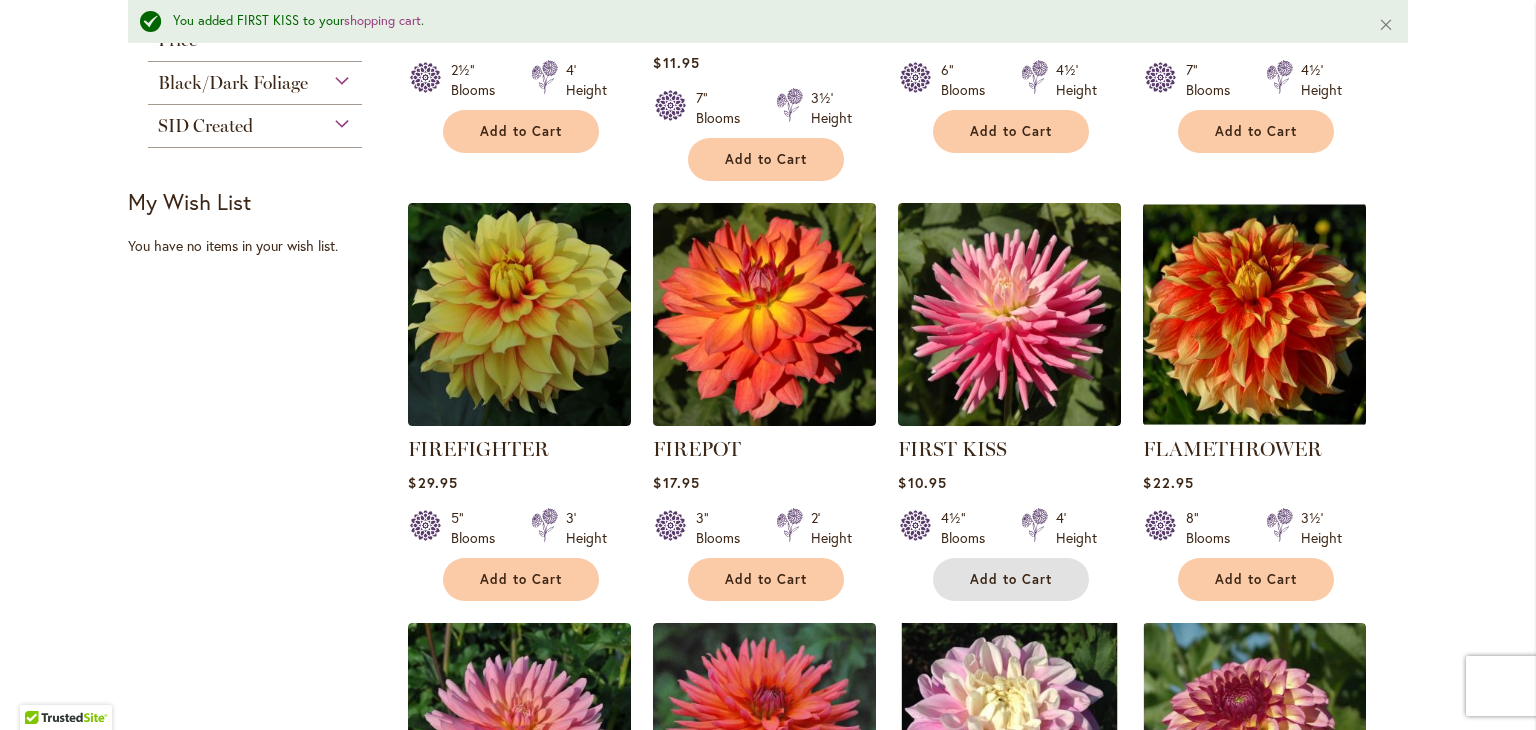 type 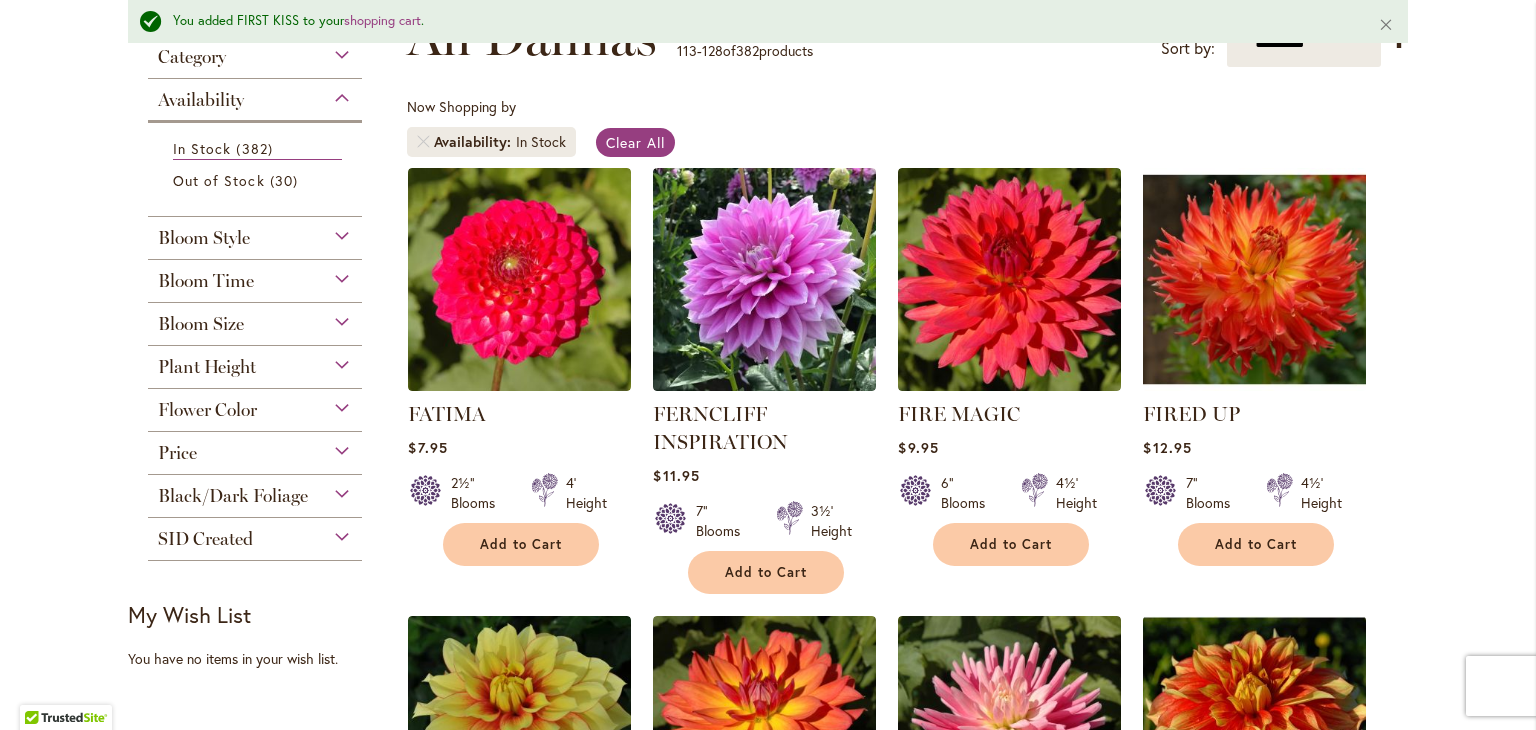 scroll, scrollTop: 315, scrollLeft: 0, axis: vertical 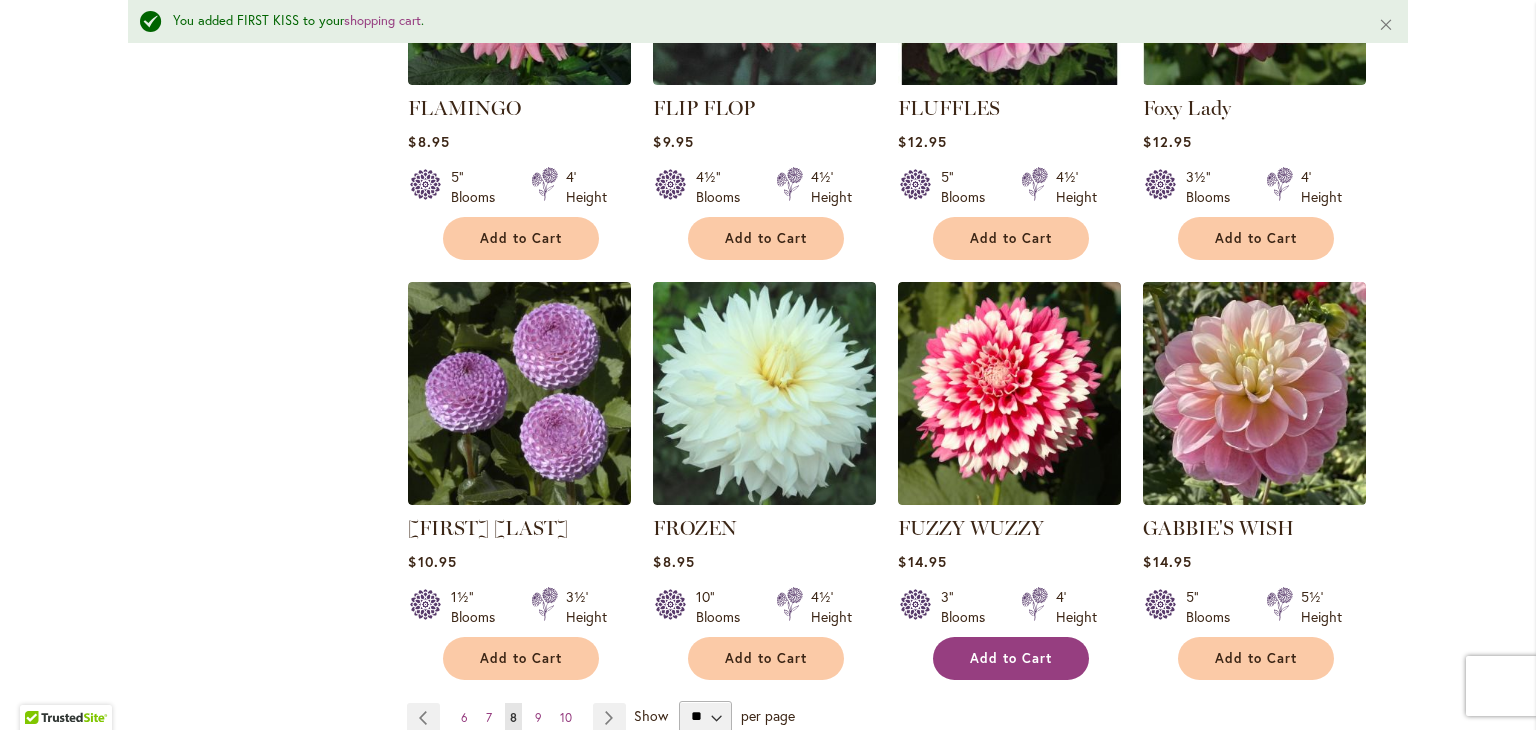 click on "Add to Cart" at bounding box center [1011, 658] 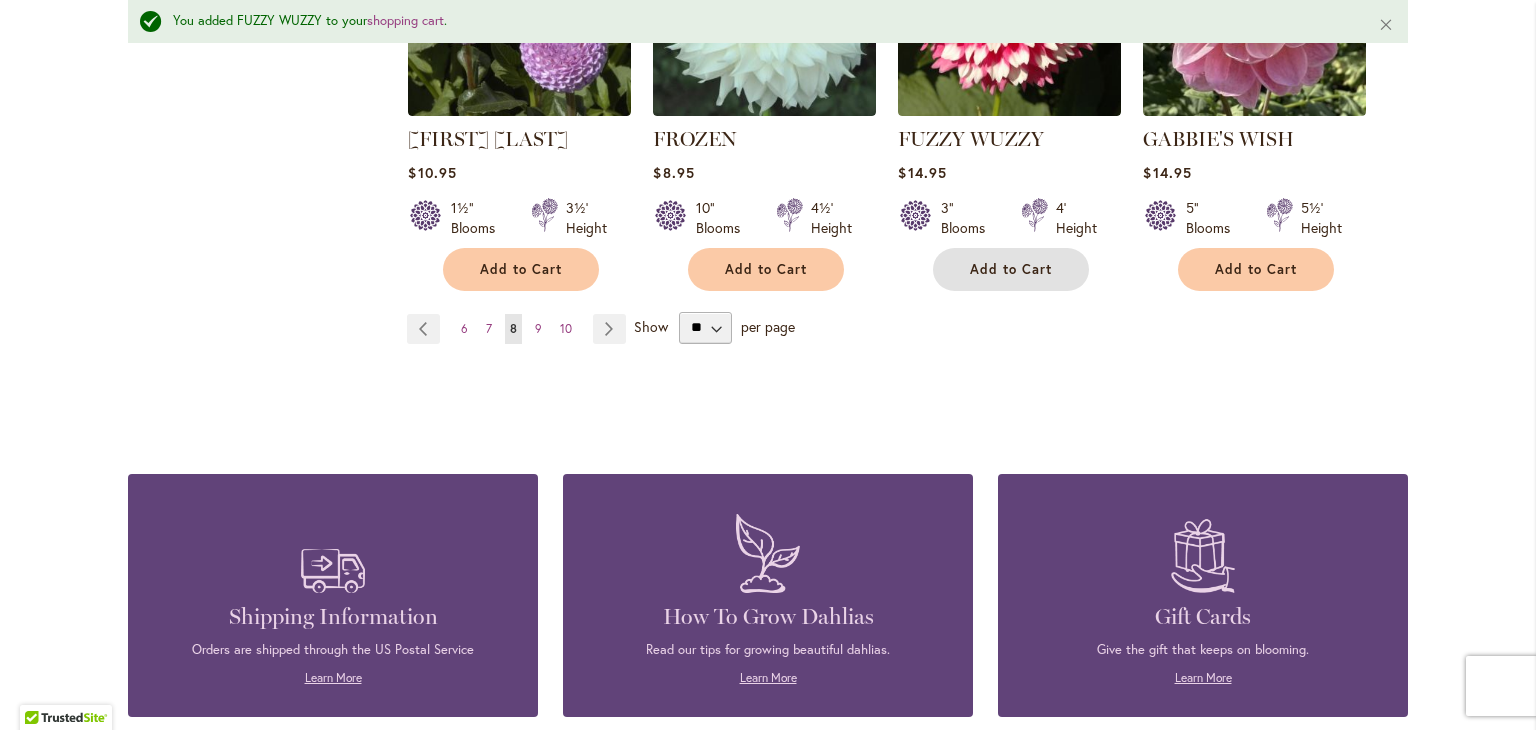 scroll, scrollTop: 1912, scrollLeft: 0, axis: vertical 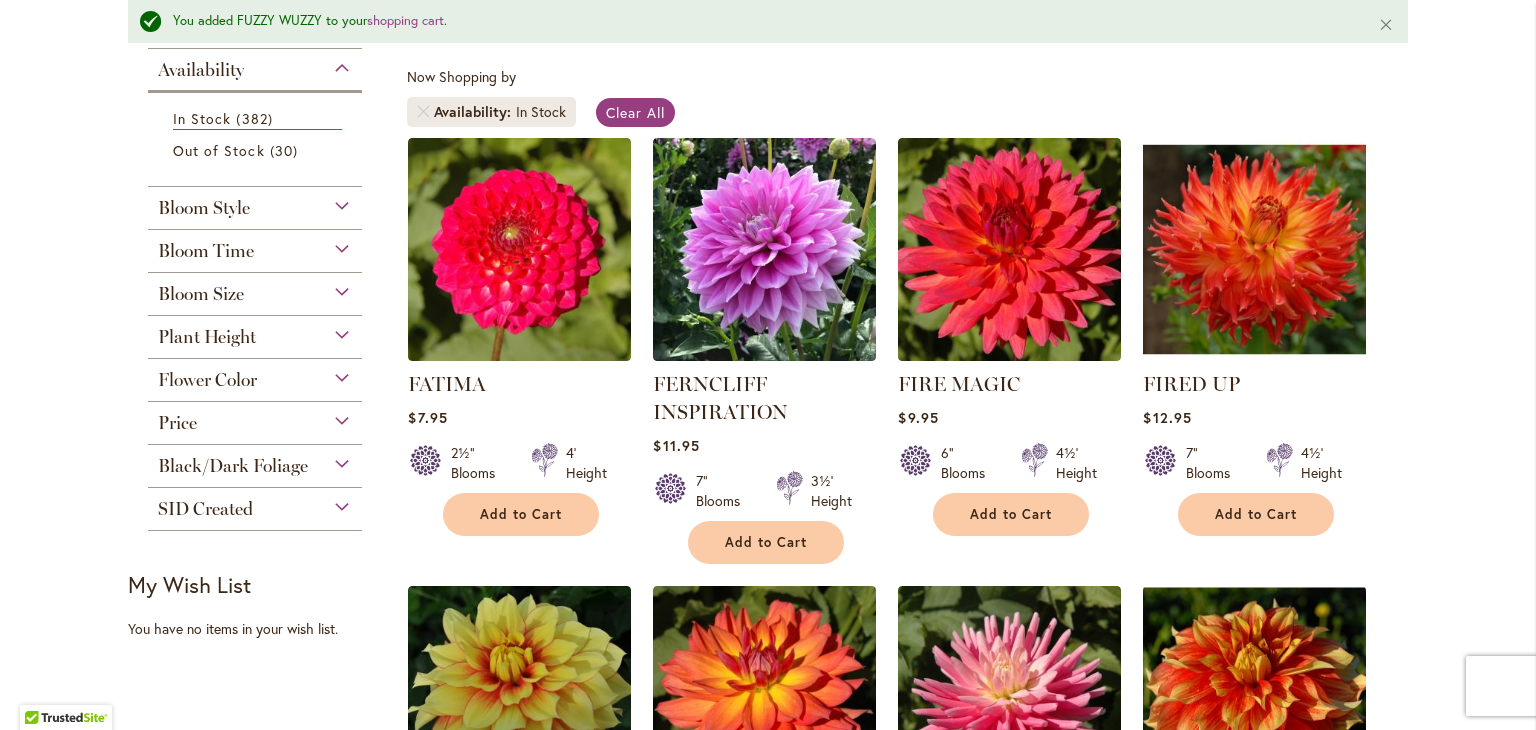 drag, startPoint x: 1535, startPoint y: 494, endPoint x: 1492, endPoint y: 218, distance: 279.32956 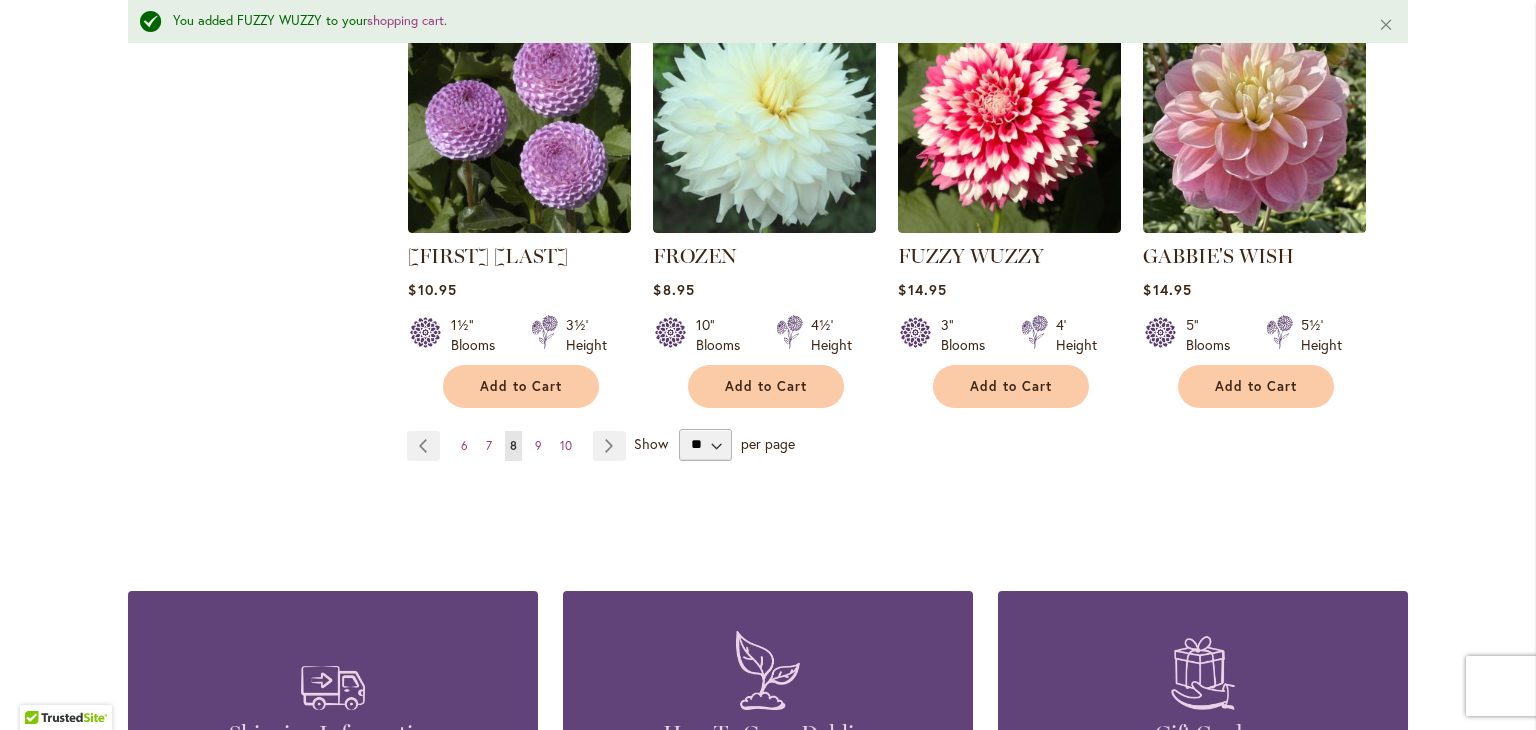 scroll, scrollTop: 1791, scrollLeft: 0, axis: vertical 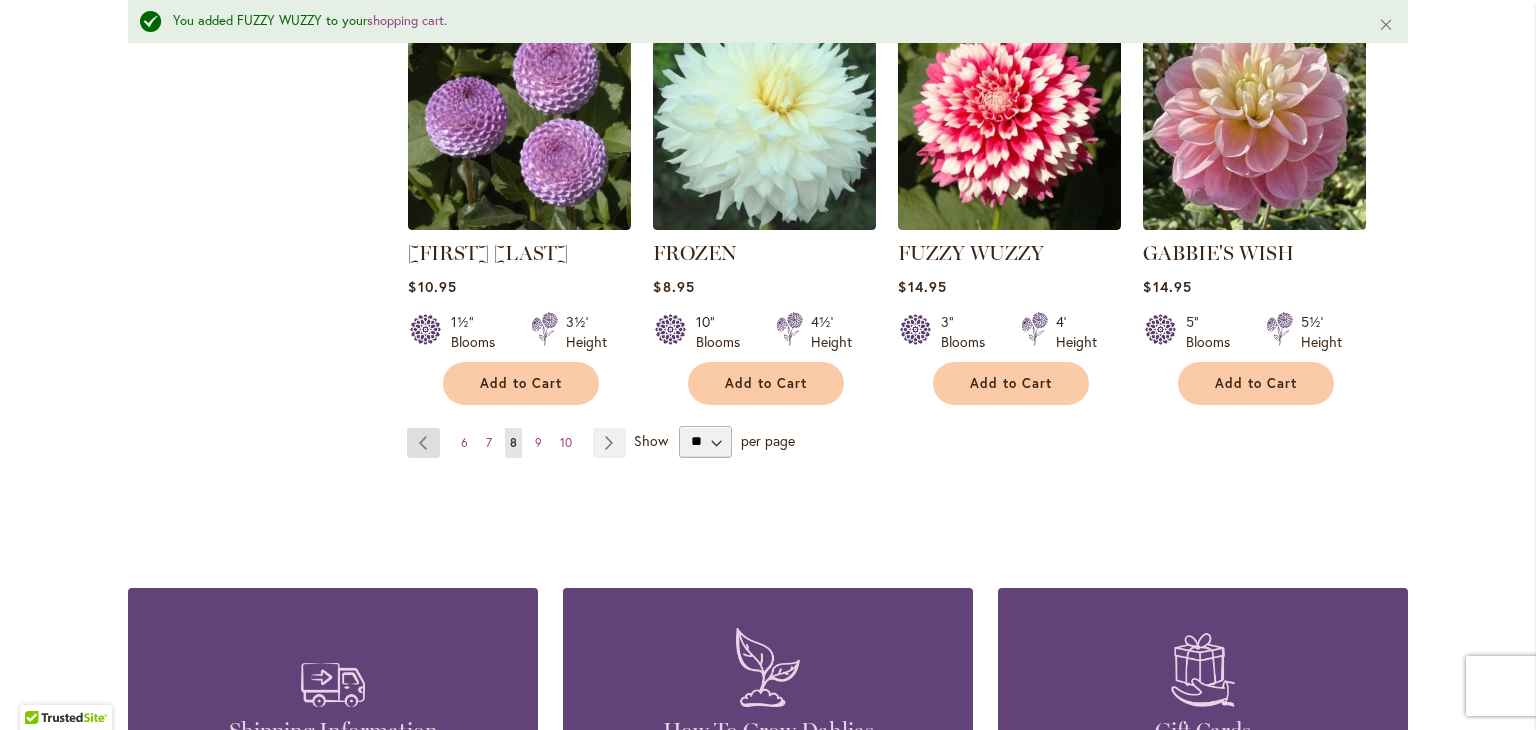 click on "Page
Previous" at bounding box center (423, 443) 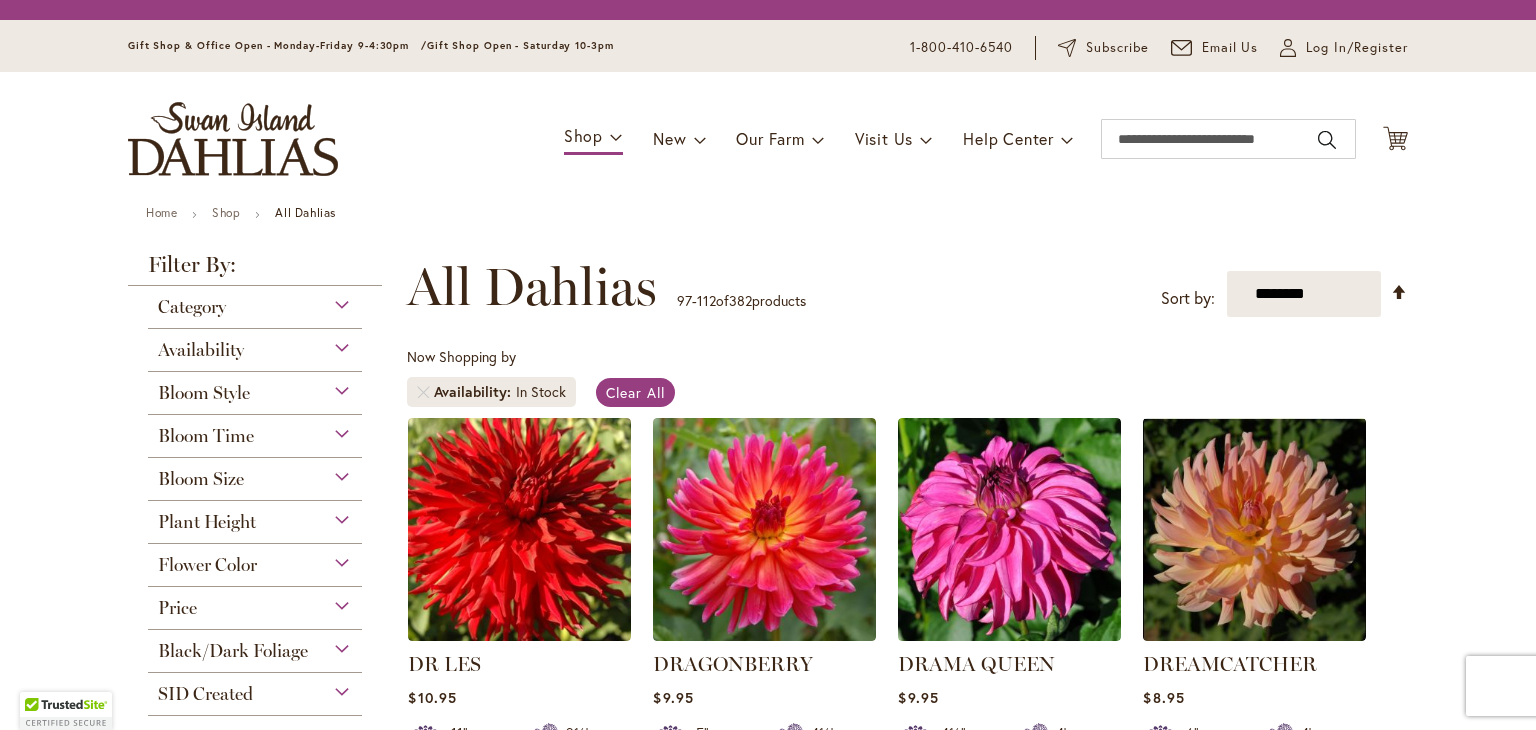 scroll, scrollTop: 0, scrollLeft: 0, axis: both 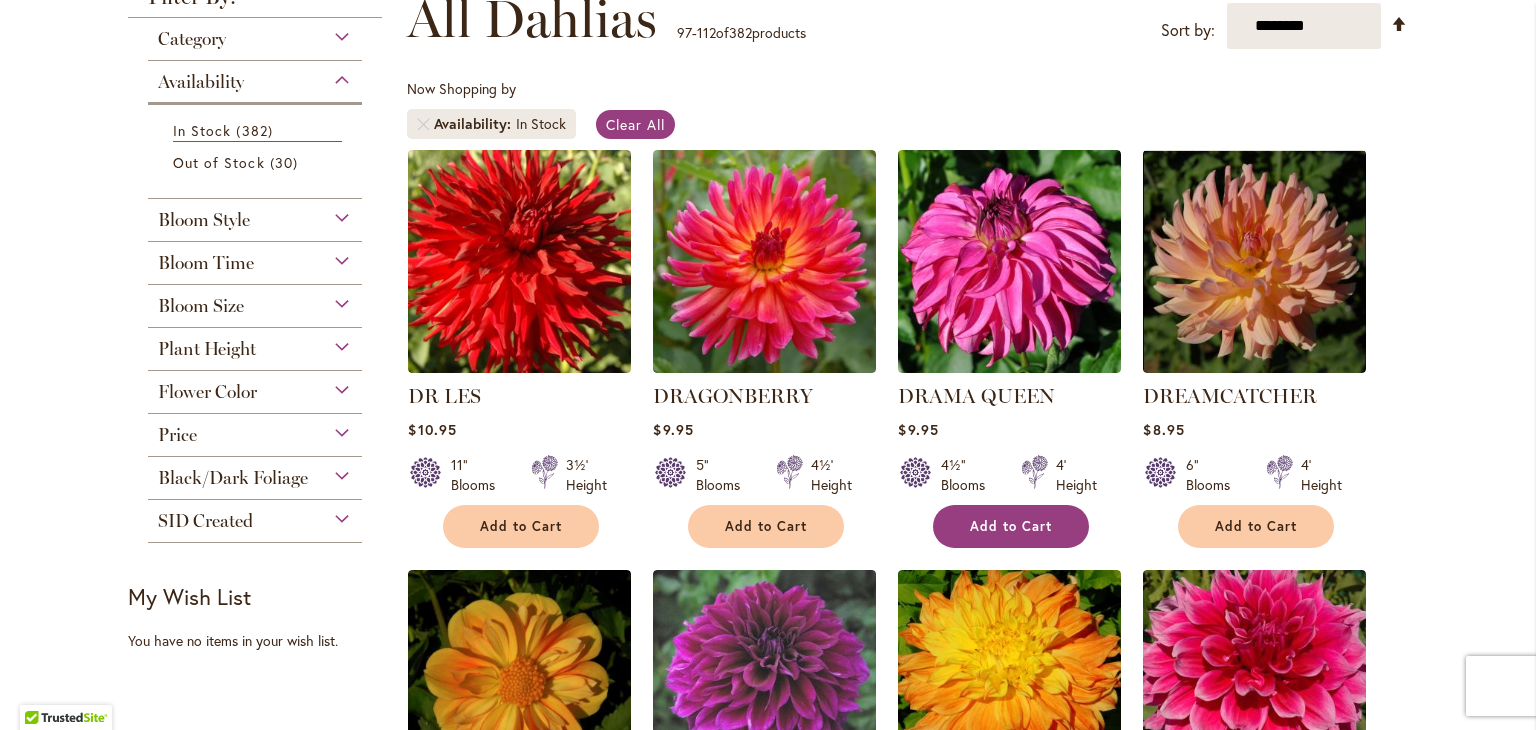 click on "Add to Cart" at bounding box center [1011, 526] 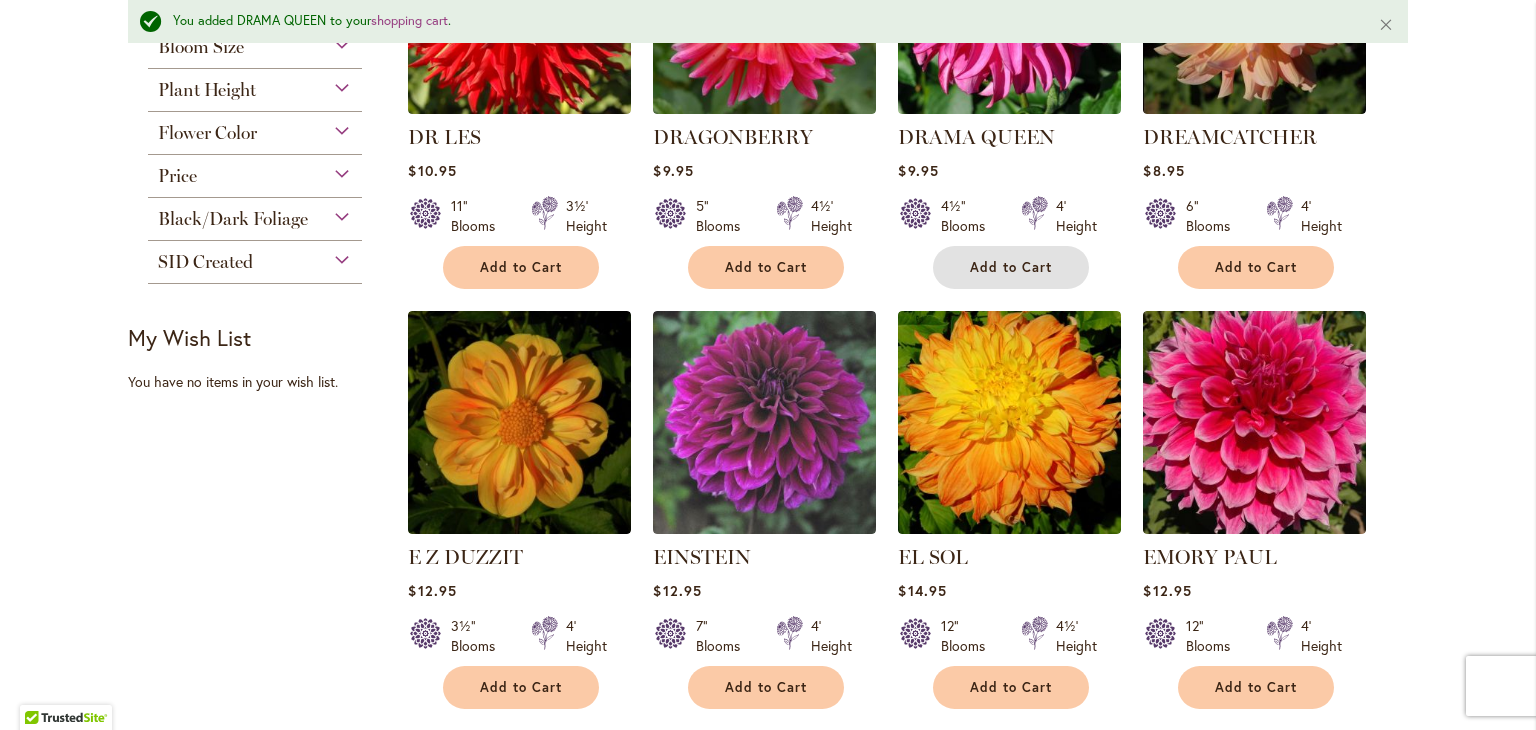 scroll, scrollTop: 621, scrollLeft: 0, axis: vertical 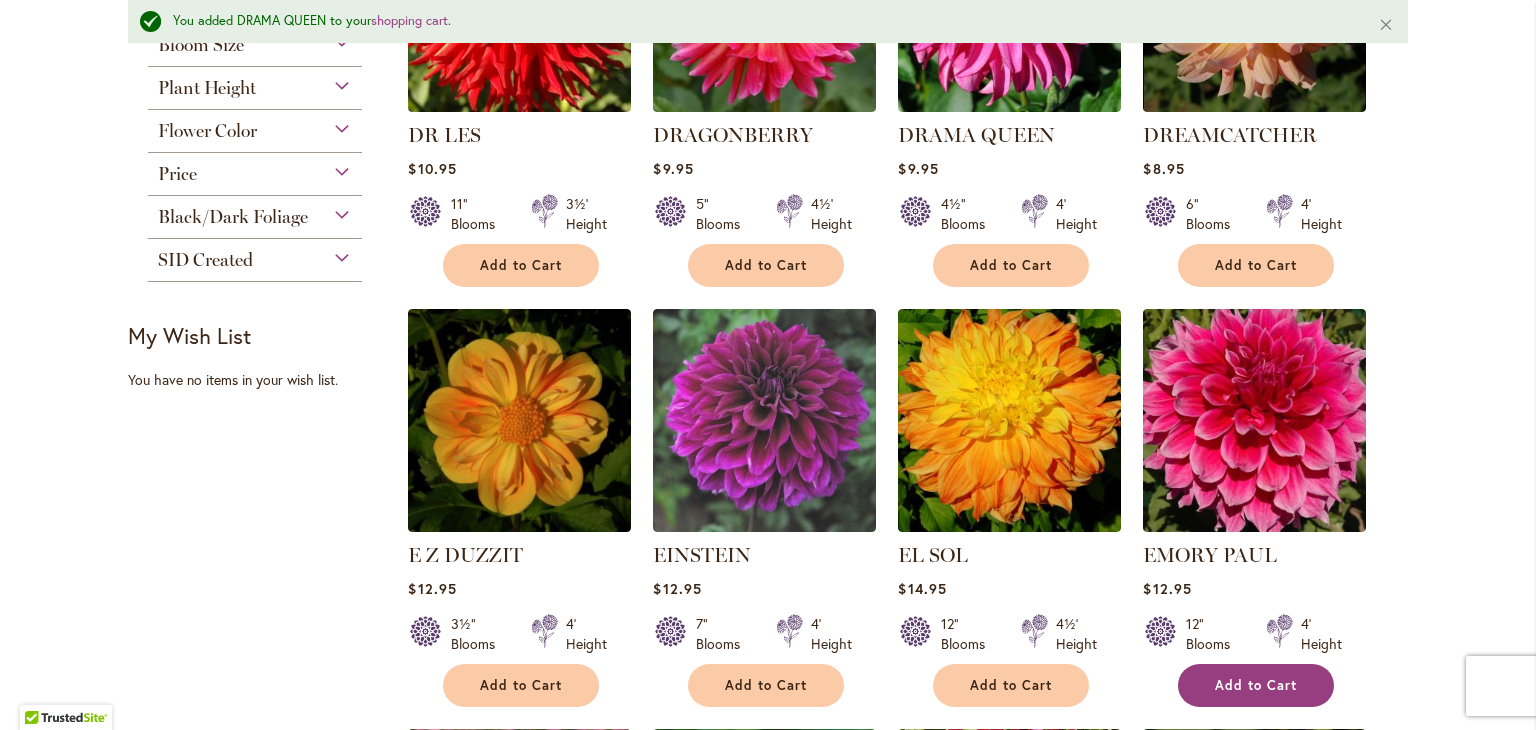 click on "Add to Cart" at bounding box center [1256, 685] 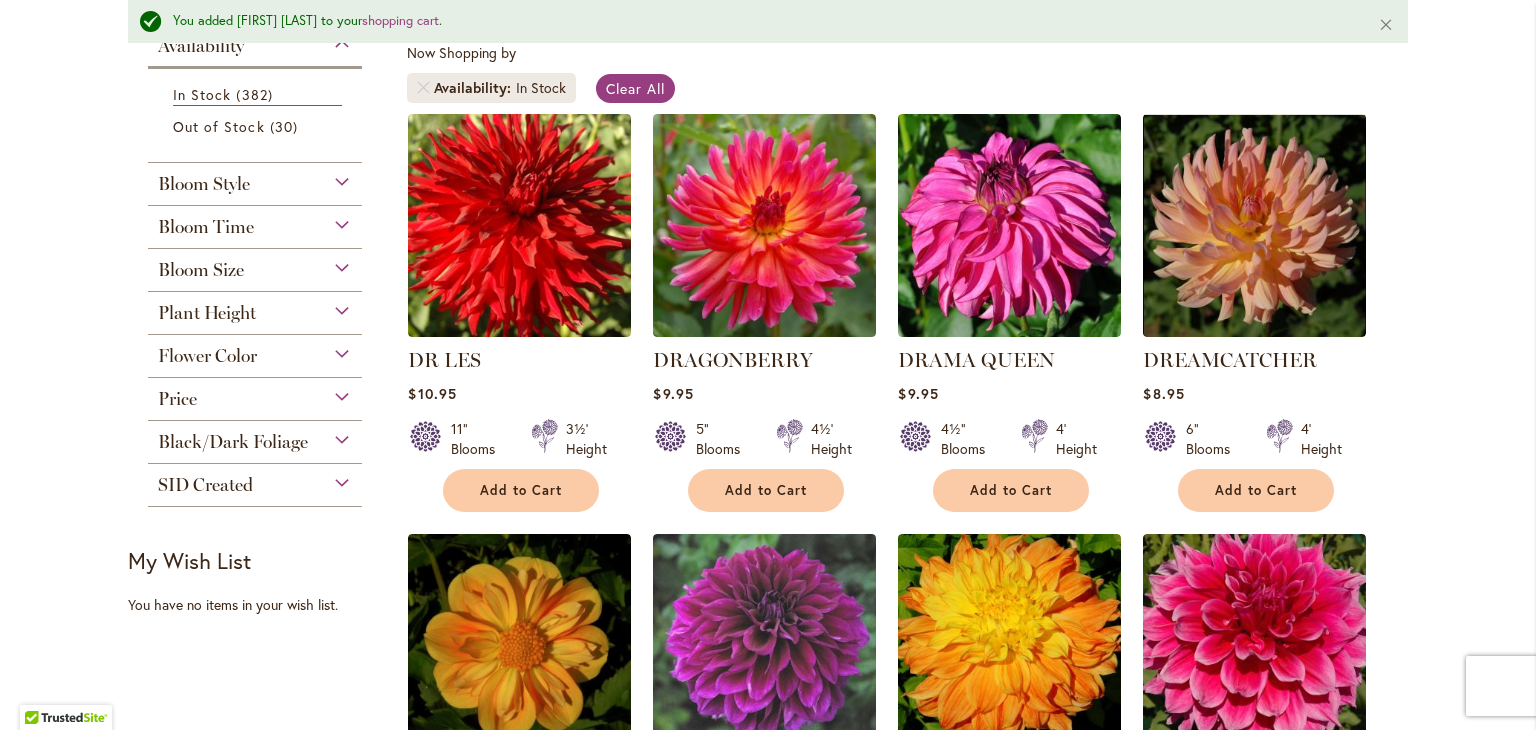 scroll, scrollTop: 406, scrollLeft: 0, axis: vertical 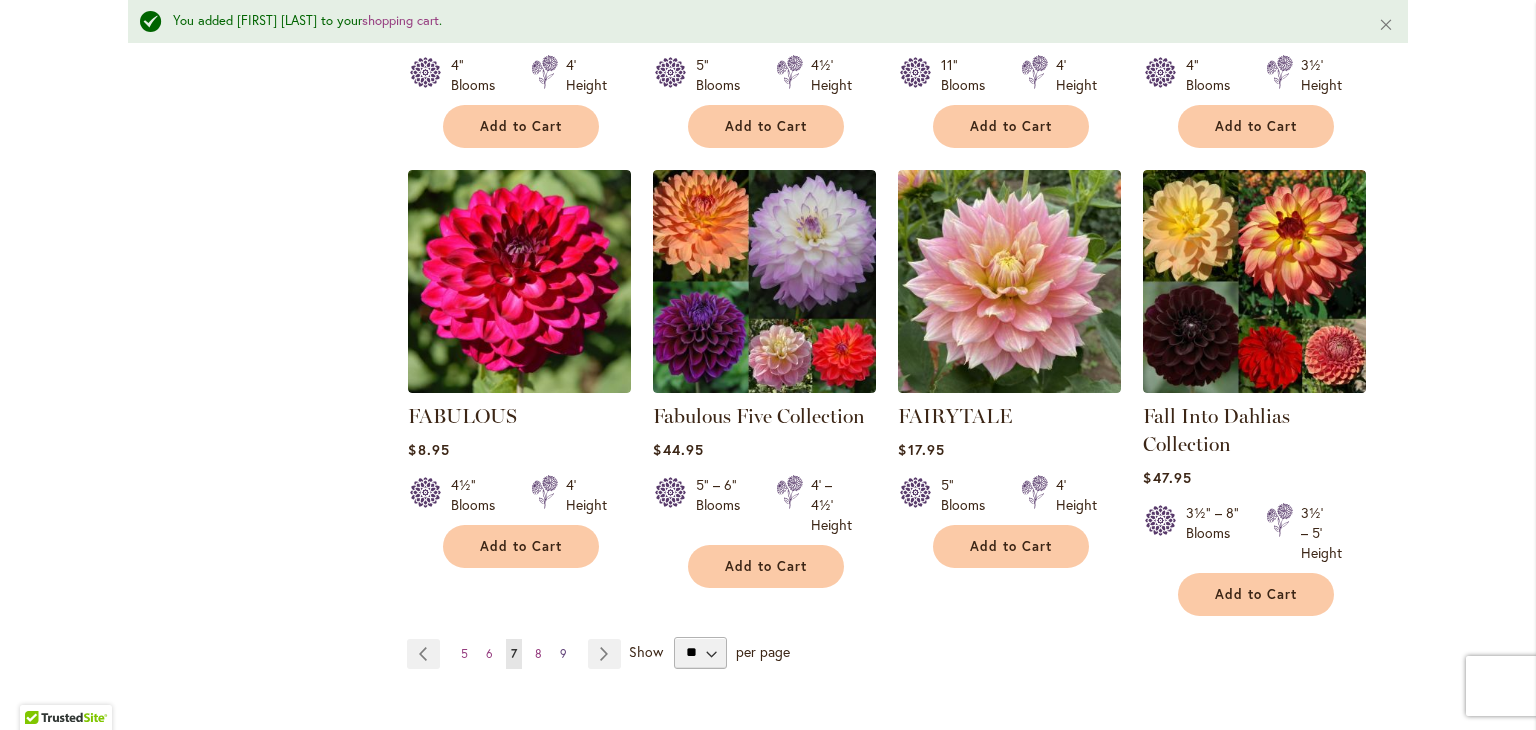 click on "9" at bounding box center (563, 653) 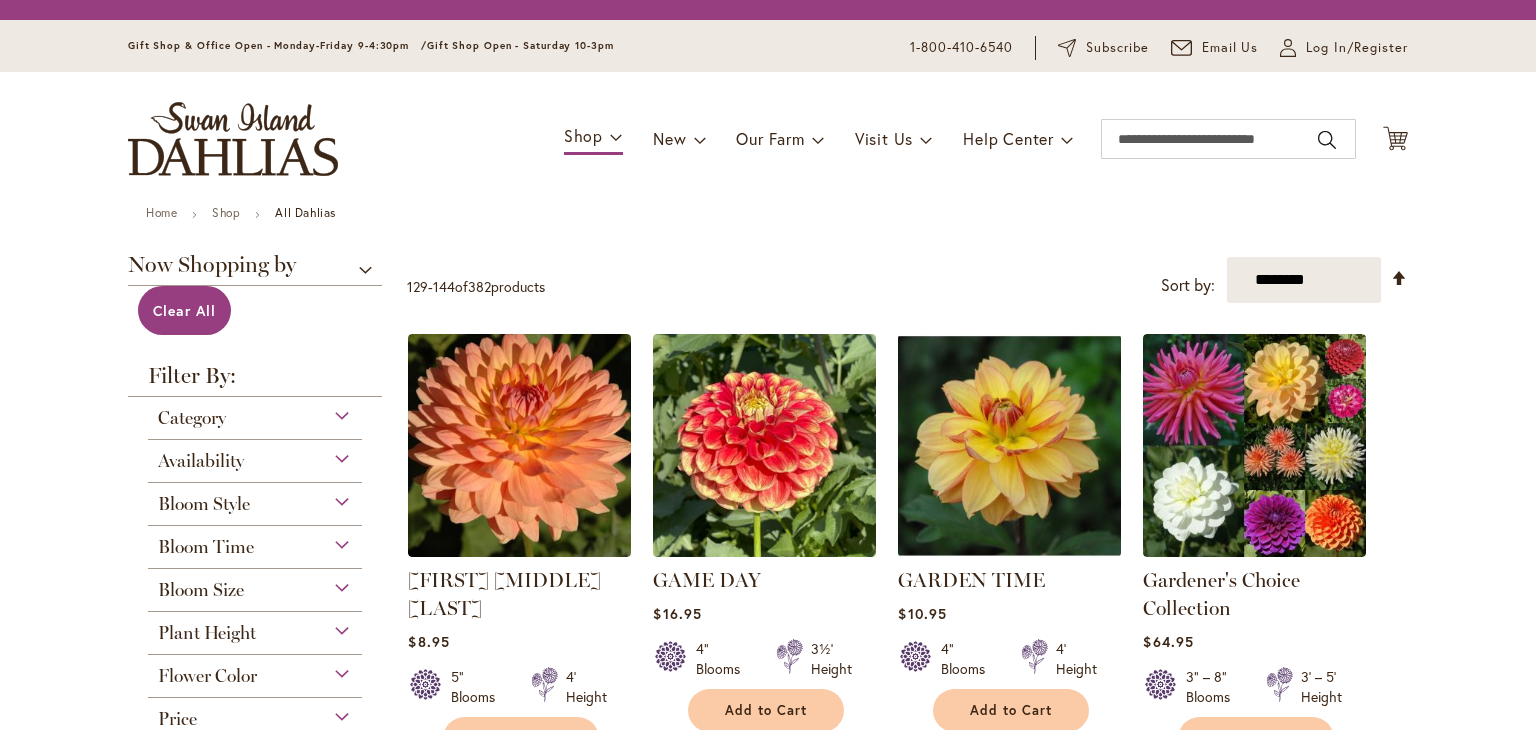 scroll, scrollTop: 0, scrollLeft: 0, axis: both 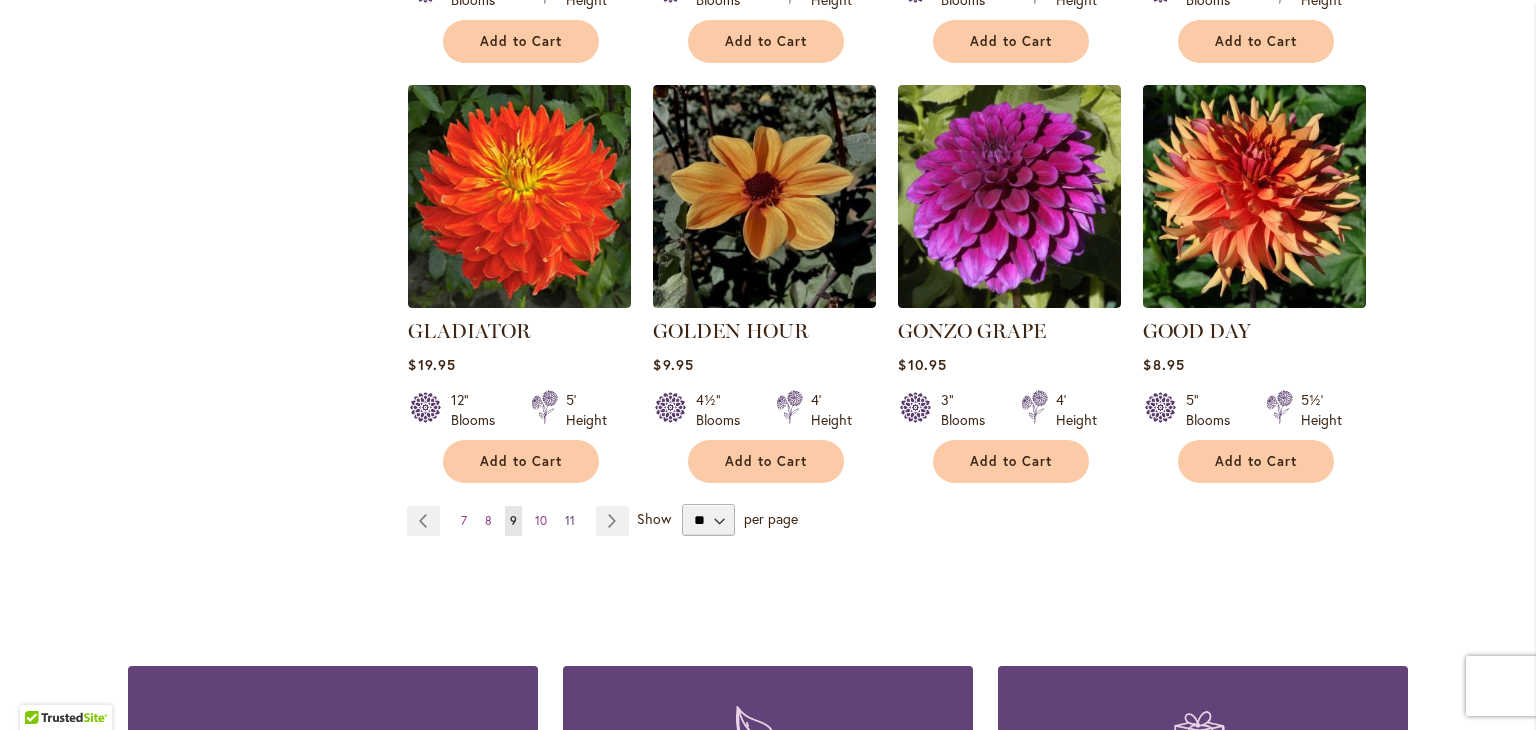 click on "11" at bounding box center (570, 520) 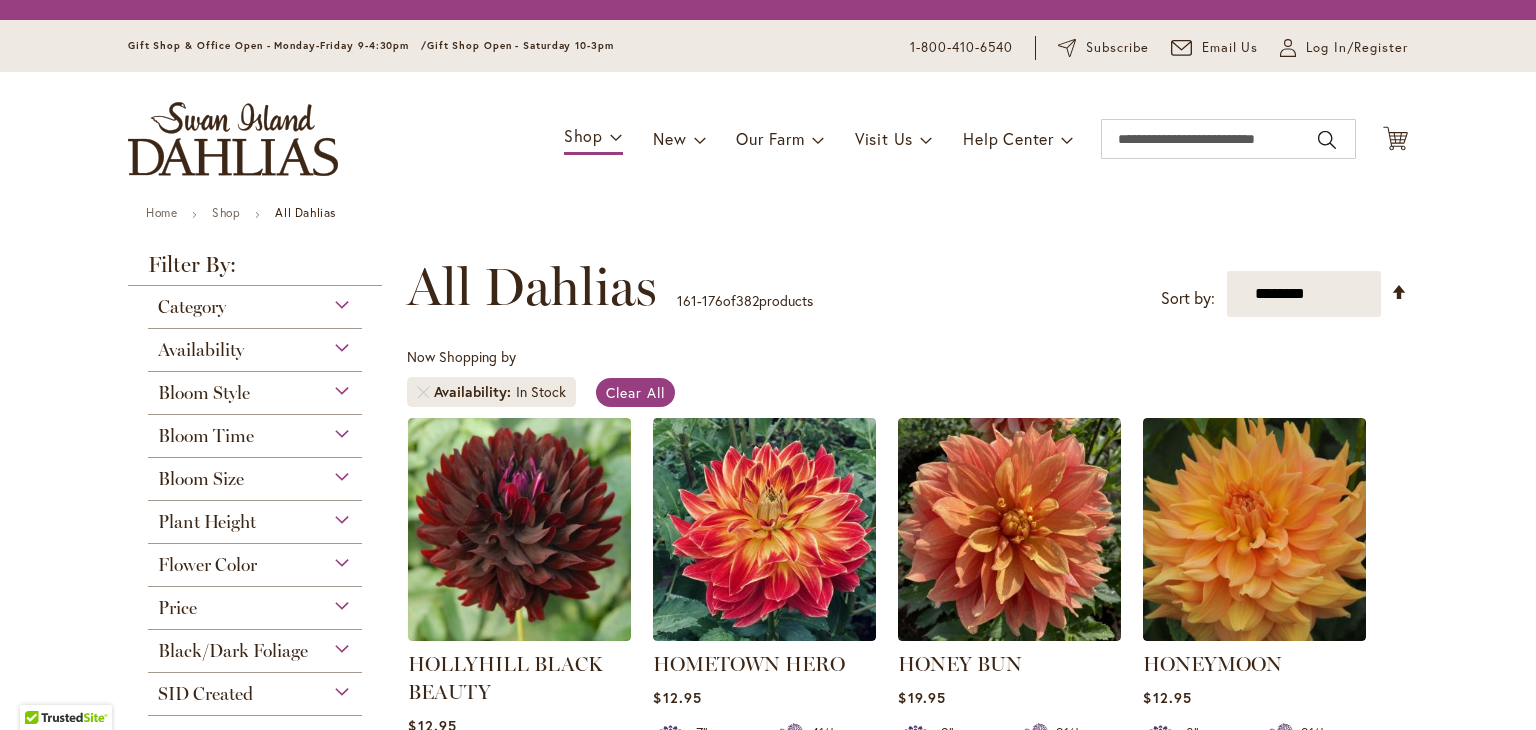 scroll, scrollTop: 0, scrollLeft: 0, axis: both 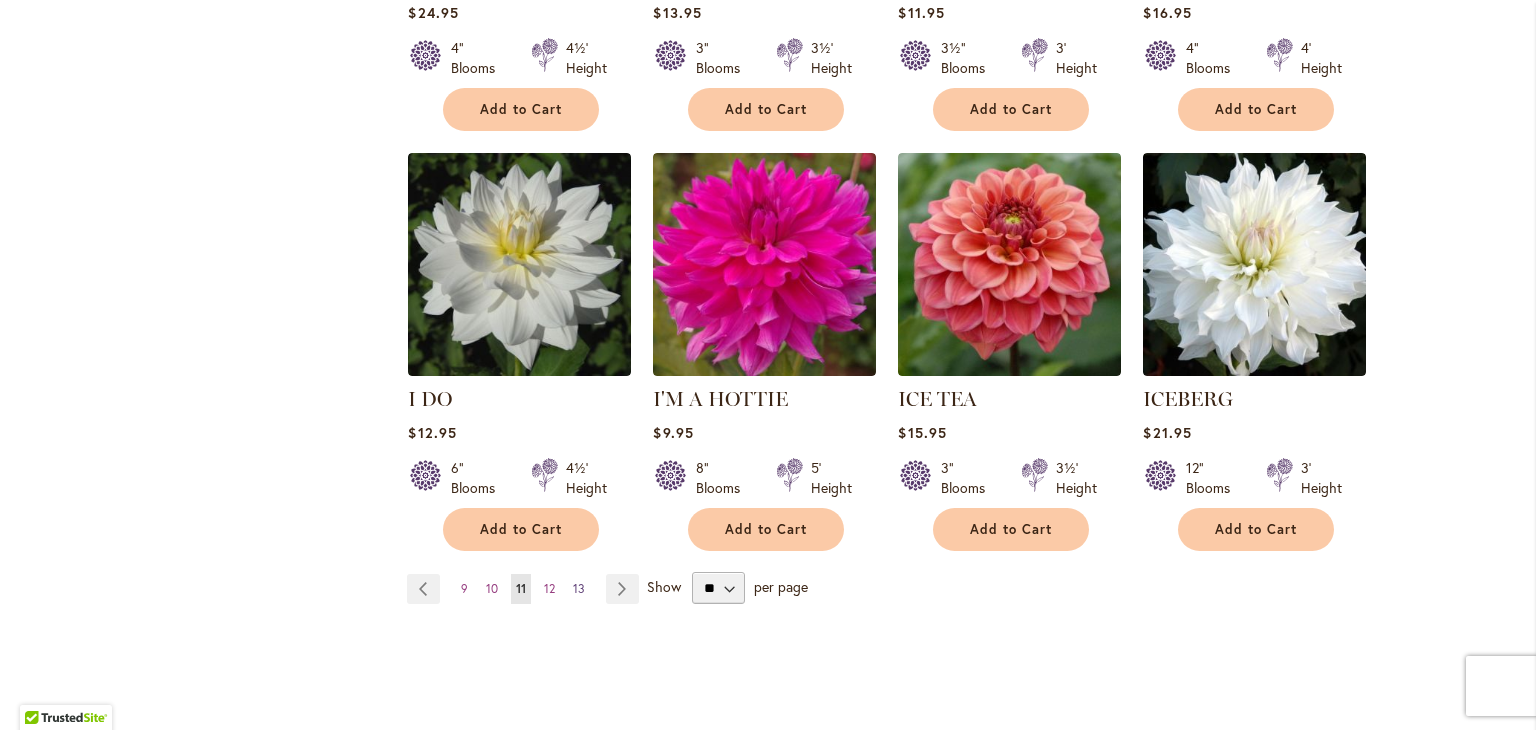 click on "13" at bounding box center [579, 588] 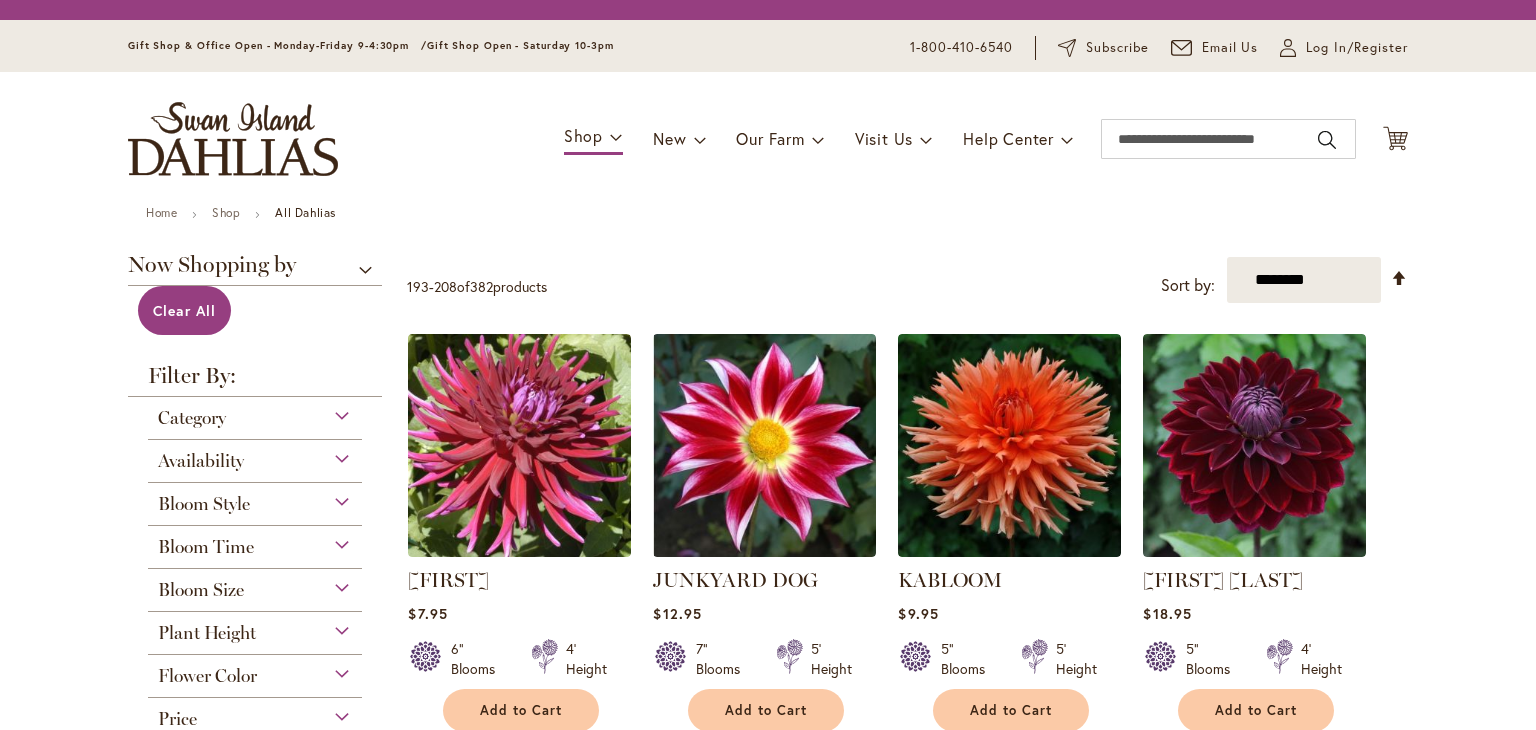 scroll, scrollTop: 0, scrollLeft: 0, axis: both 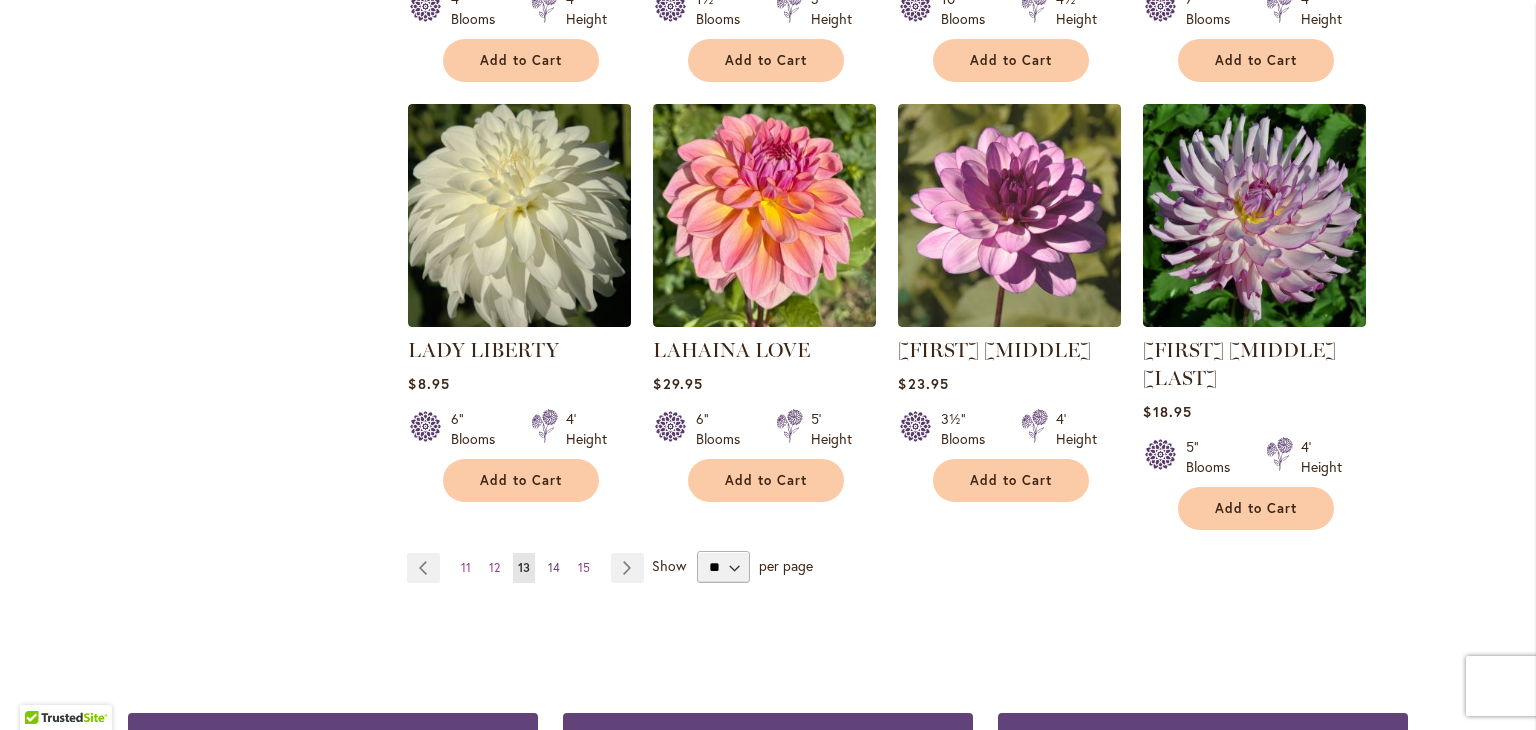 click on "14" at bounding box center (554, 567) 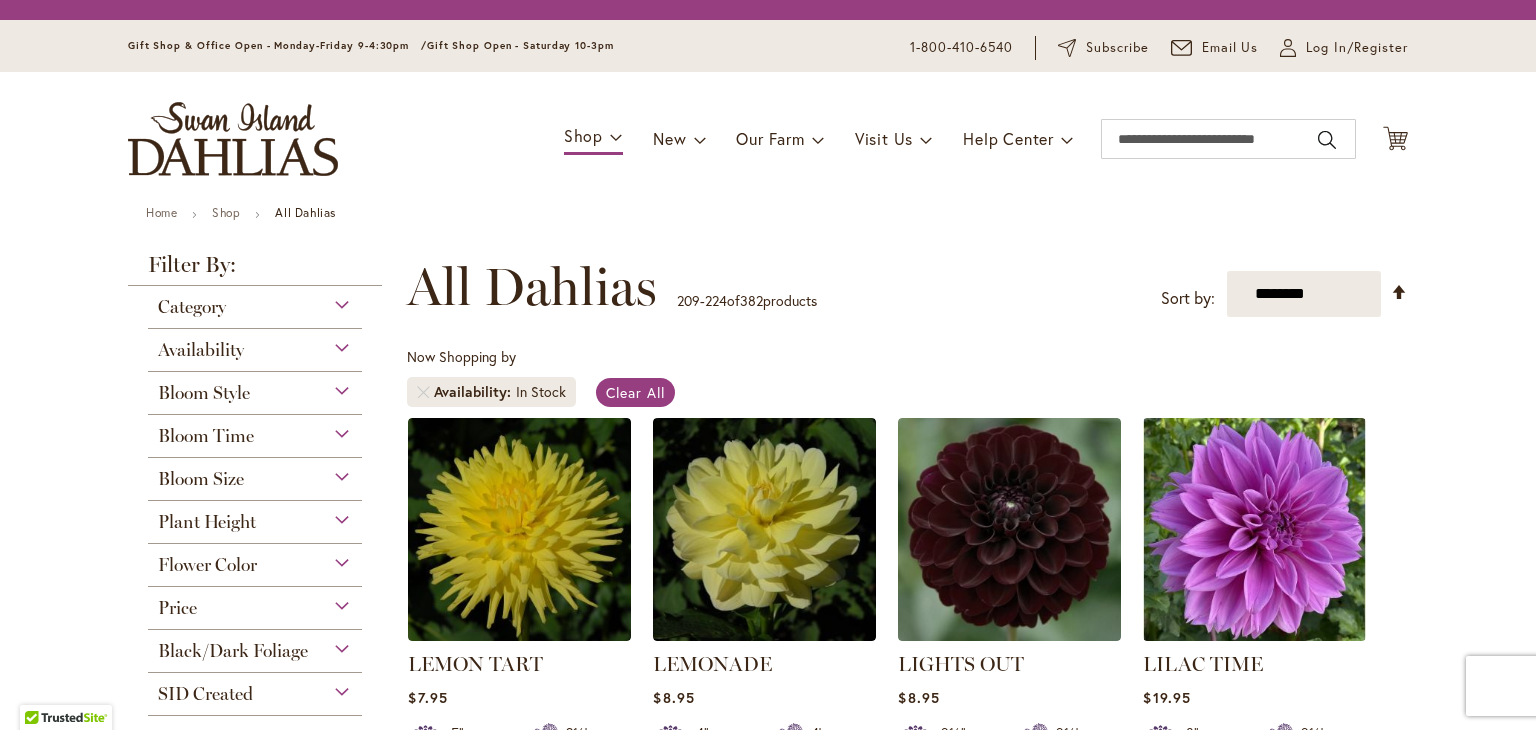 scroll, scrollTop: 0, scrollLeft: 0, axis: both 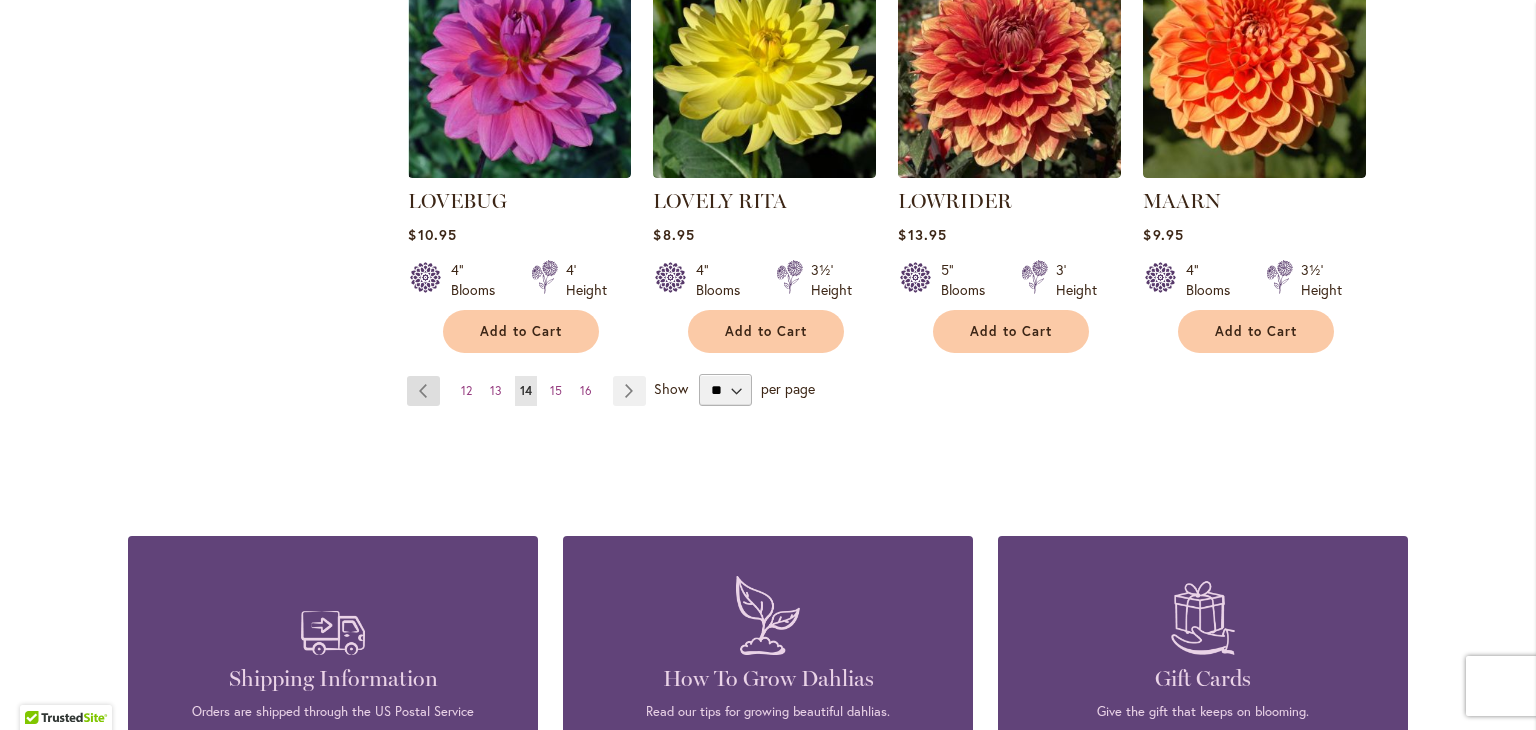 click on "Page
Previous" at bounding box center [423, 391] 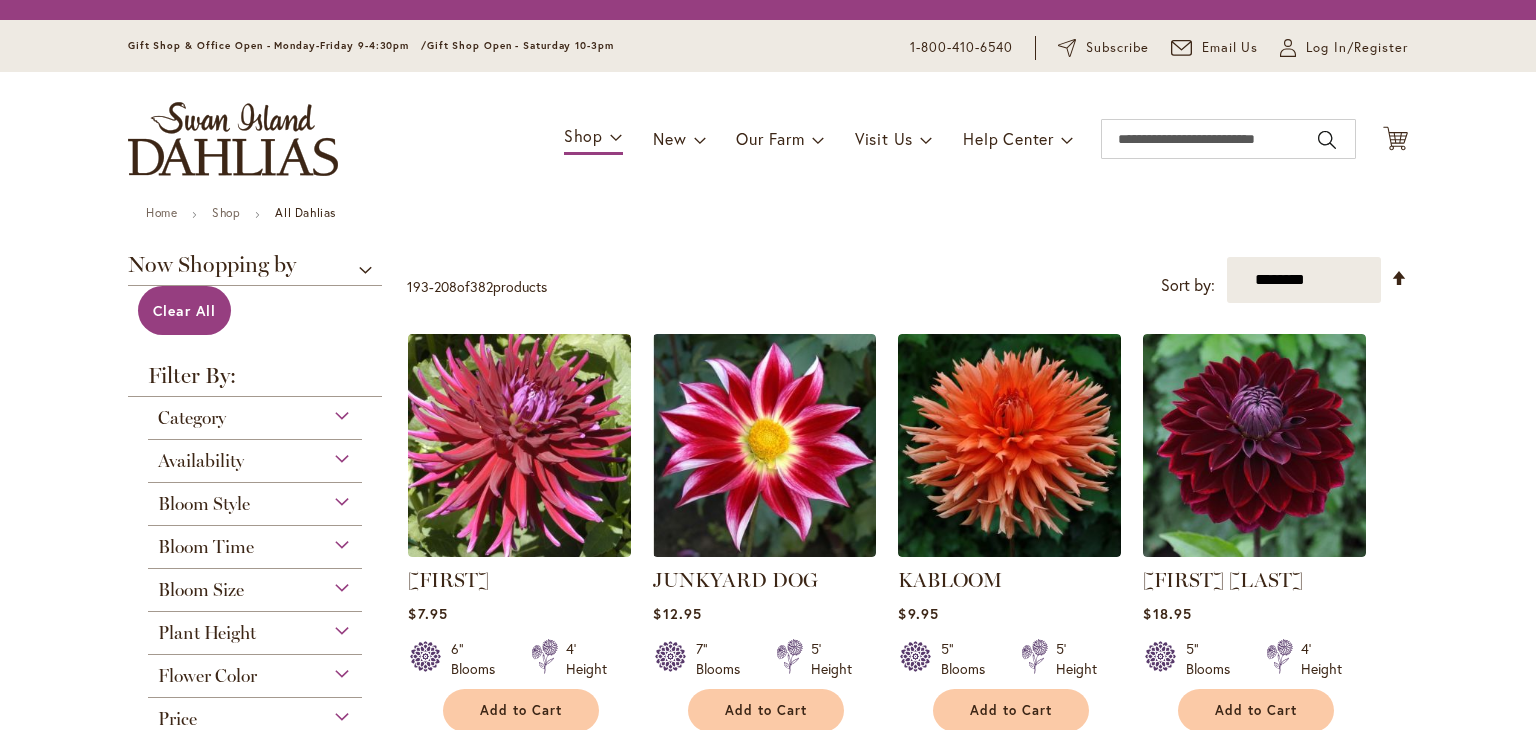 scroll, scrollTop: 0, scrollLeft: 0, axis: both 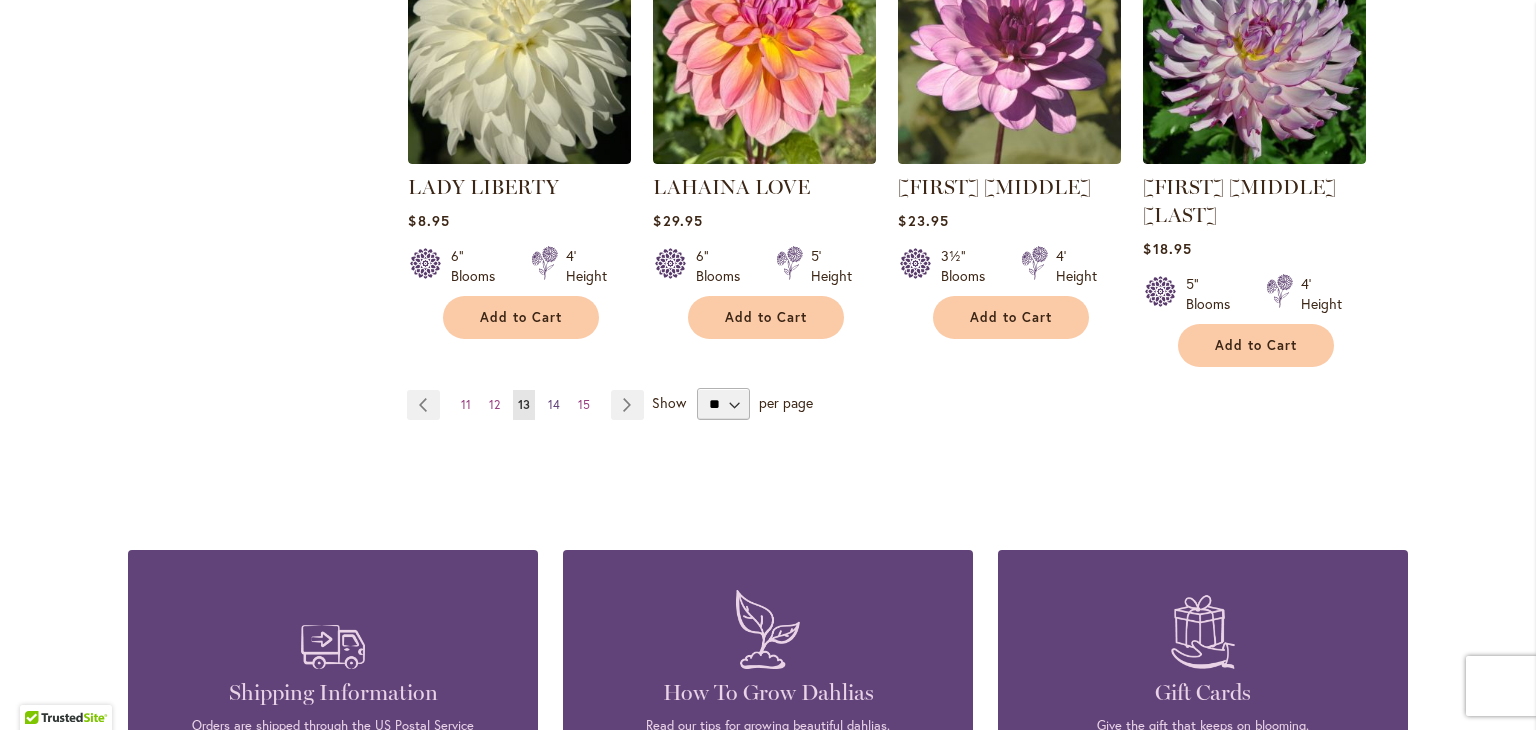 click on "14" at bounding box center (554, 404) 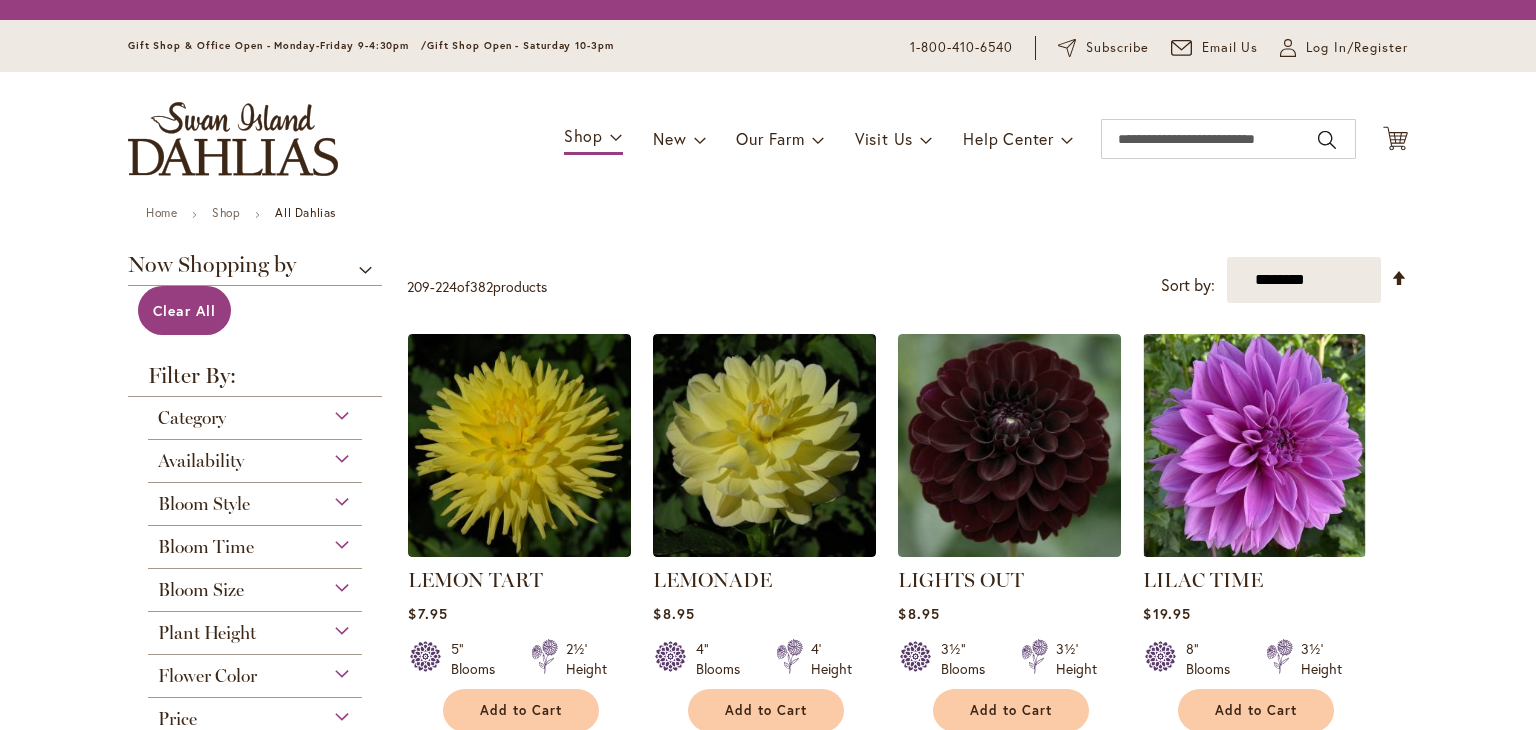 scroll, scrollTop: 0, scrollLeft: 0, axis: both 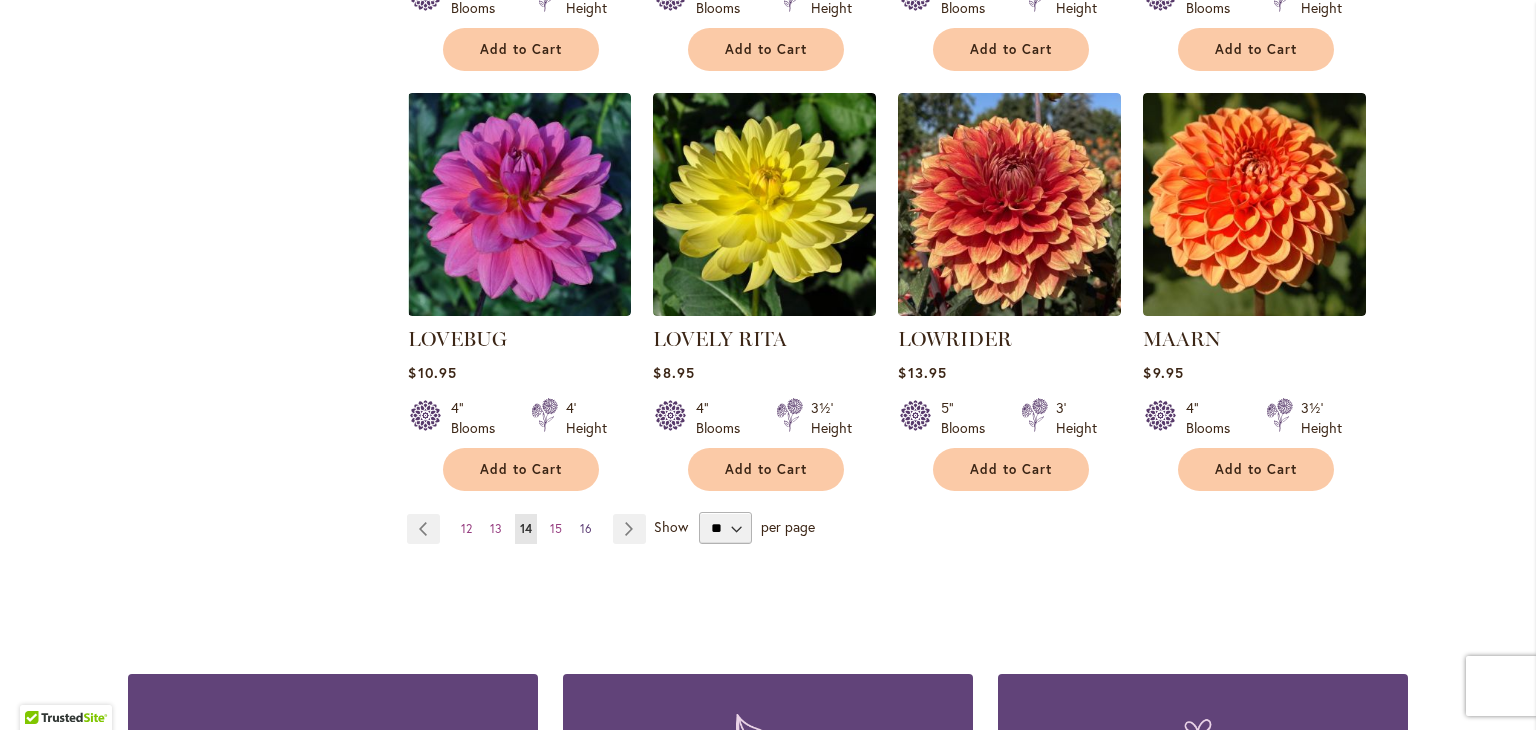 click on "16" at bounding box center [586, 528] 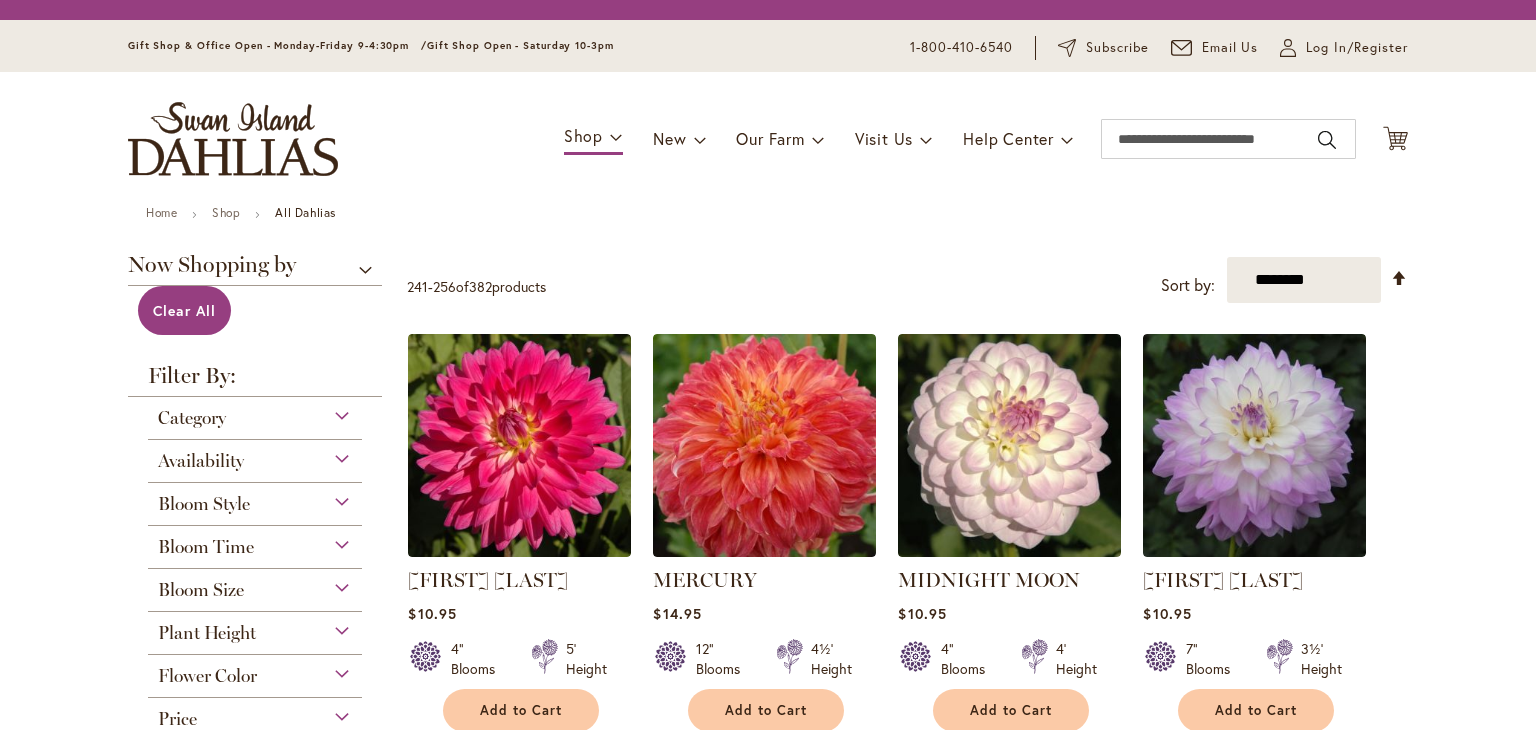 scroll, scrollTop: 0, scrollLeft: 0, axis: both 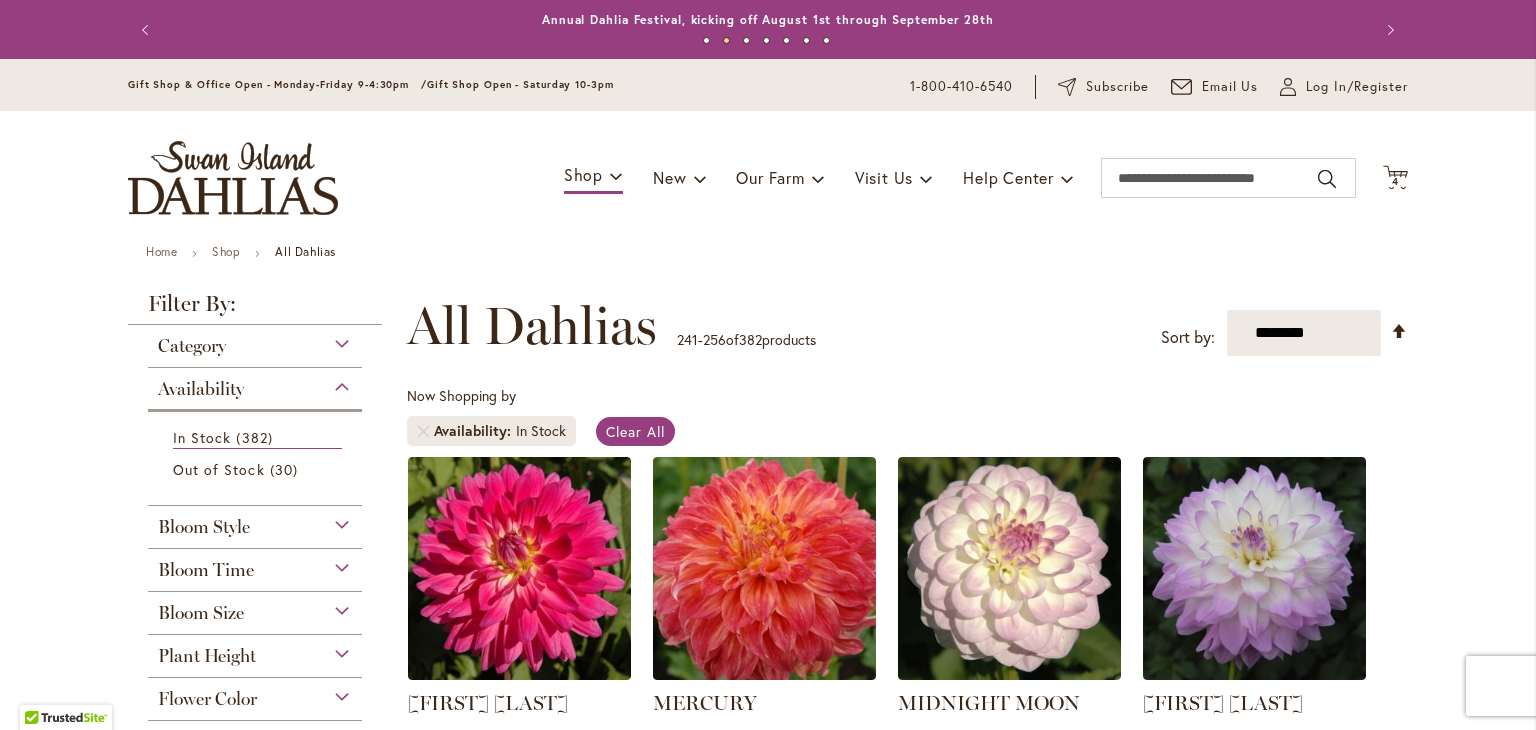click on "Skip to Content
Gift Shop & Office Open - Monday-Friday 9-4:30pm   /    Gift Shop Open - Saturday 10-3pm
1-800-410-6540
Subscribe
Email Us
My Account
Log In/Register
Toggle Nav
Shop
Dahlia Tubers
Collections
Fresh Cut Dahlias" at bounding box center (768, 1657) 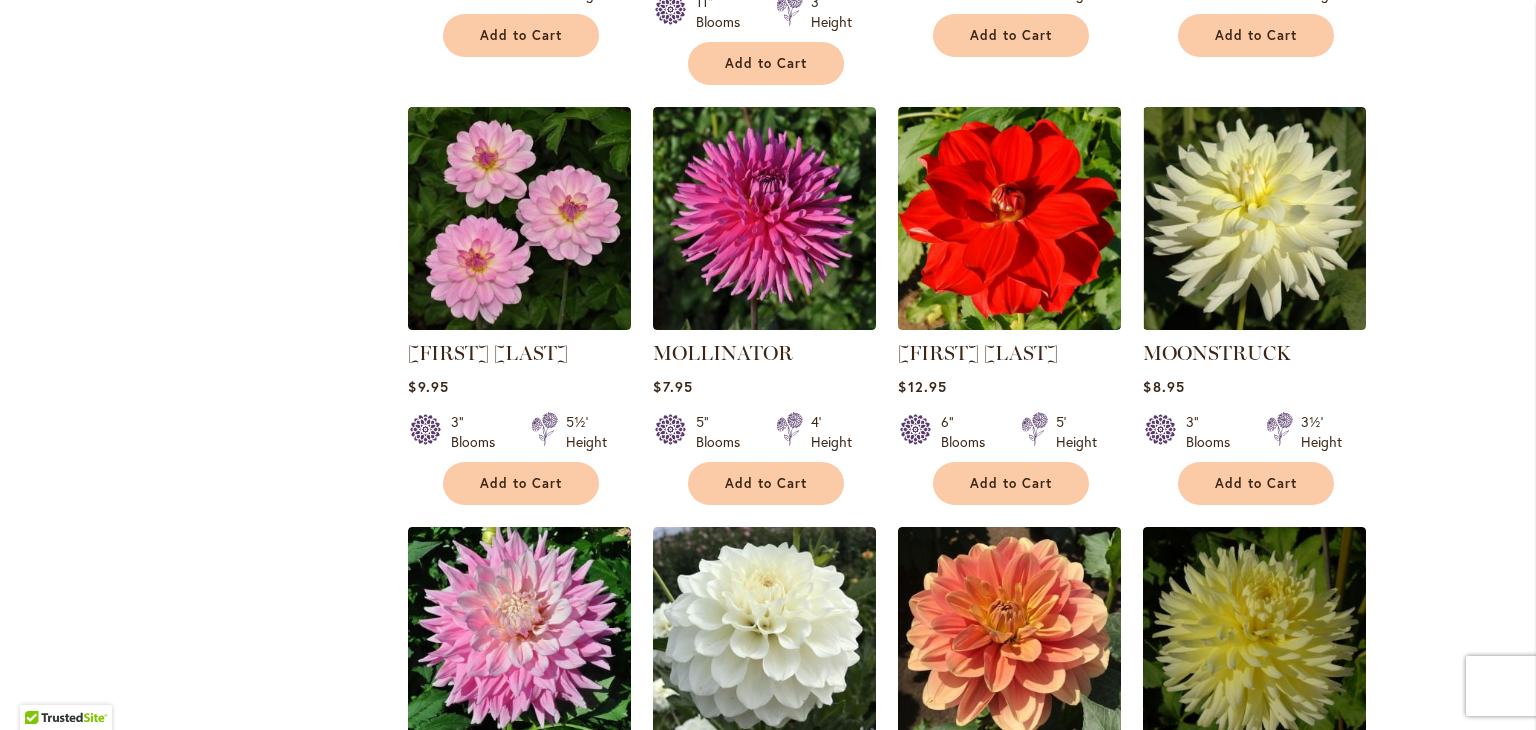 scroll, scrollTop: 1200, scrollLeft: 0, axis: vertical 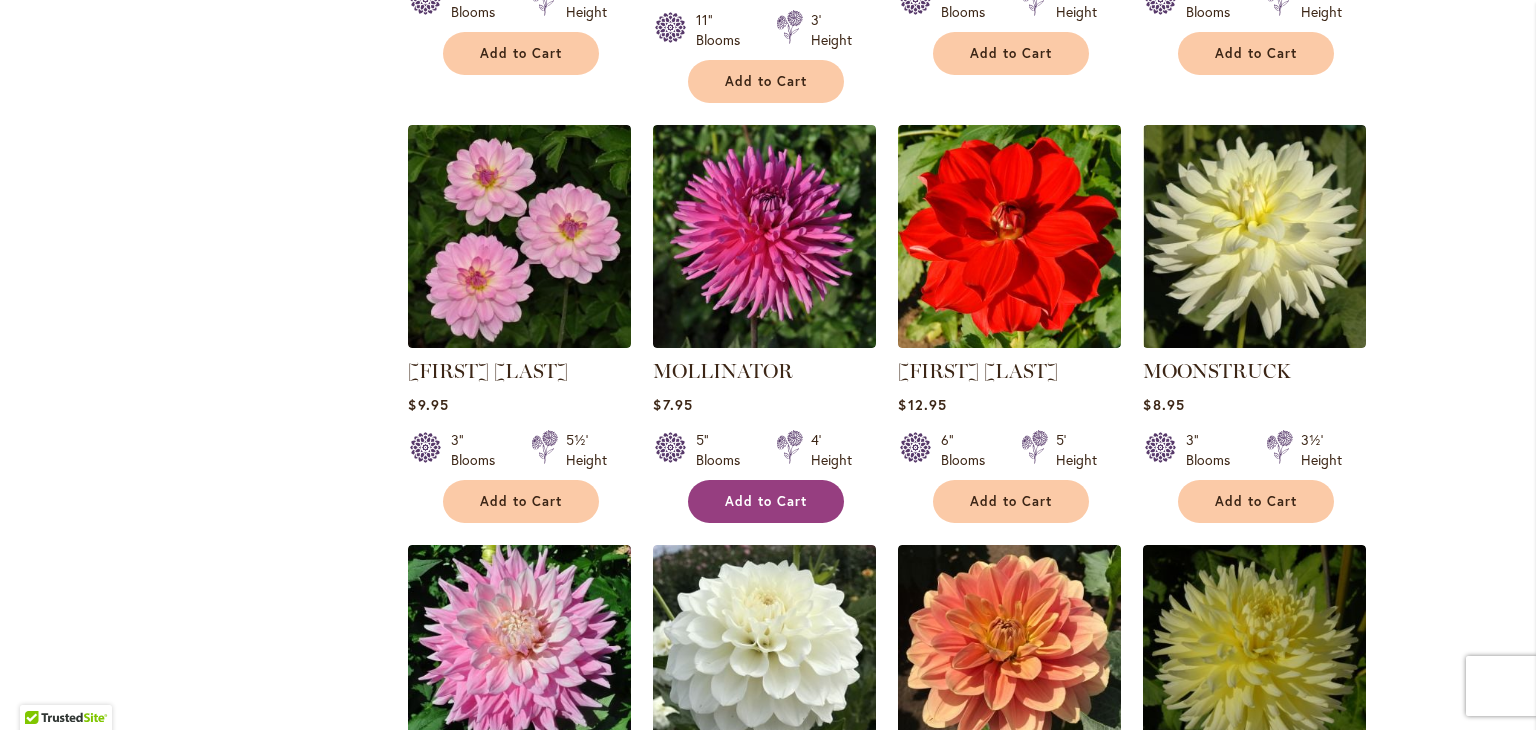 click on "Add to Cart" at bounding box center (766, 501) 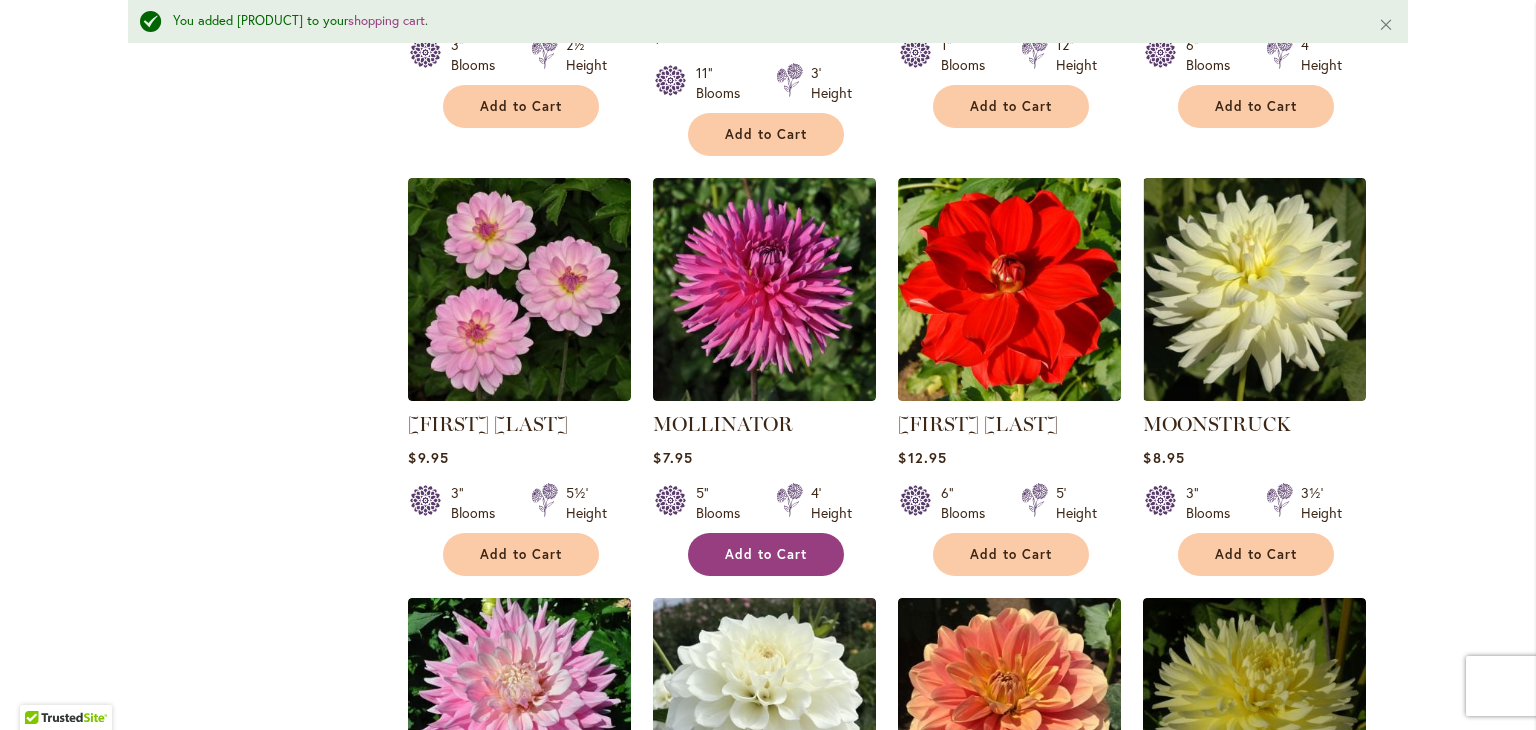 scroll, scrollTop: 1252, scrollLeft: 0, axis: vertical 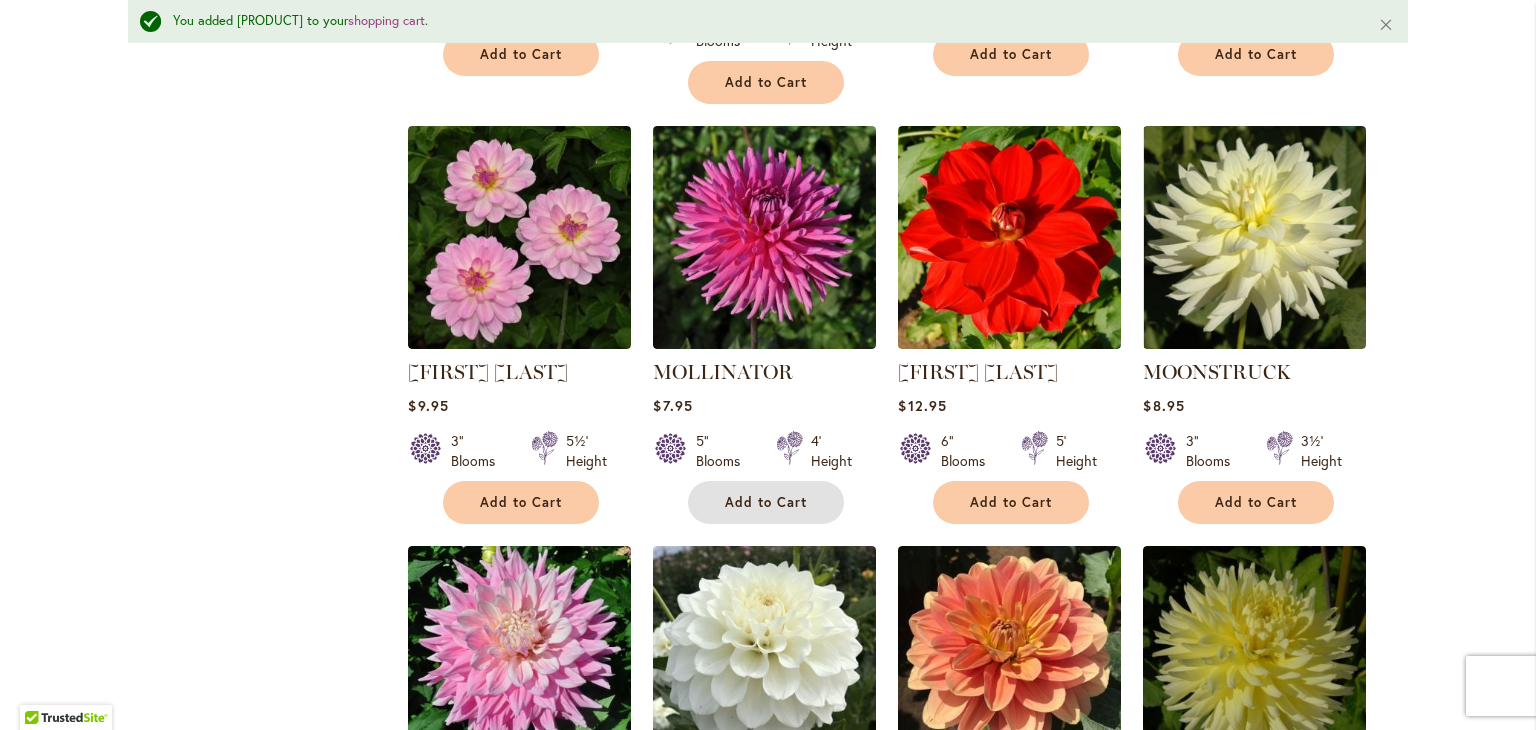 type 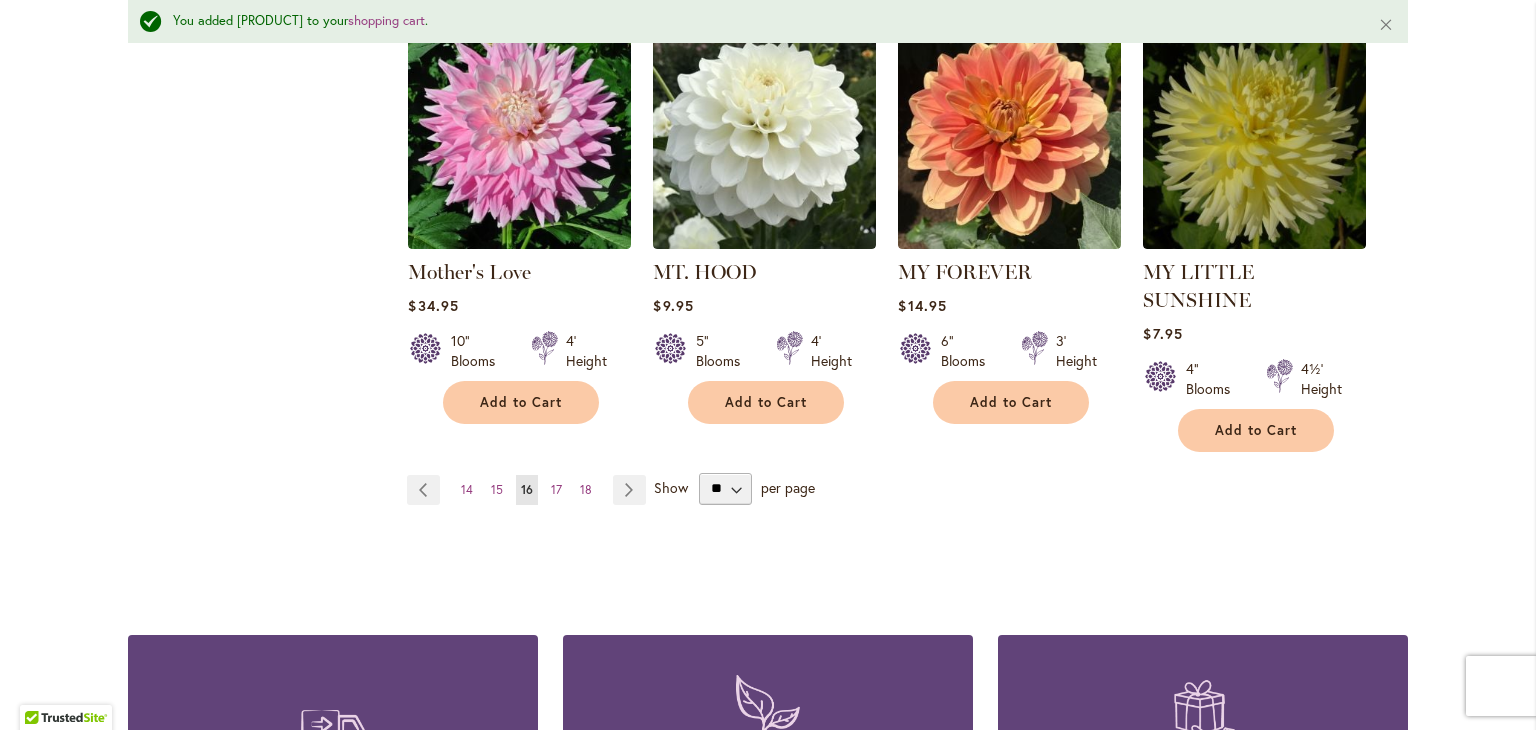 scroll, scrollTop: 1772, scrollLeft: 0, axis: vertical 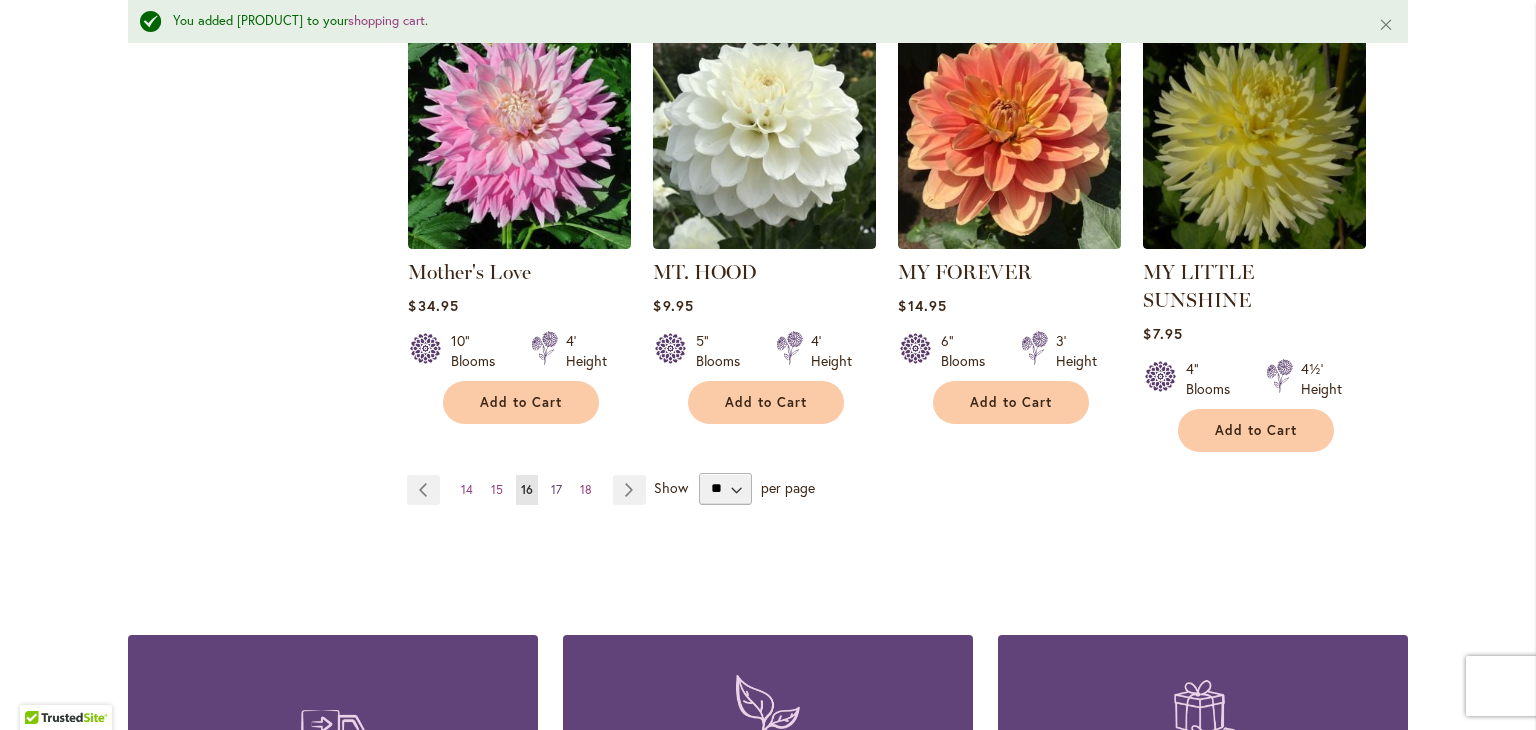 click on "17" at bounding box center [556, 489] 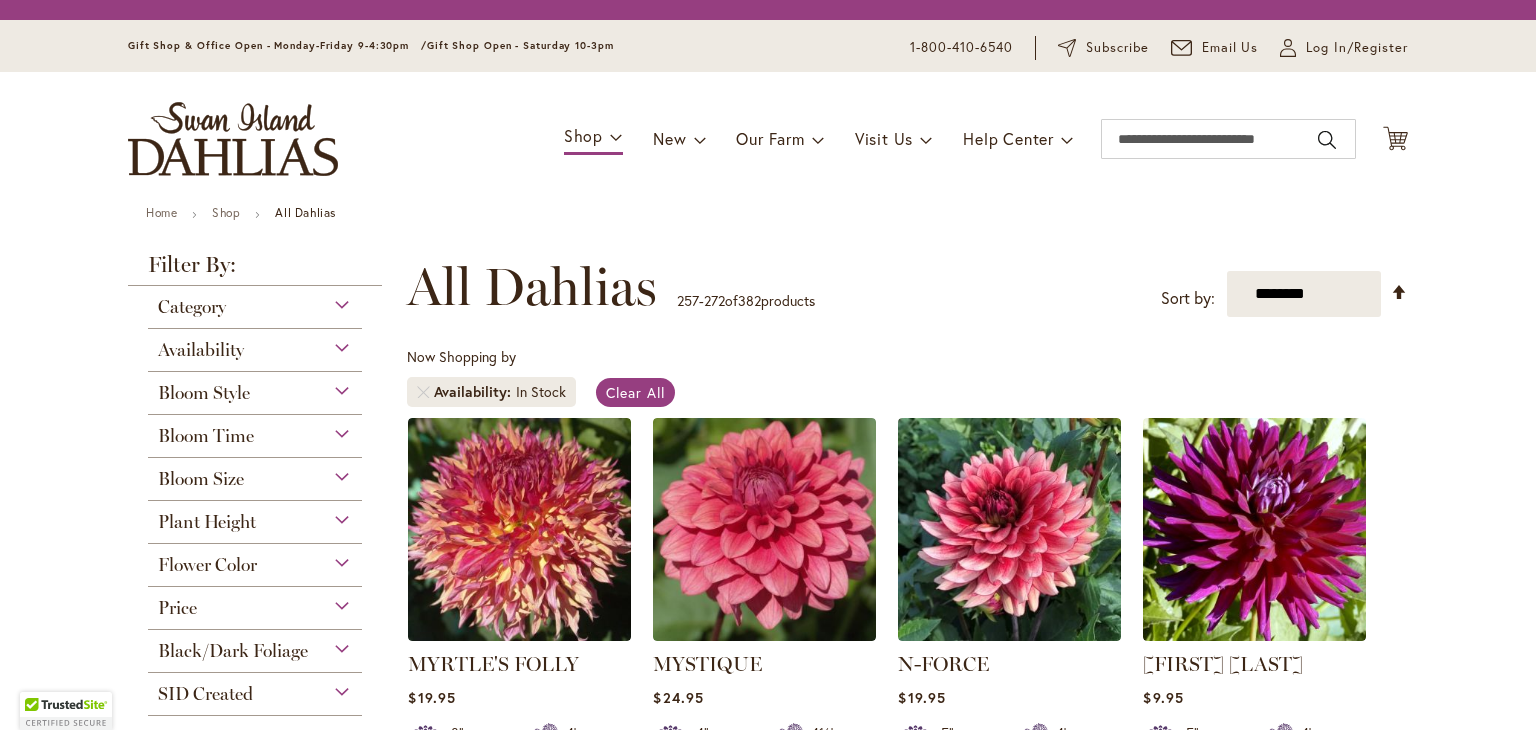 scroll, scrollTop: 0, scrollLeft: 0, axis: both 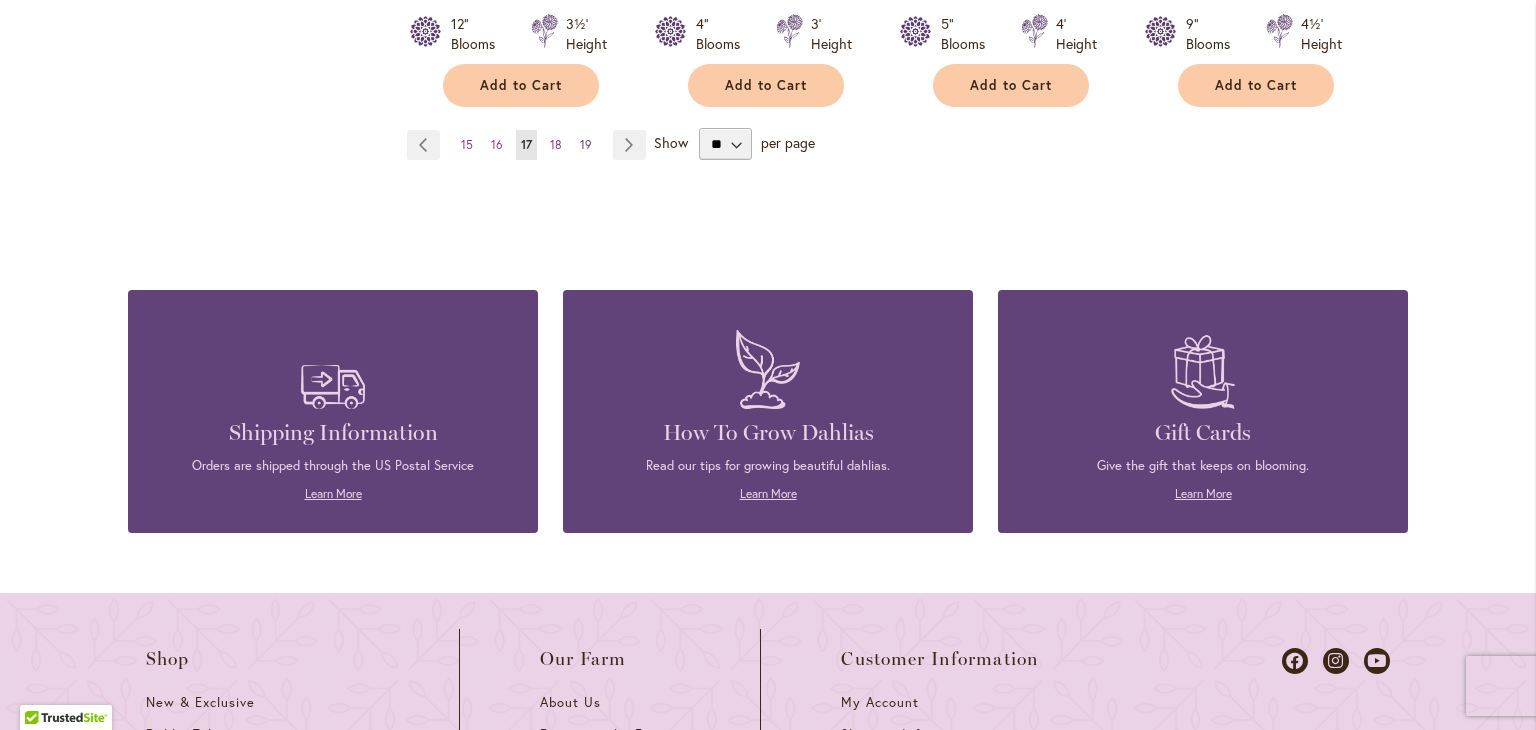 click on "19" at bounding box center [586, 144] 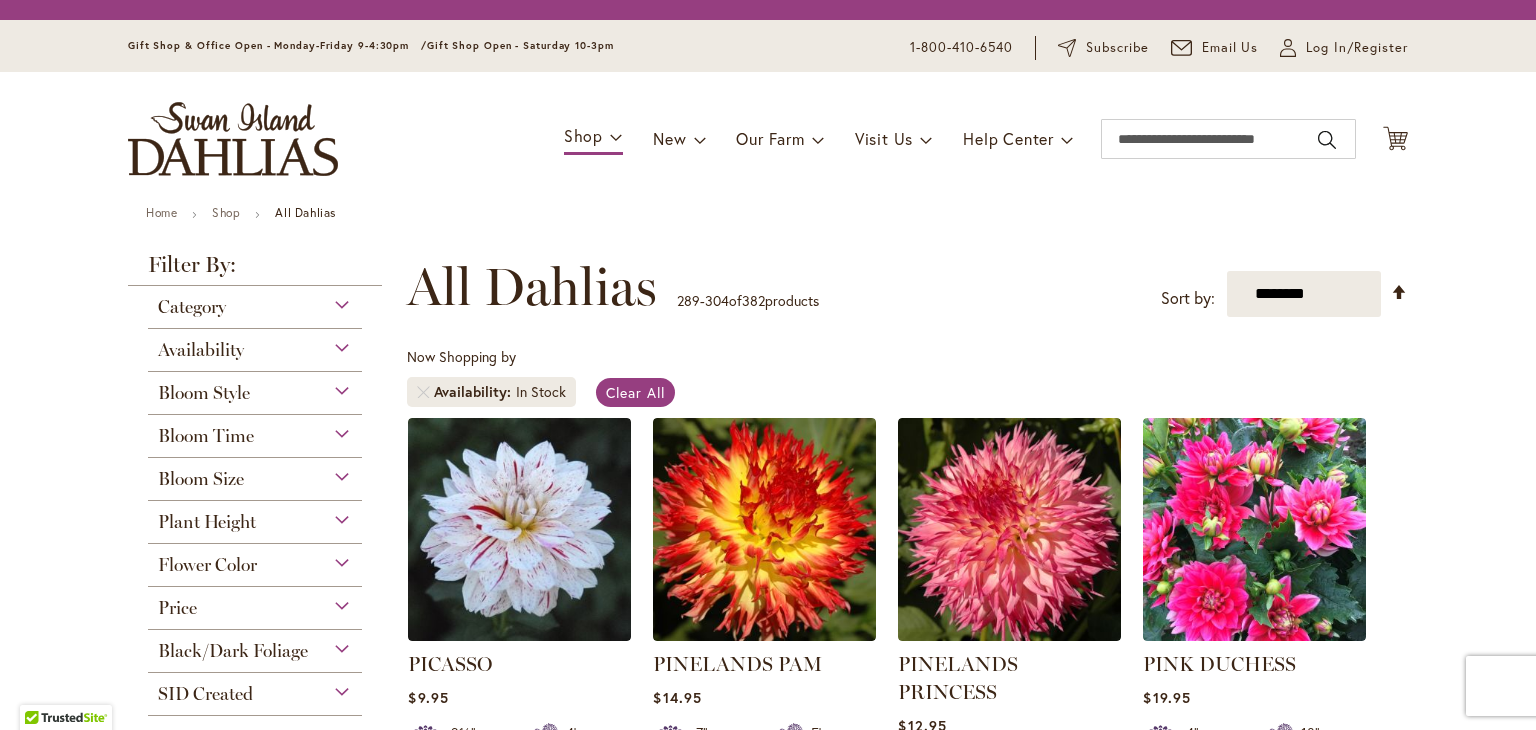 scroll, scrollTop: 0, scrollLeft: 0, axis: both 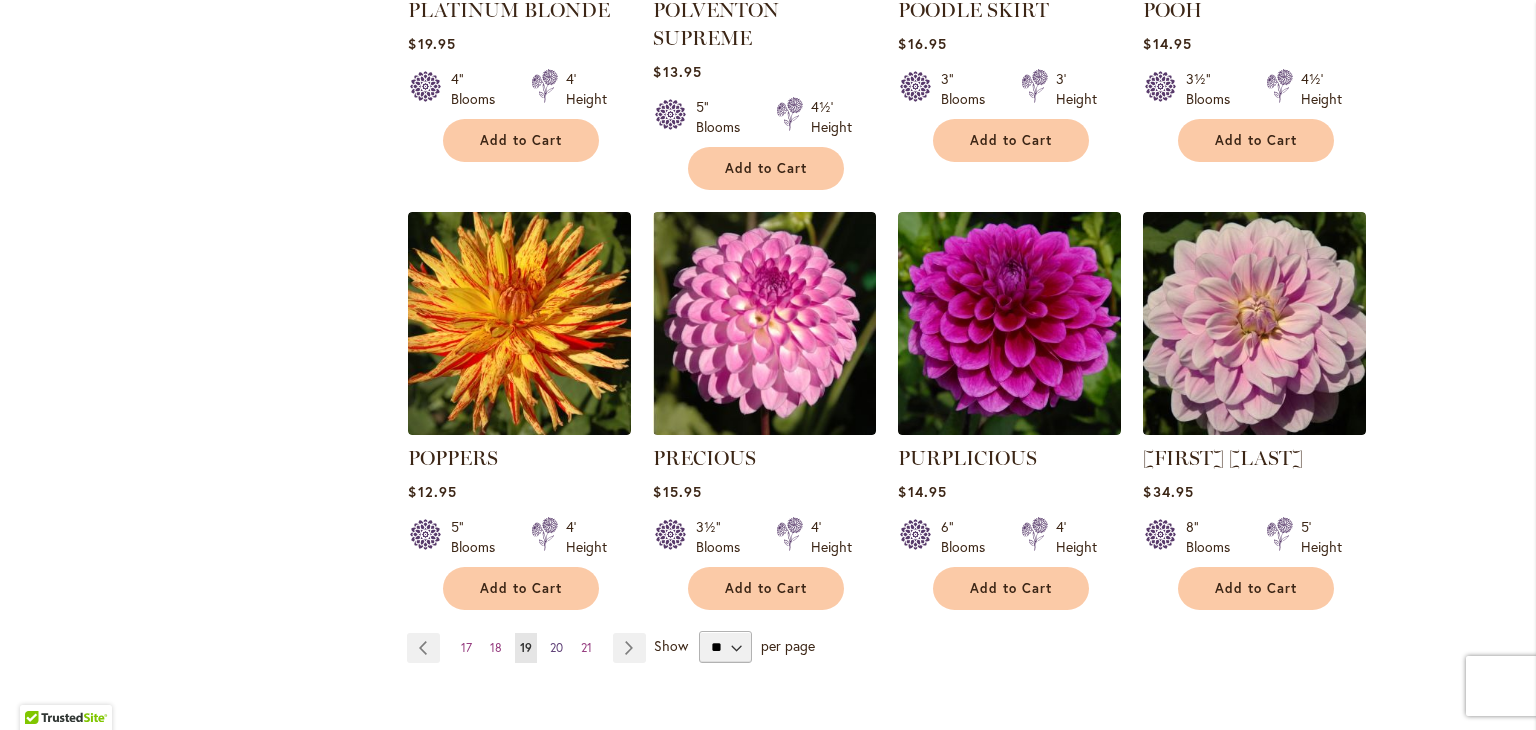 click on "Page
20" at bounding box center (556, 648) 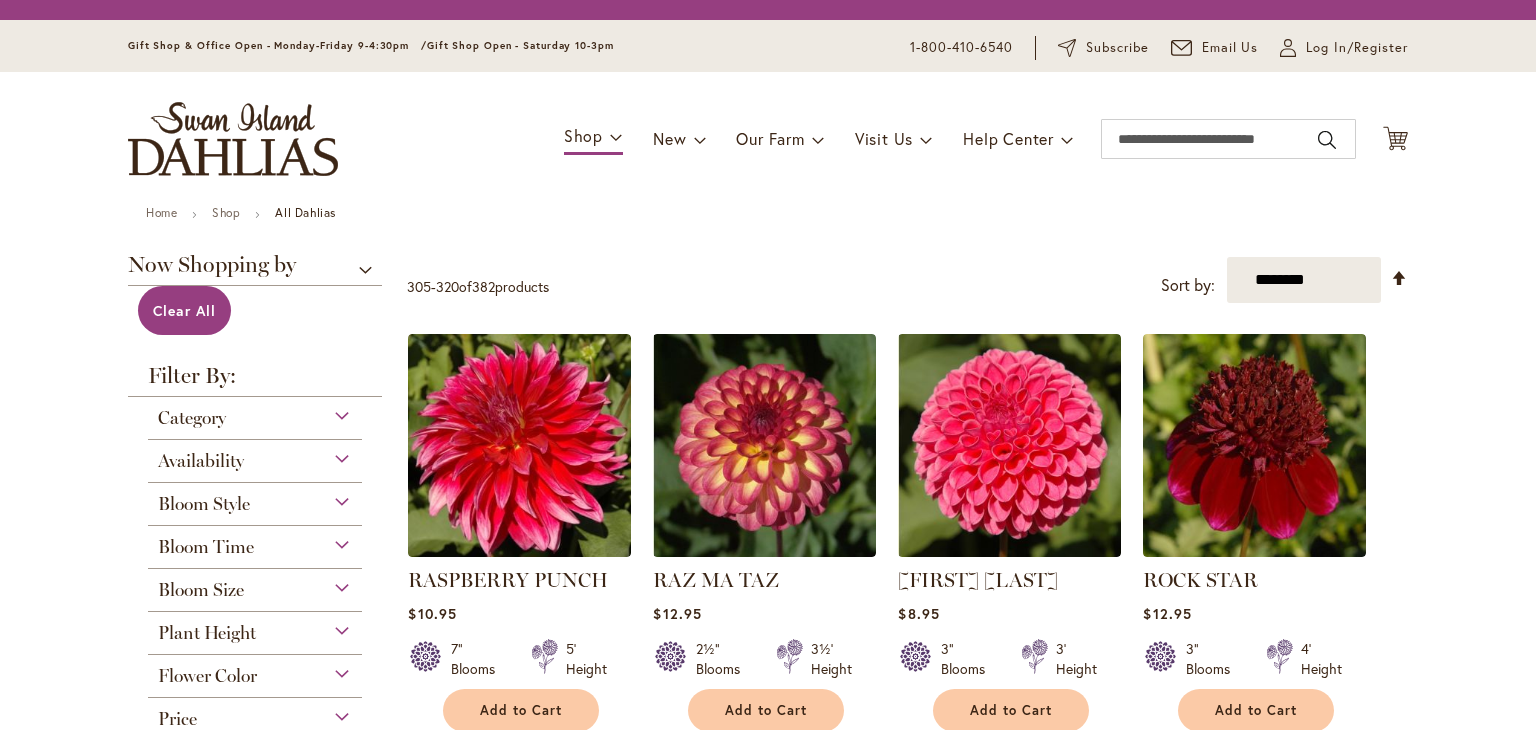 scroll, scrollTop: 0, scrollLeft: 0, axis: both 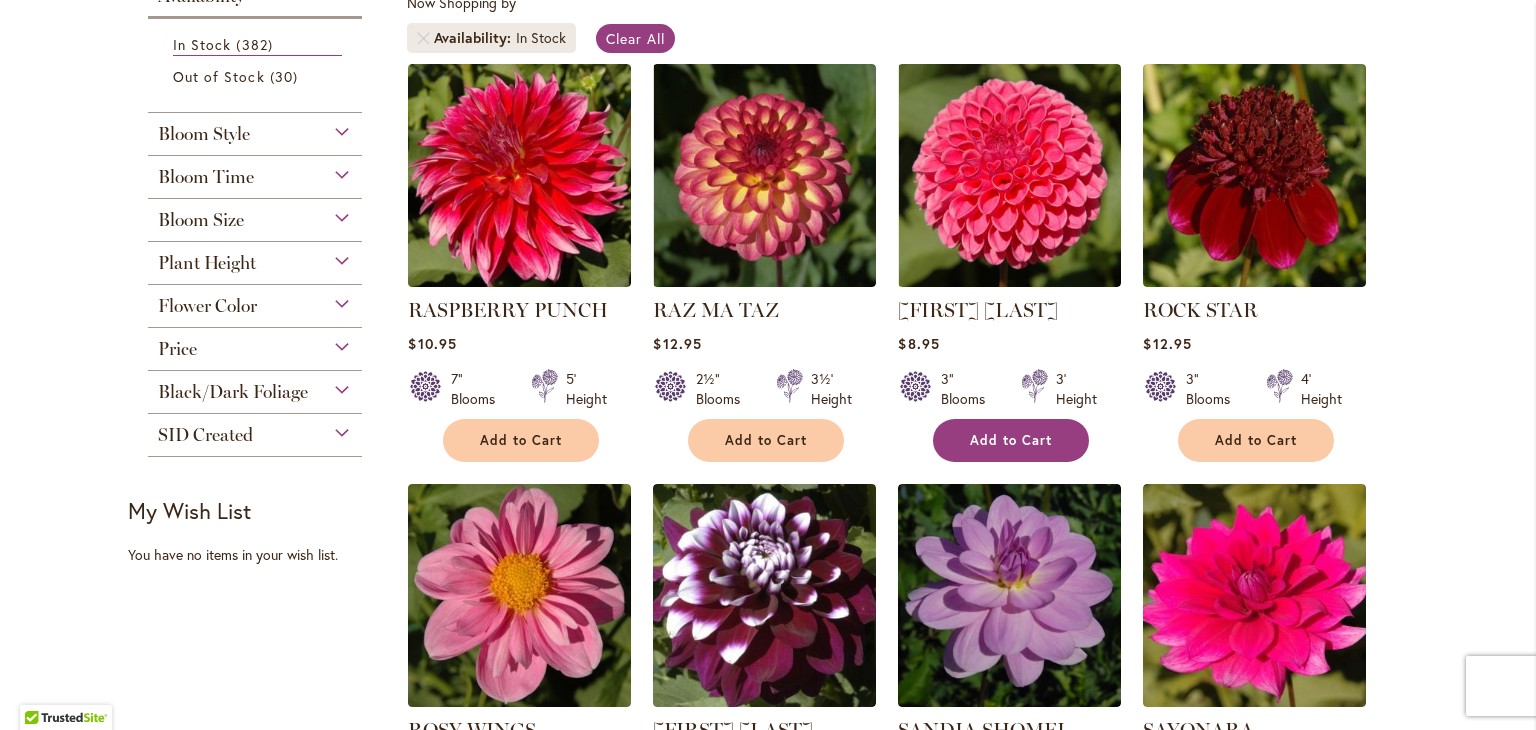 click on "Add to Cart" at bounding box center (1011, 440) 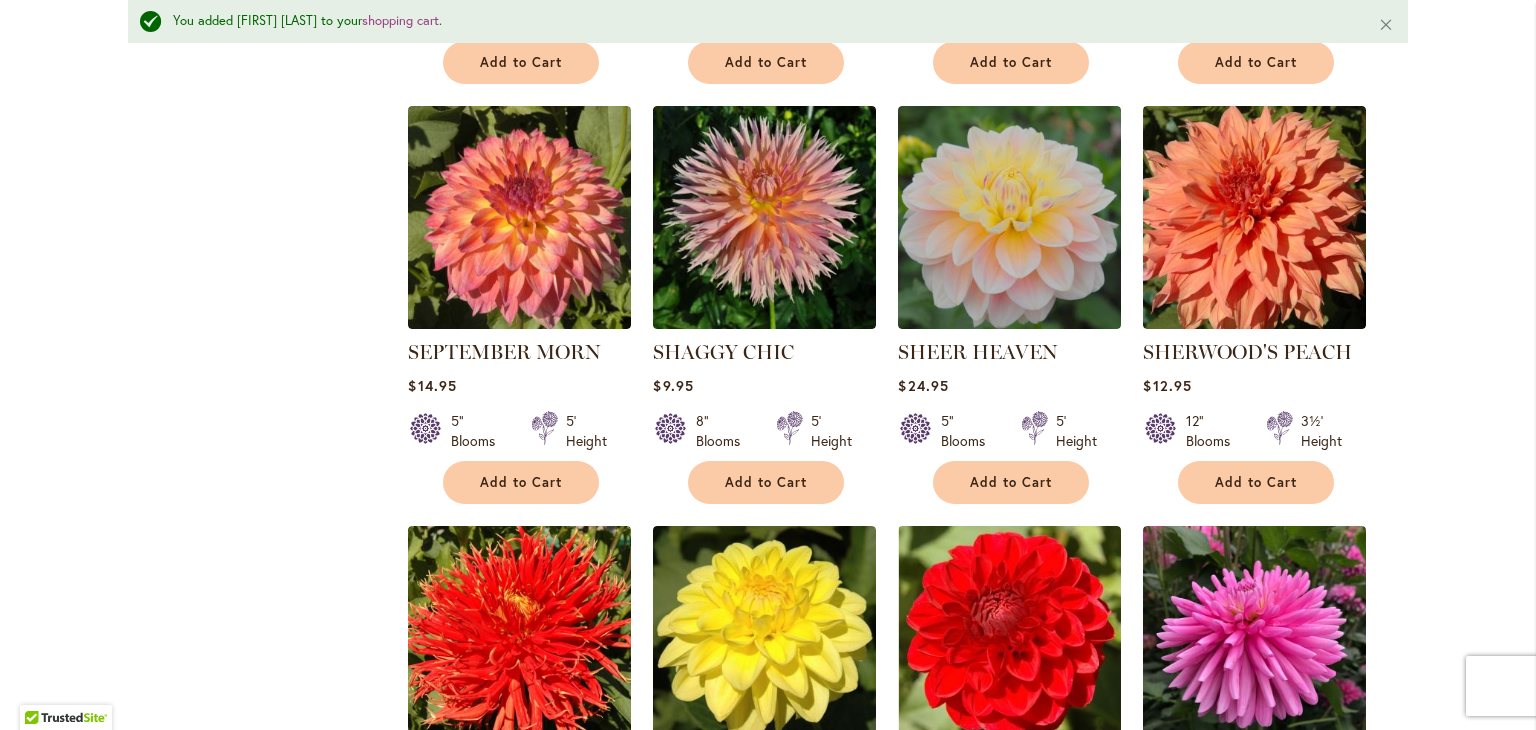 scroll, scrollTop: 1272, scrollLeft: 0, axis: vertical 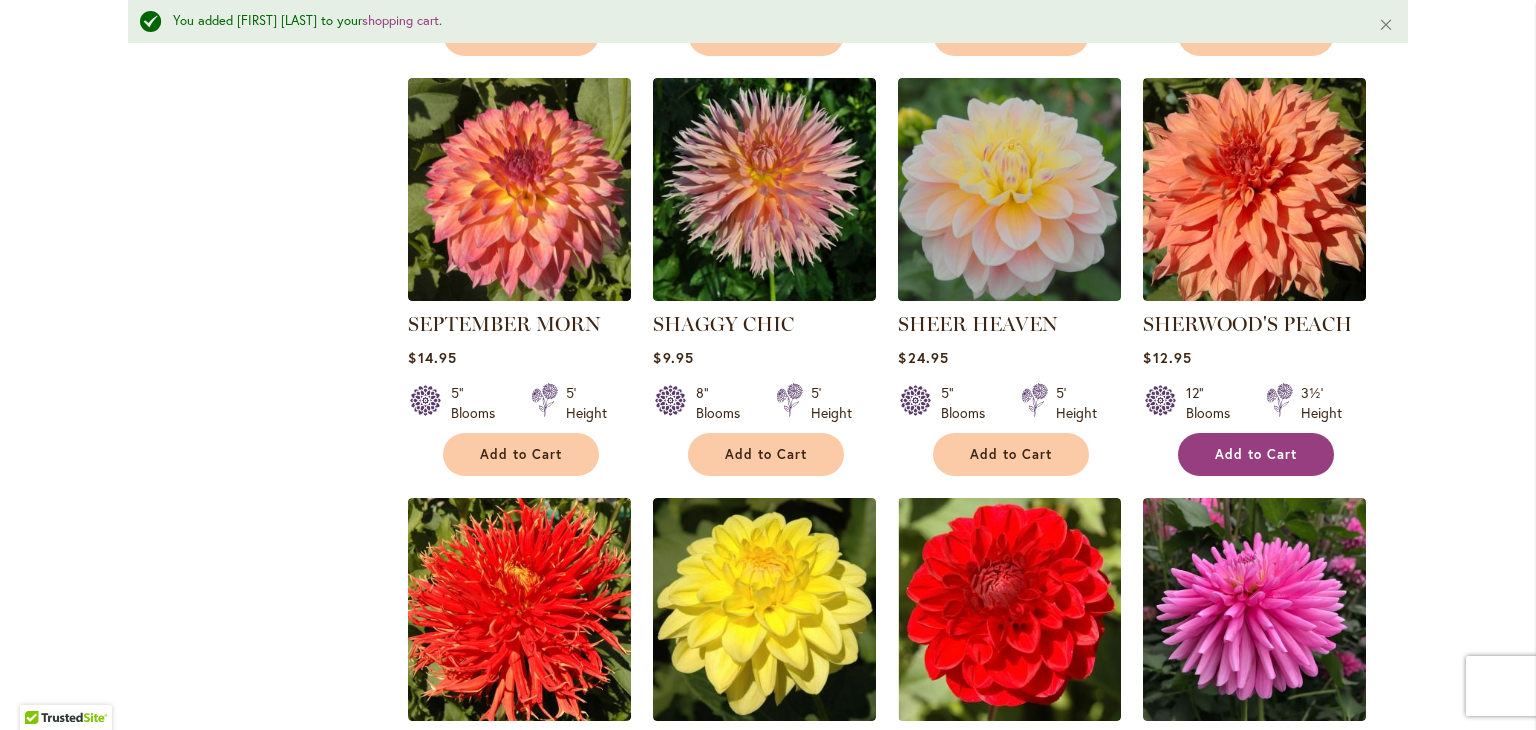click on "Add to Cart" at bounding box center (1256, 454) 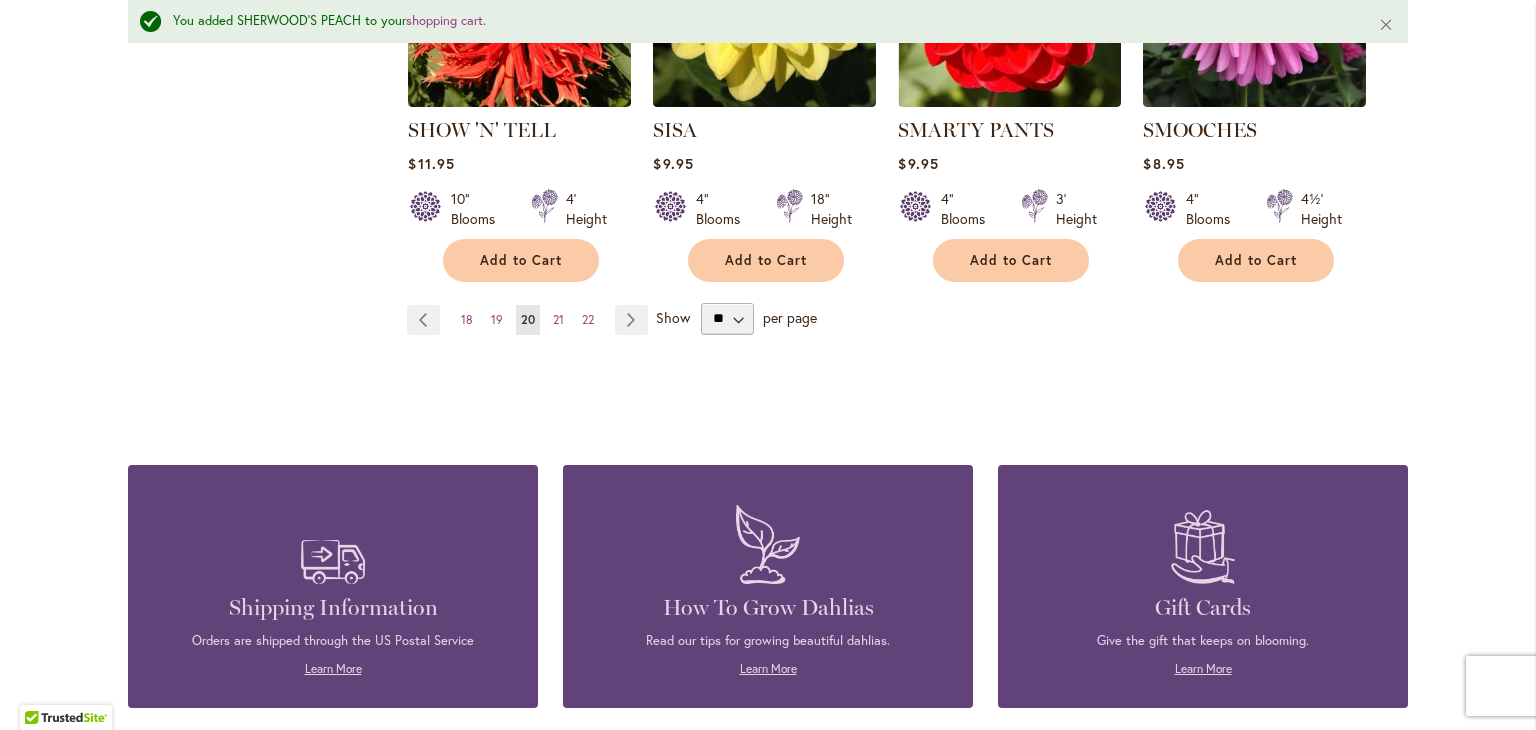 scroll, scrollTop: 1896, scrollLeft: 0, axis: vertical 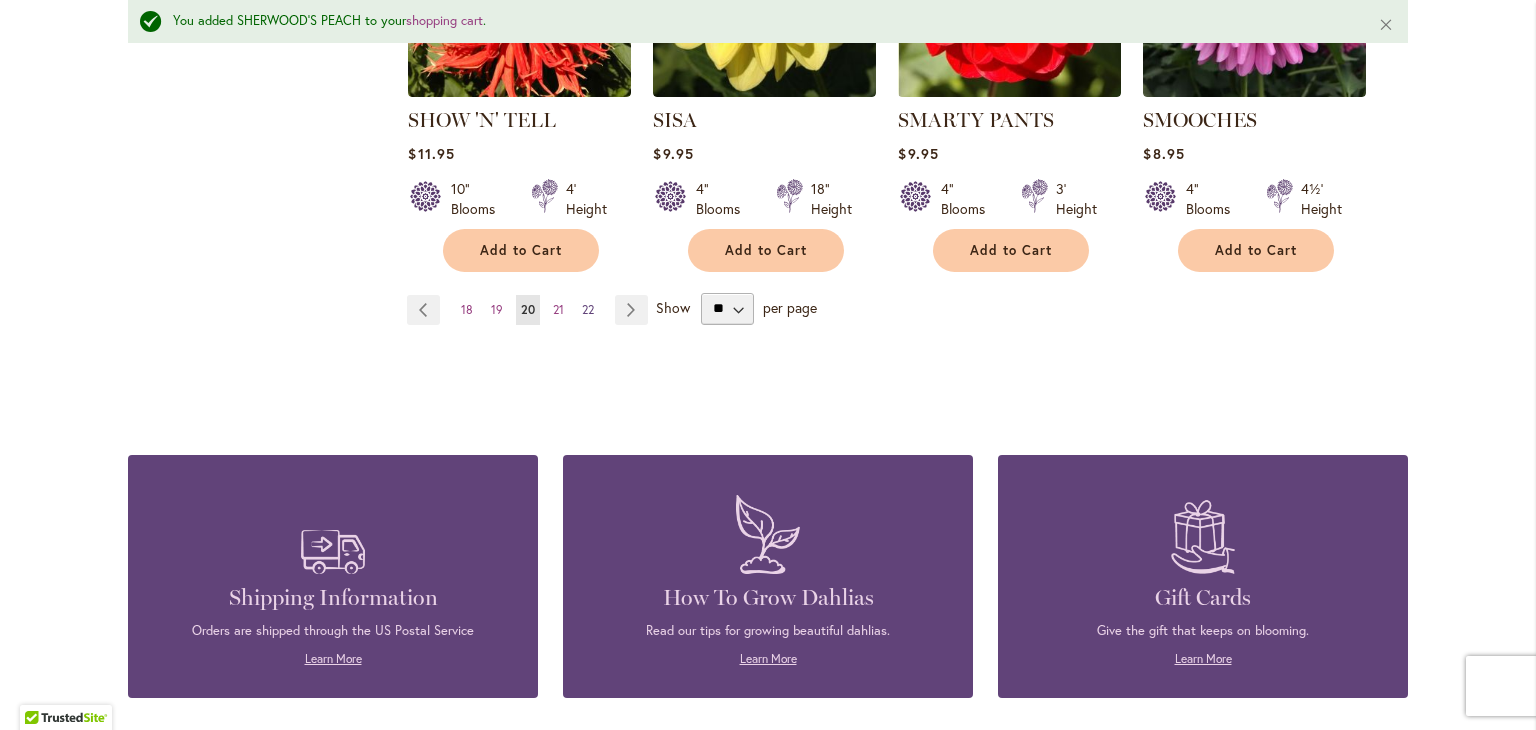 click on "22" at bounding box center (588, 309) 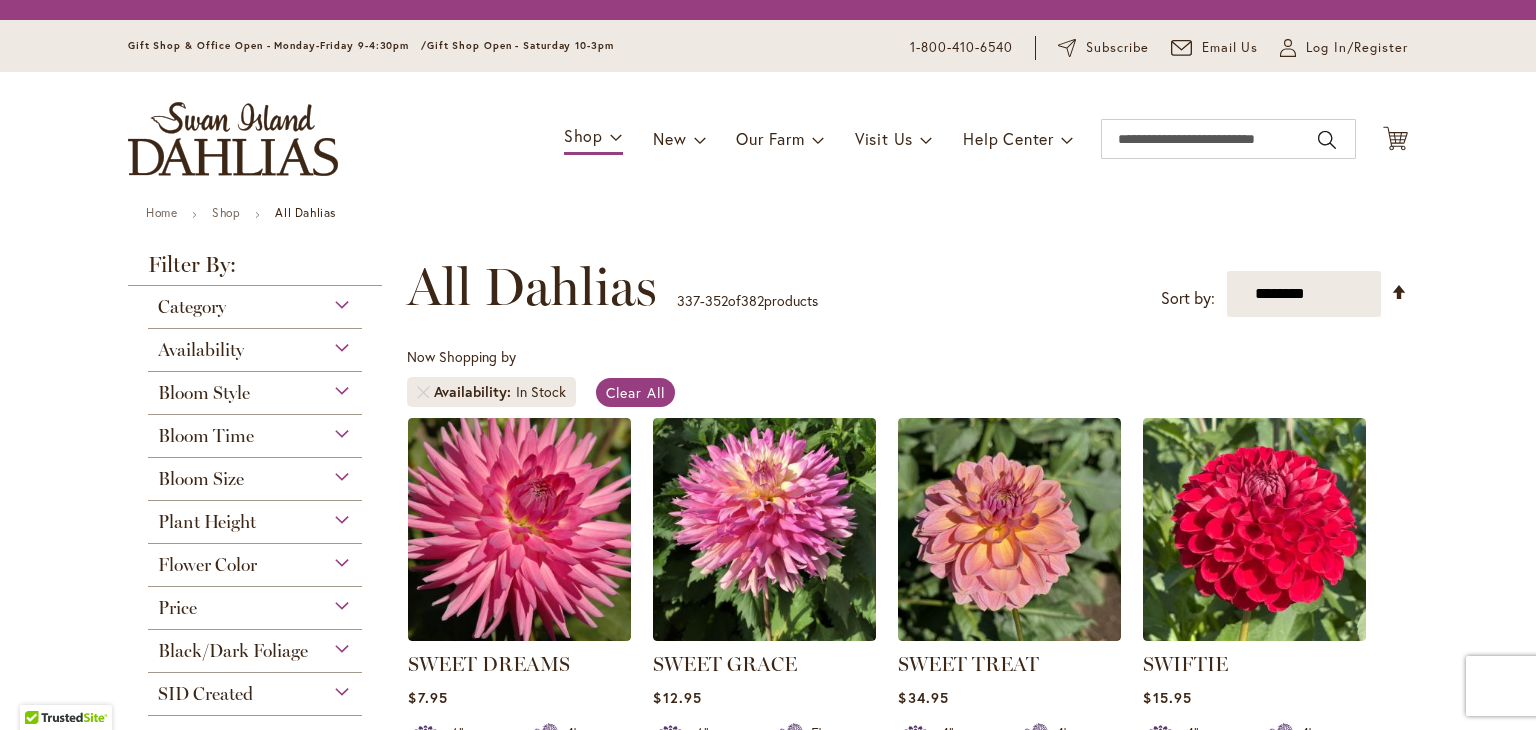 scroll, scrollTop: 0, scrollLeft: 0, axis: both 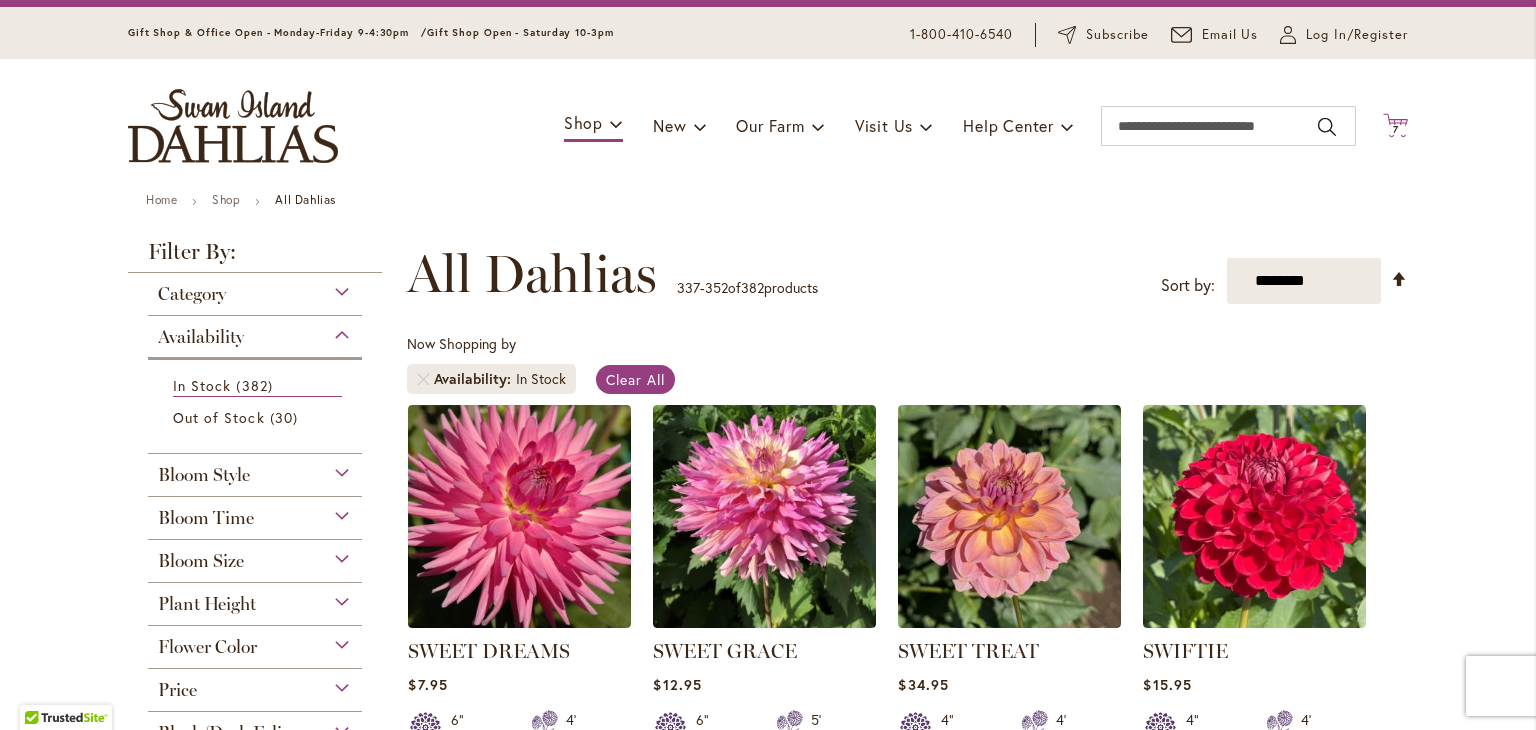 click 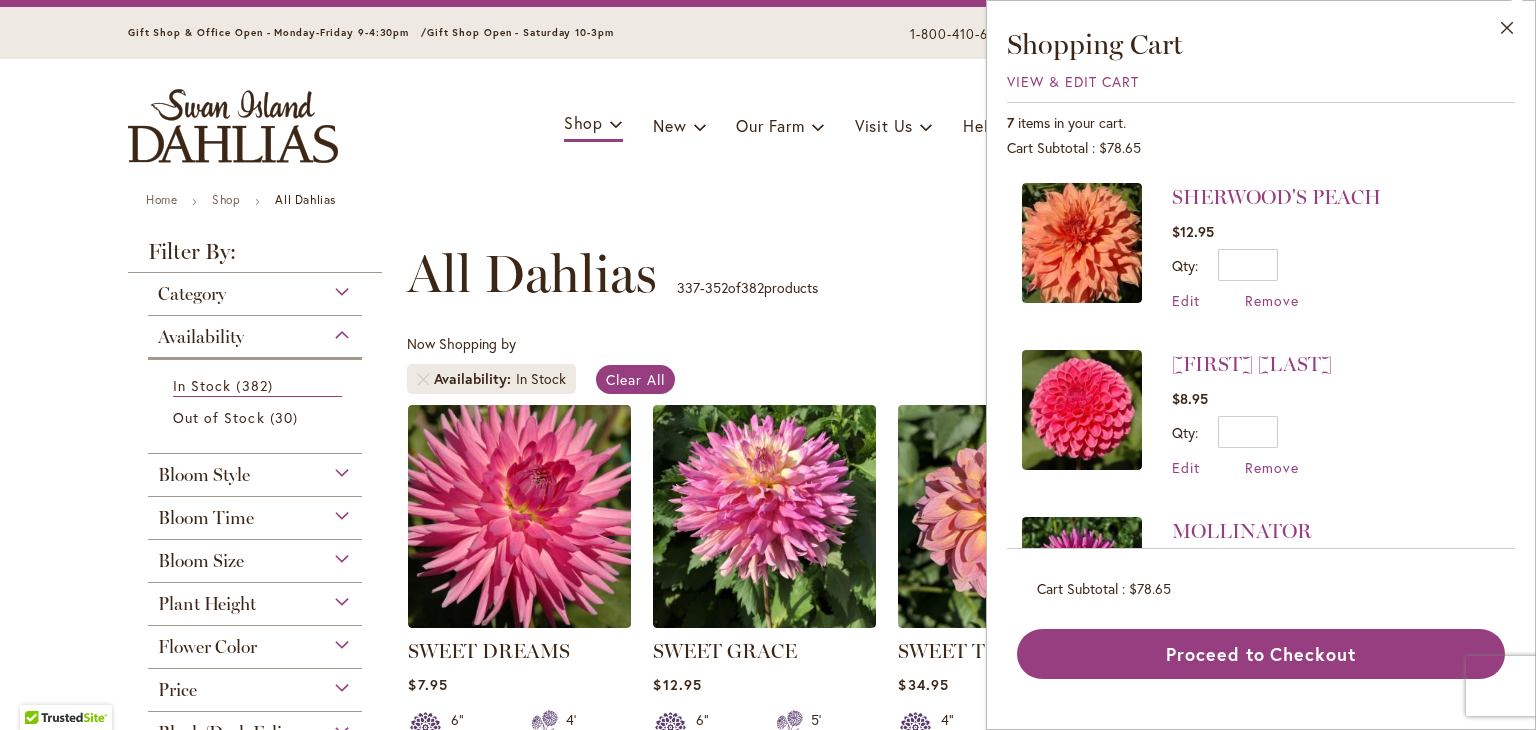 type 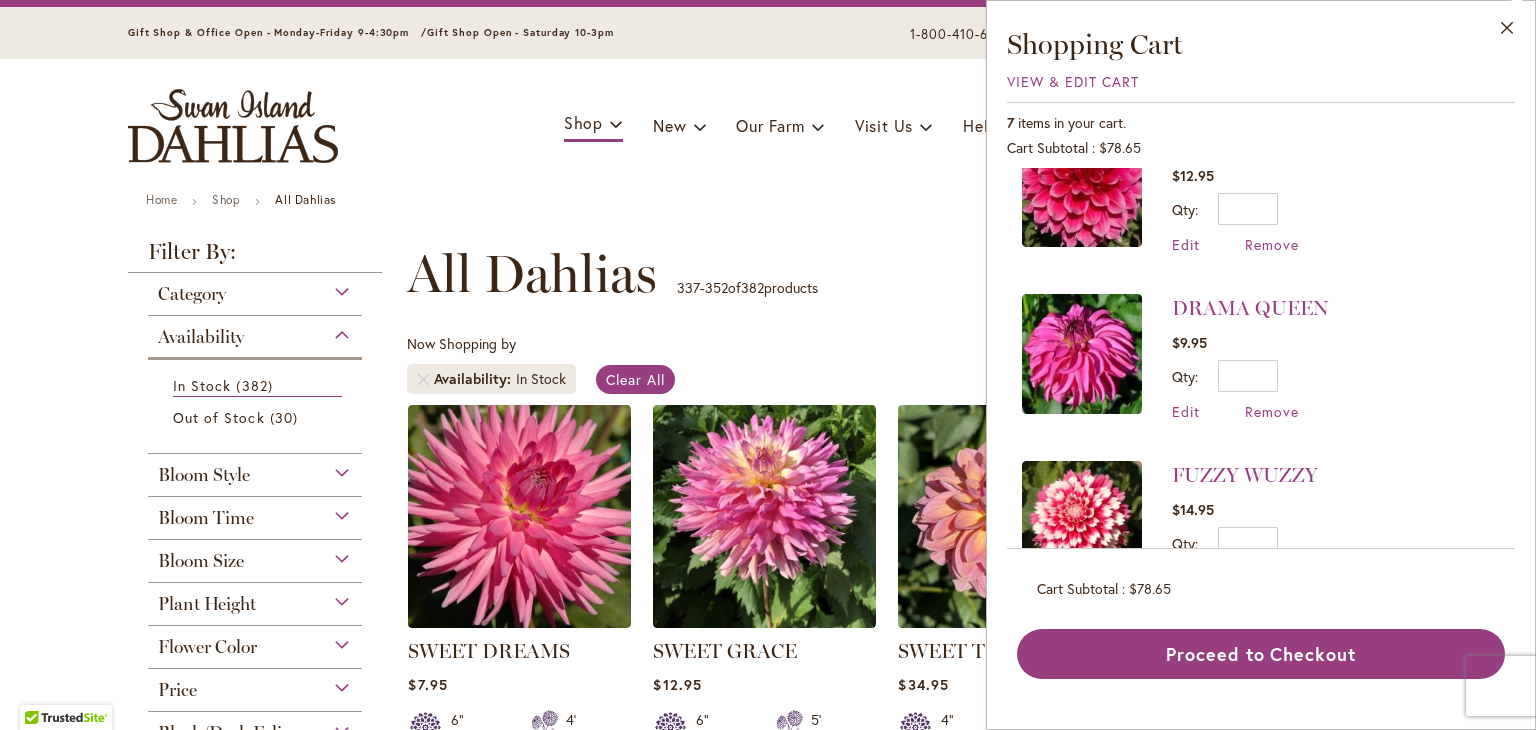scroll, scrollTop: 560, scrollLeft: 0, axis: vertical 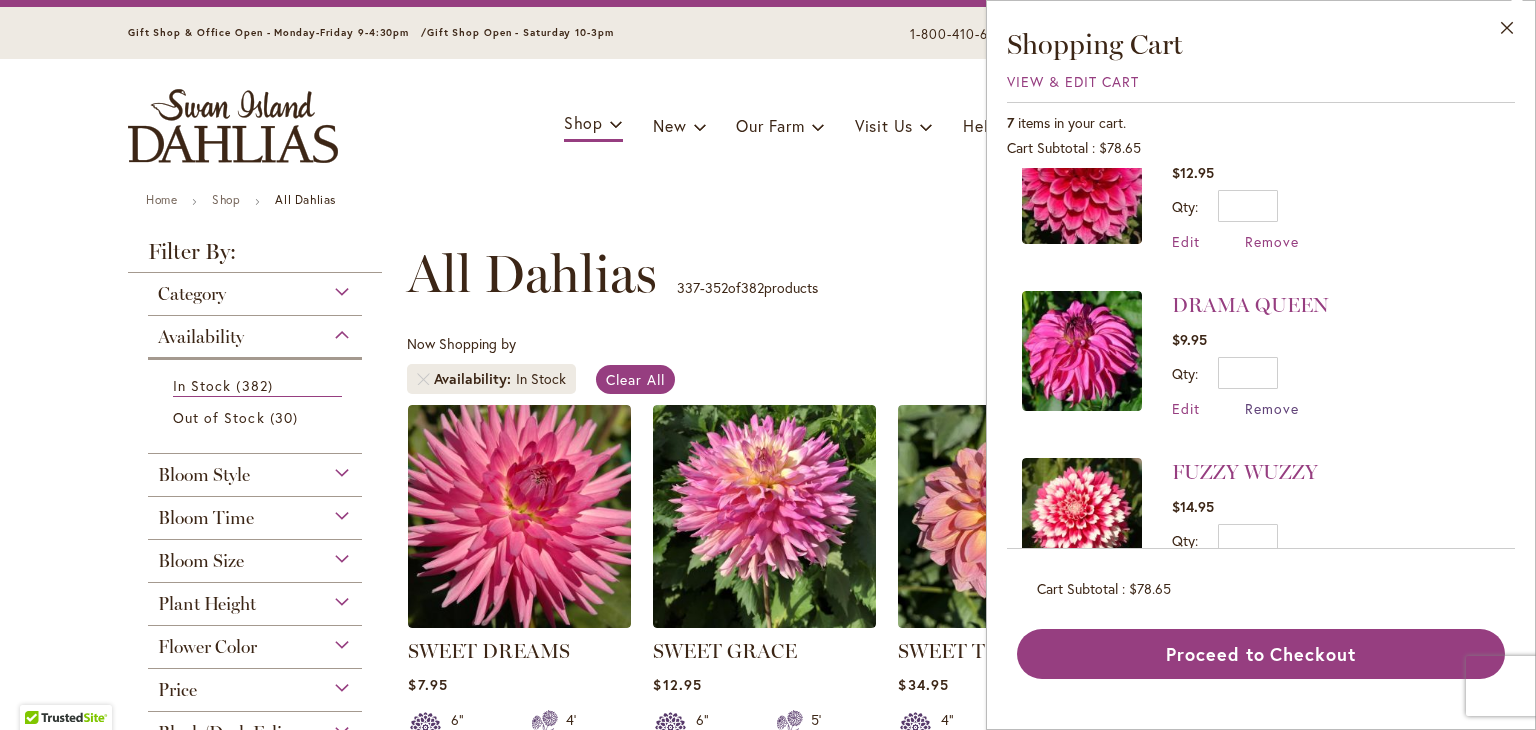 click on "Remove" at bounding box center (1272, 408) 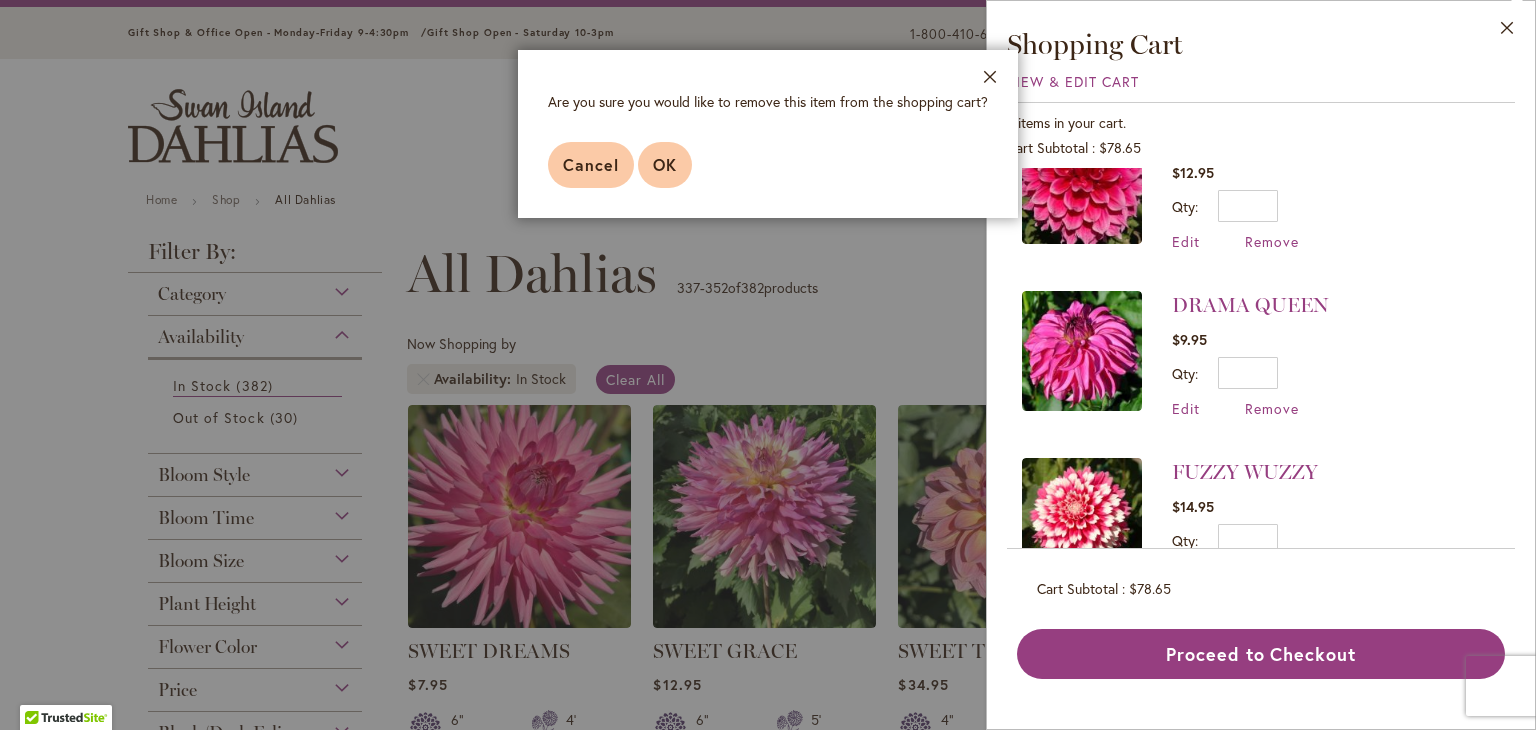 click on "OK" at bounding box center [665, 165] 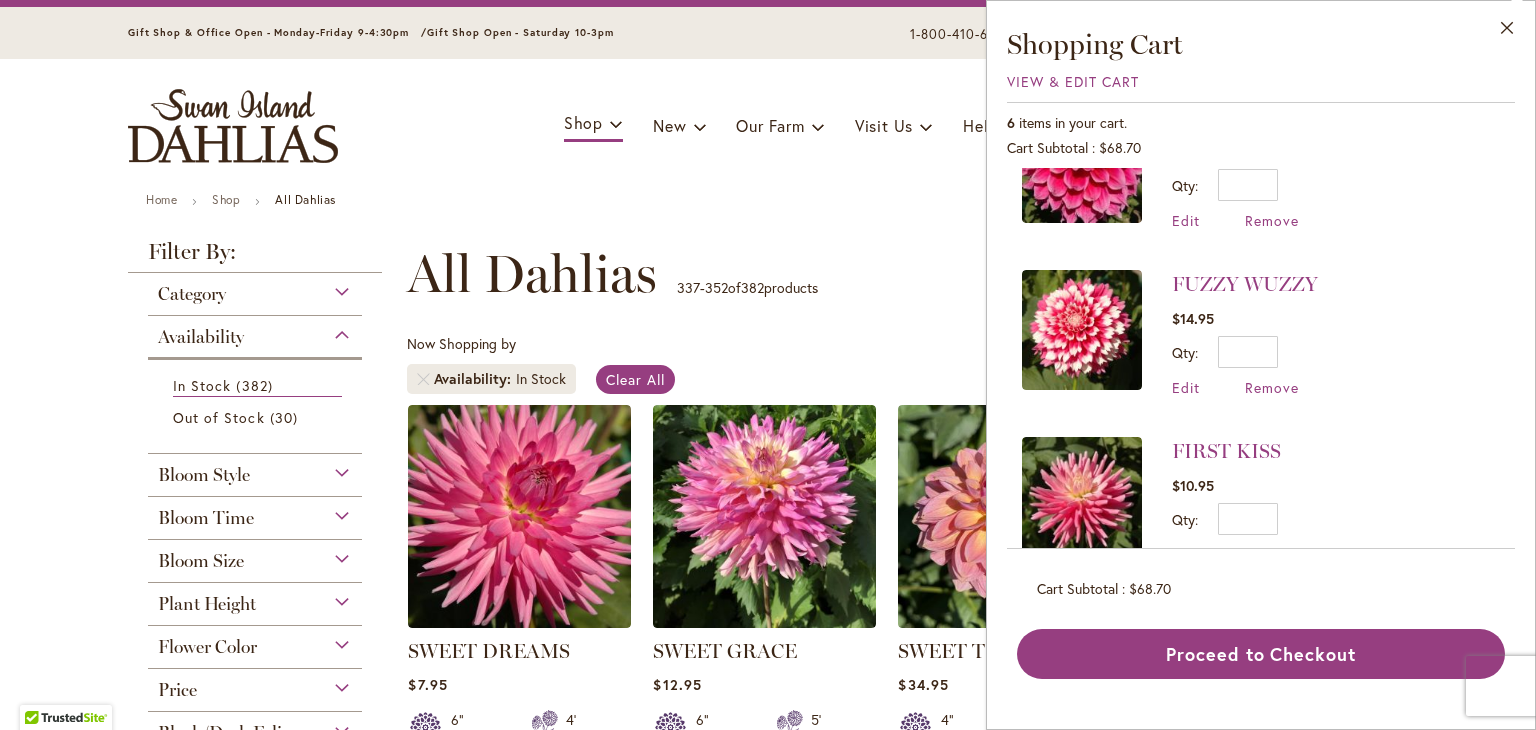 scroll, scrollTop: 619, scrollLeft: 0, axis: vertical 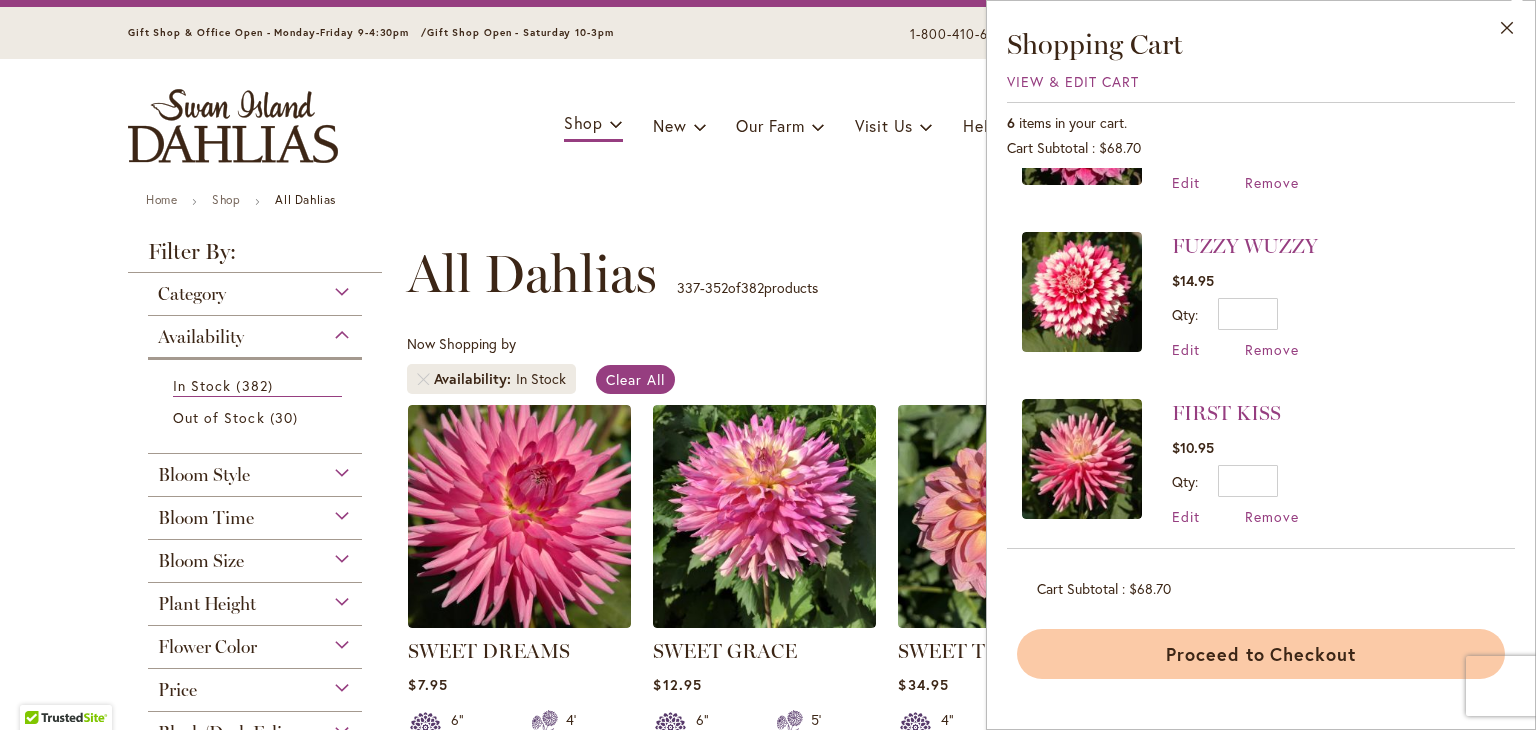 click on "Proceed to Checkout" at bounding box center [1261, 654] 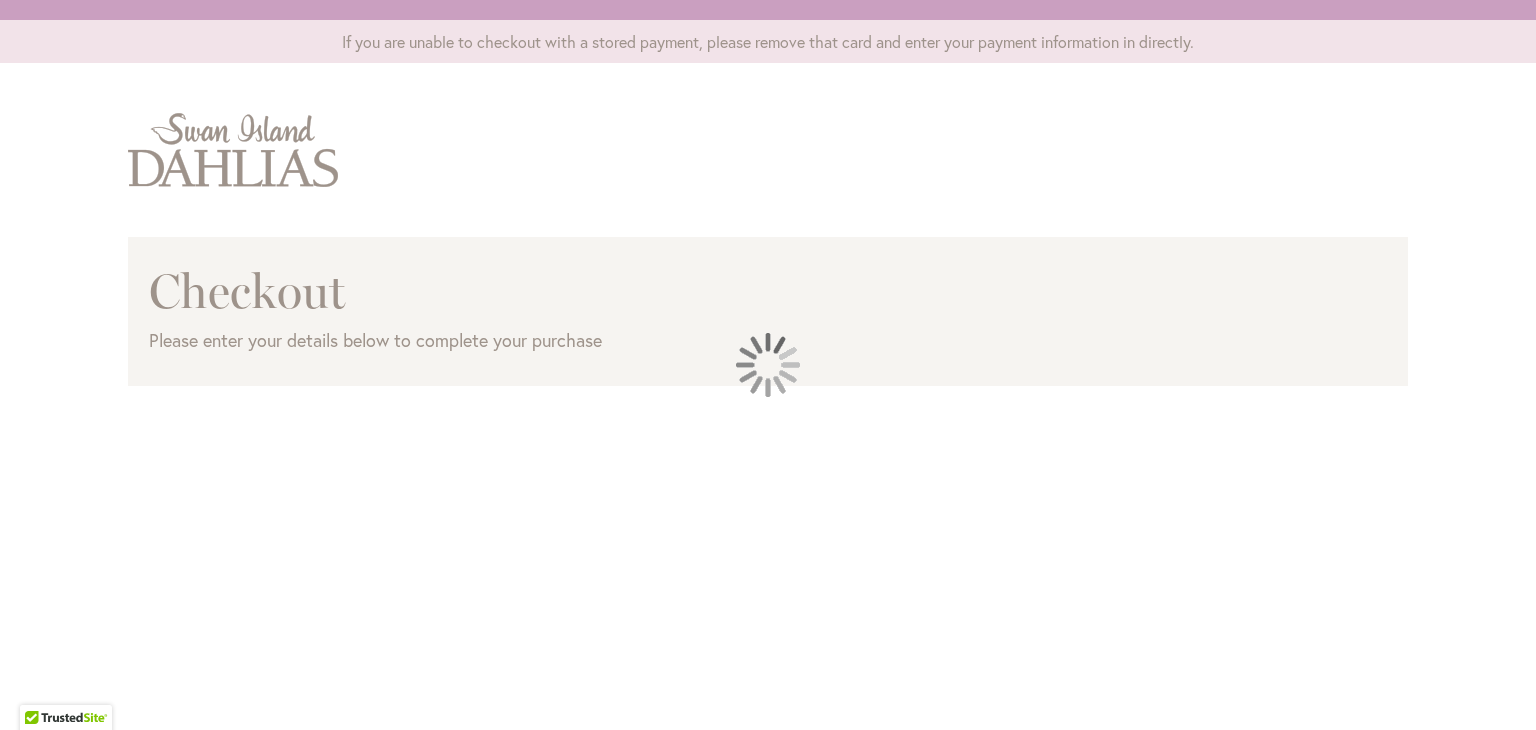 scroll, scrollTop: 0, scrollLeft: 0, axis: both 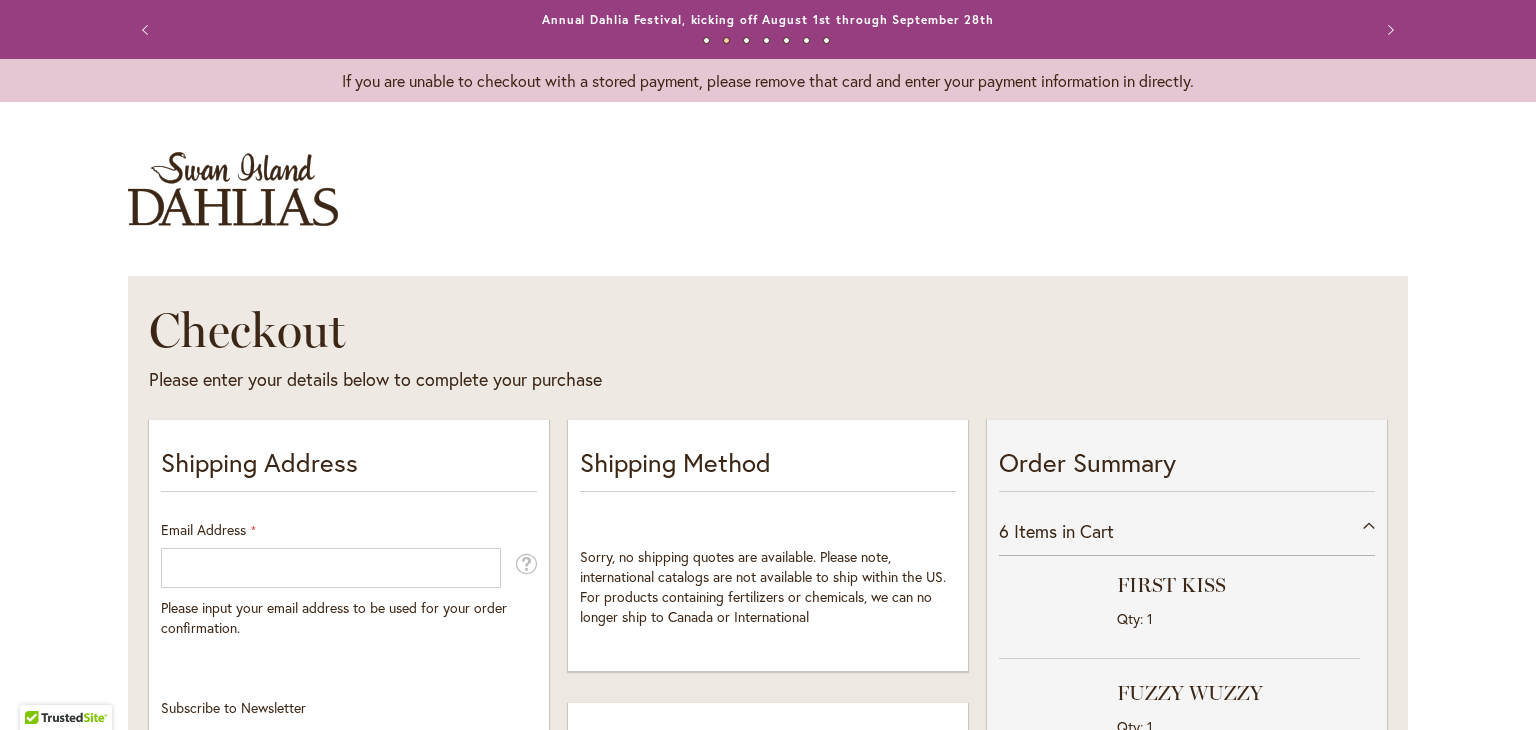select on "**" 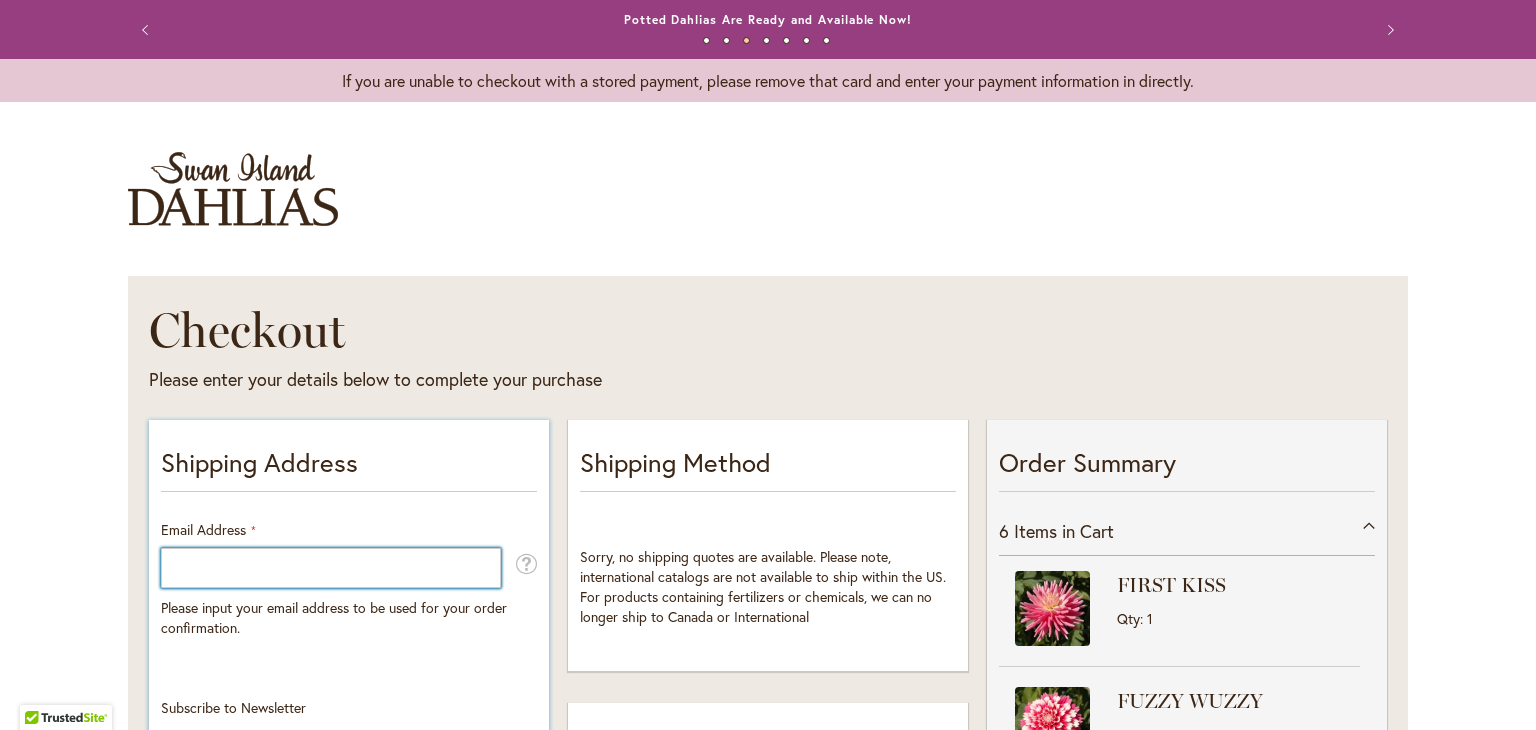 click on "Email Address" at bounding box center (331, 568) 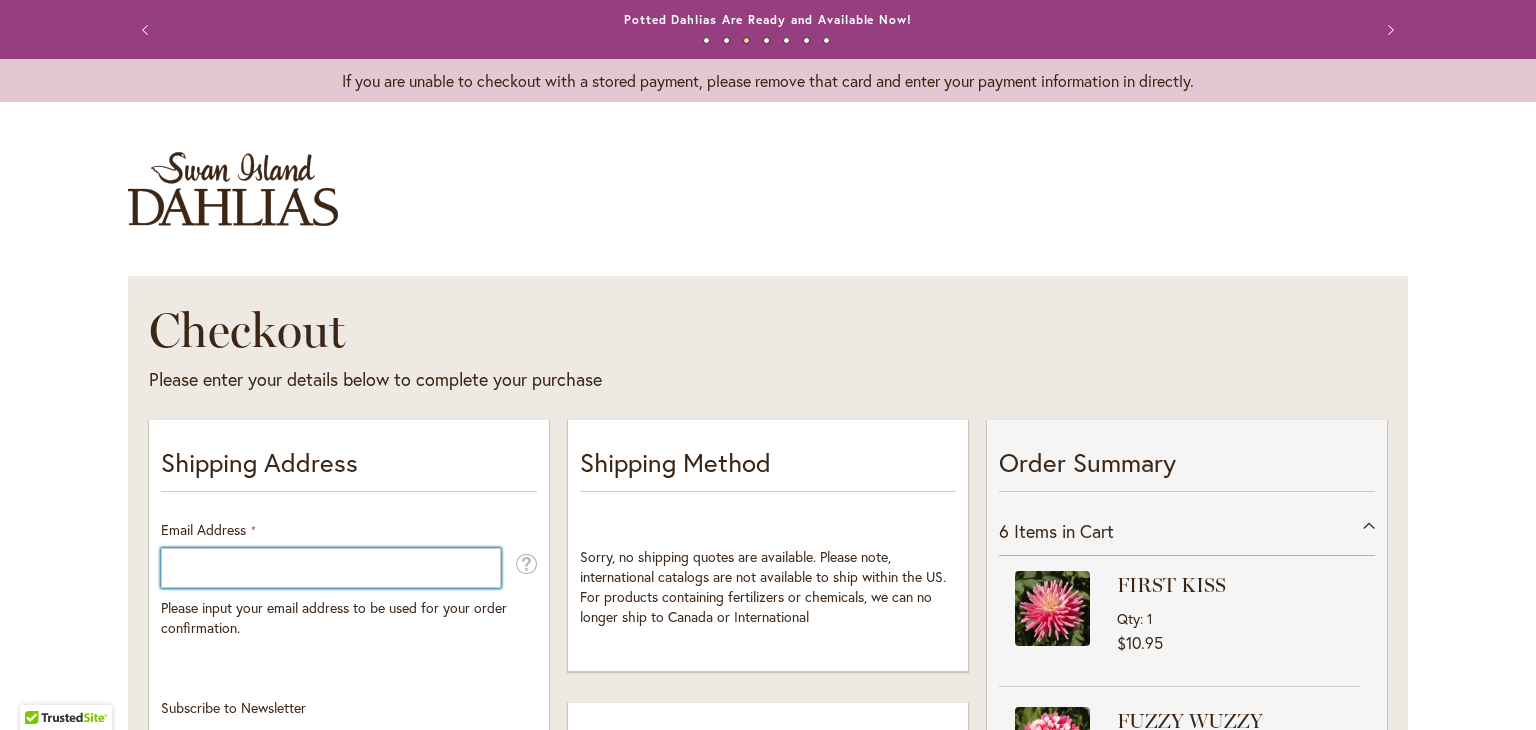 type on "**********" 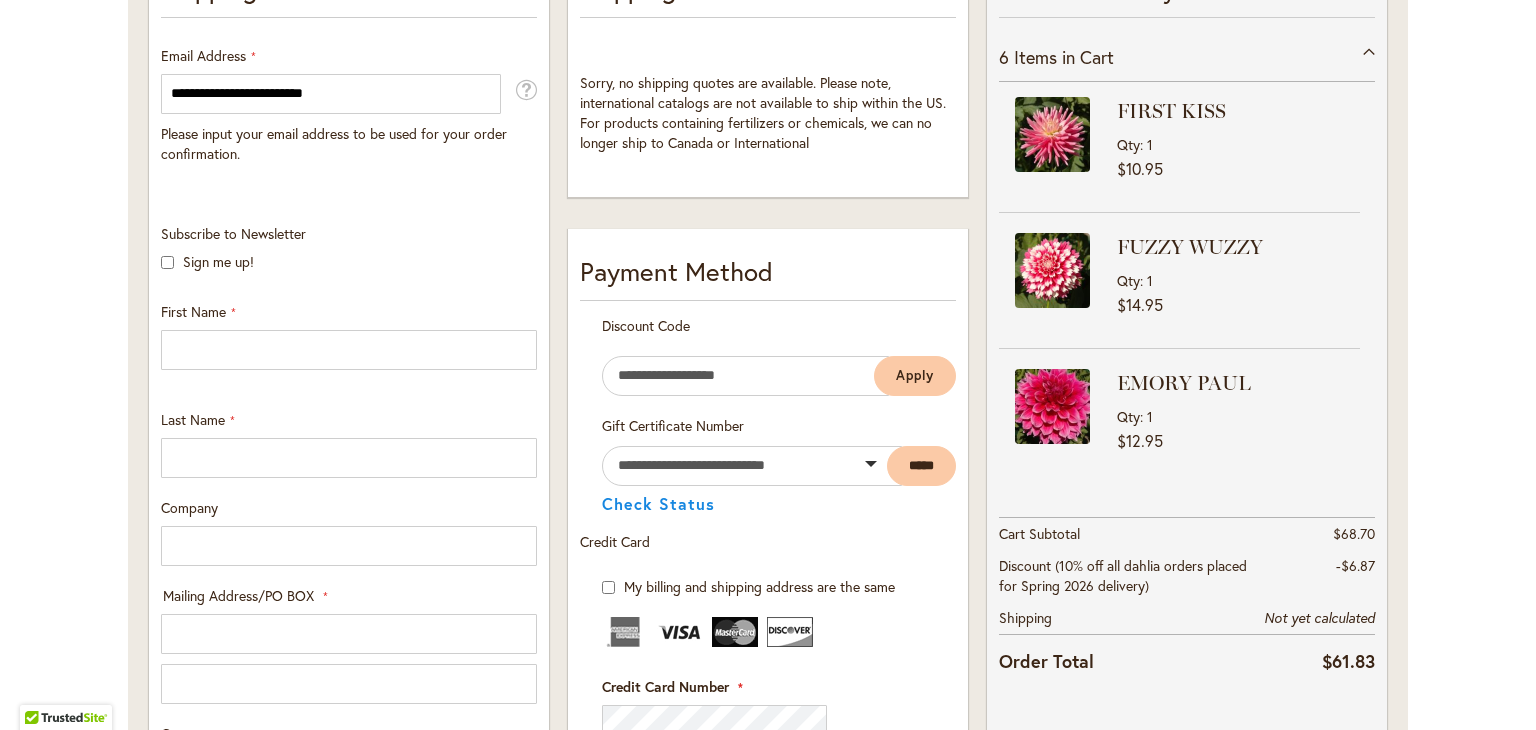 scroll, scrollTop: 476, scrollLeft: 0, axis: vertical 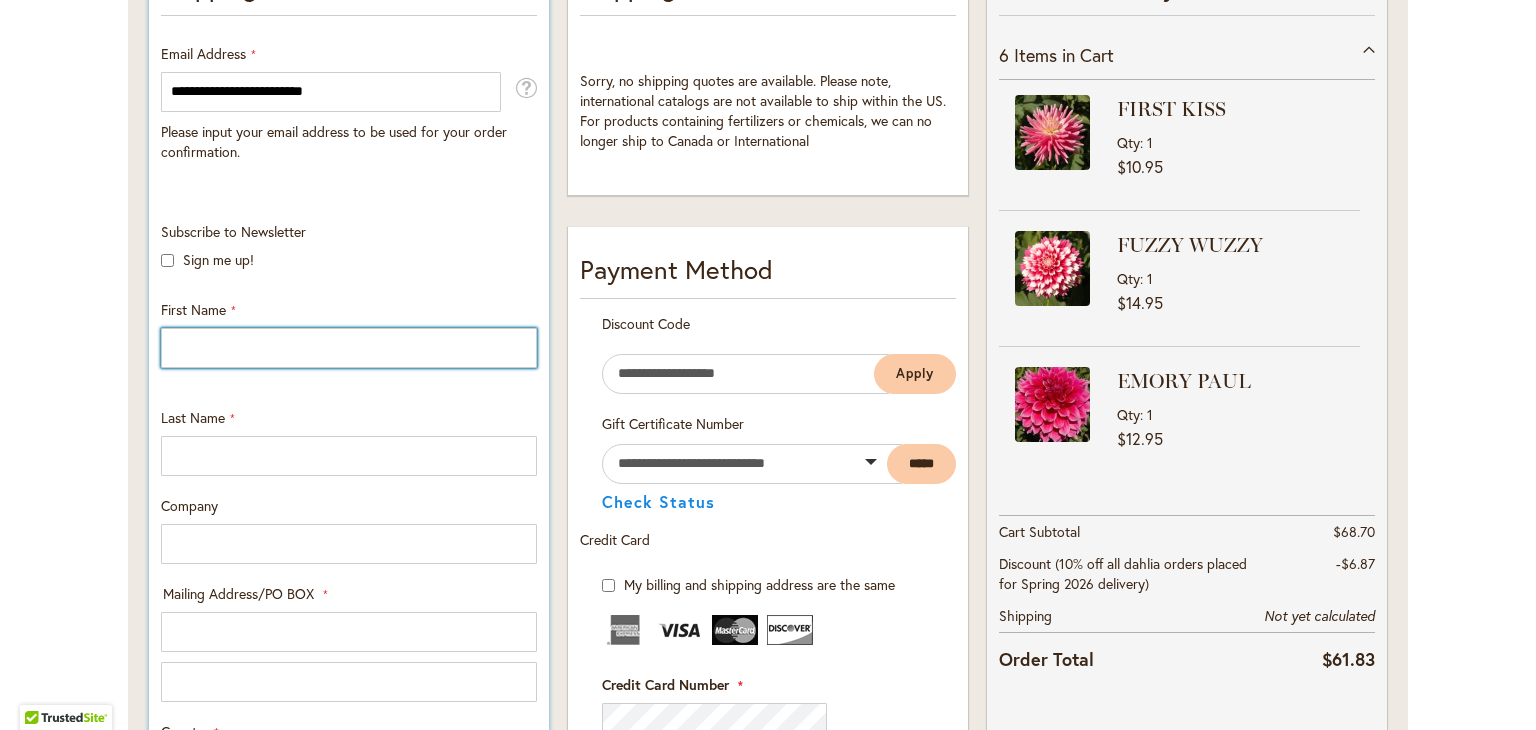 click on "First Name" at bounding box center [349, 348] 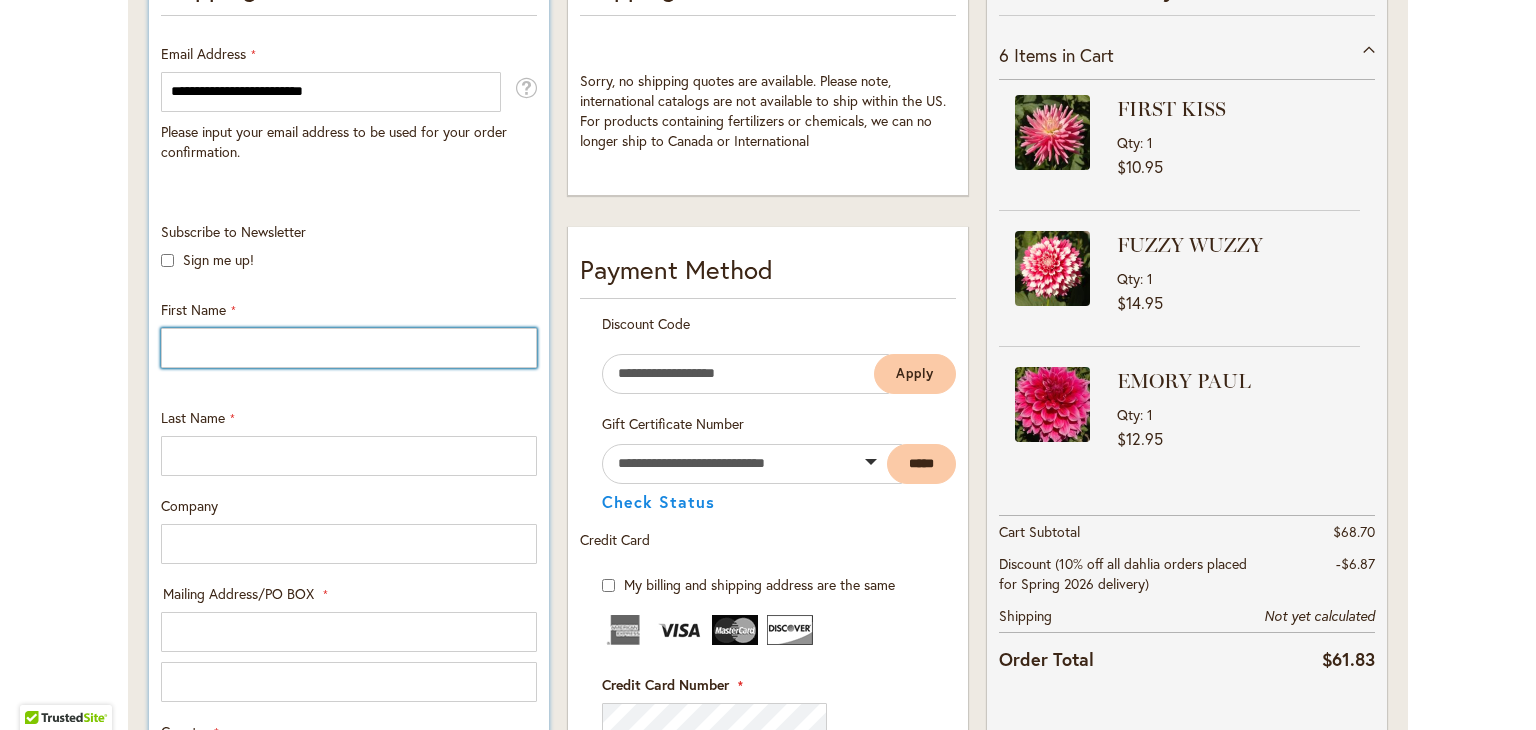 type on "*****" 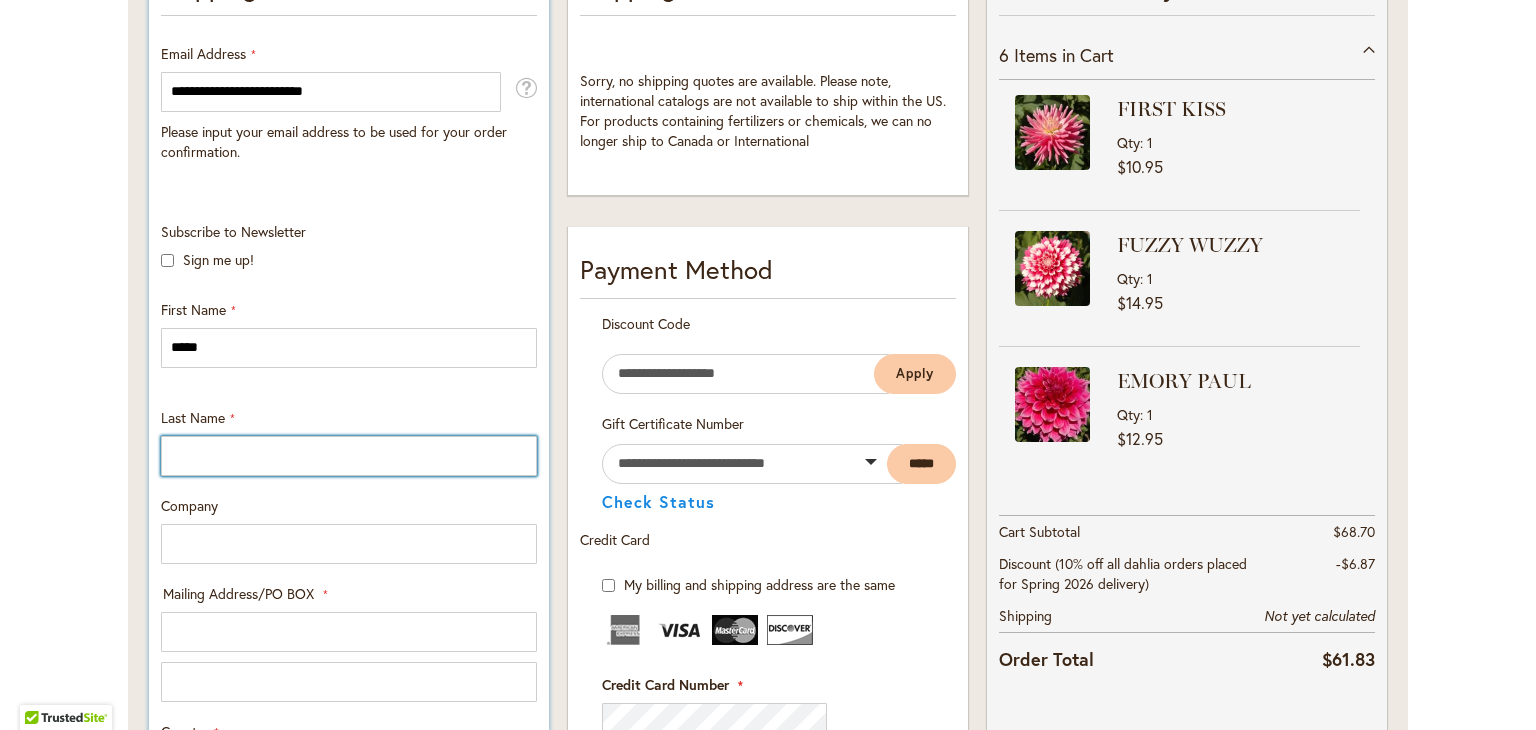 type on "******" 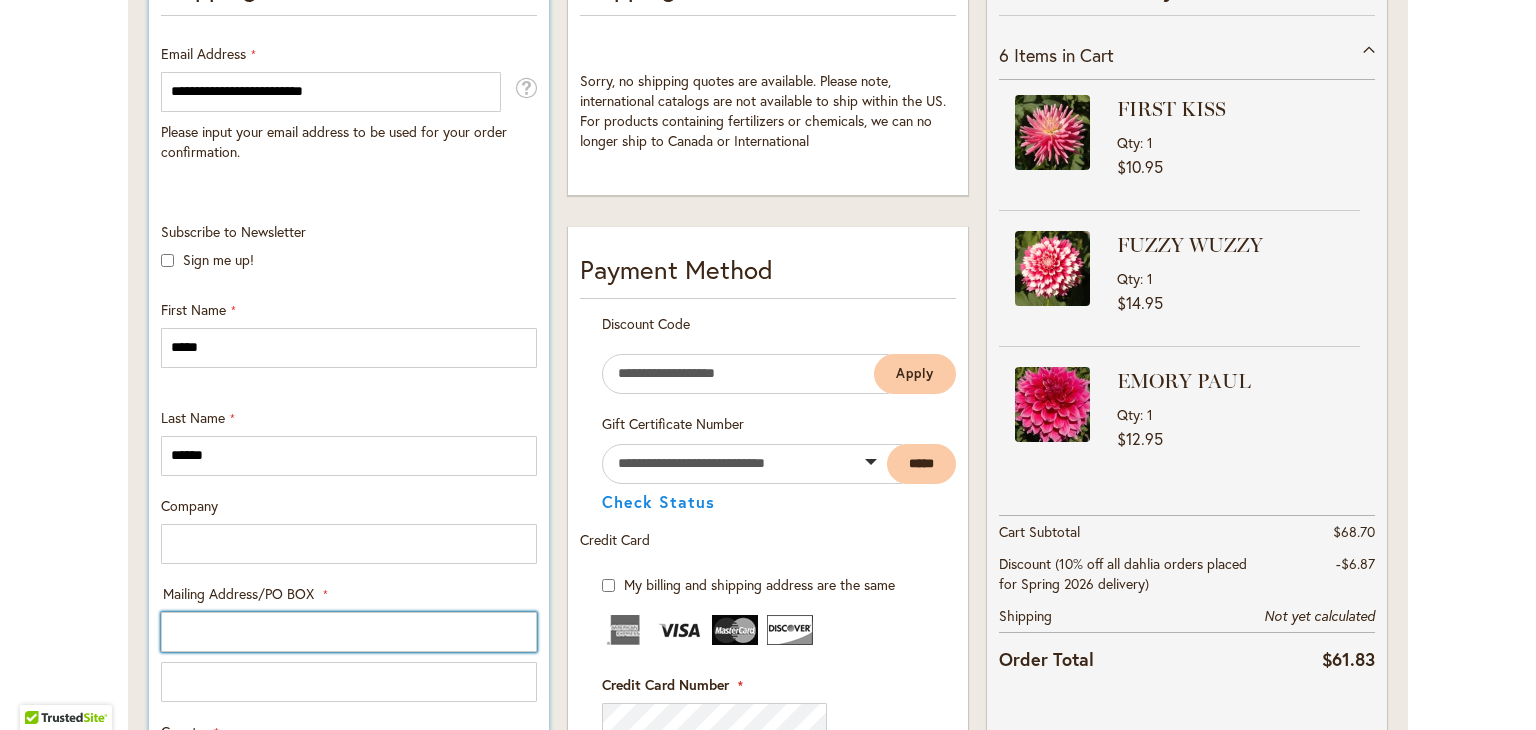 type on "**********" 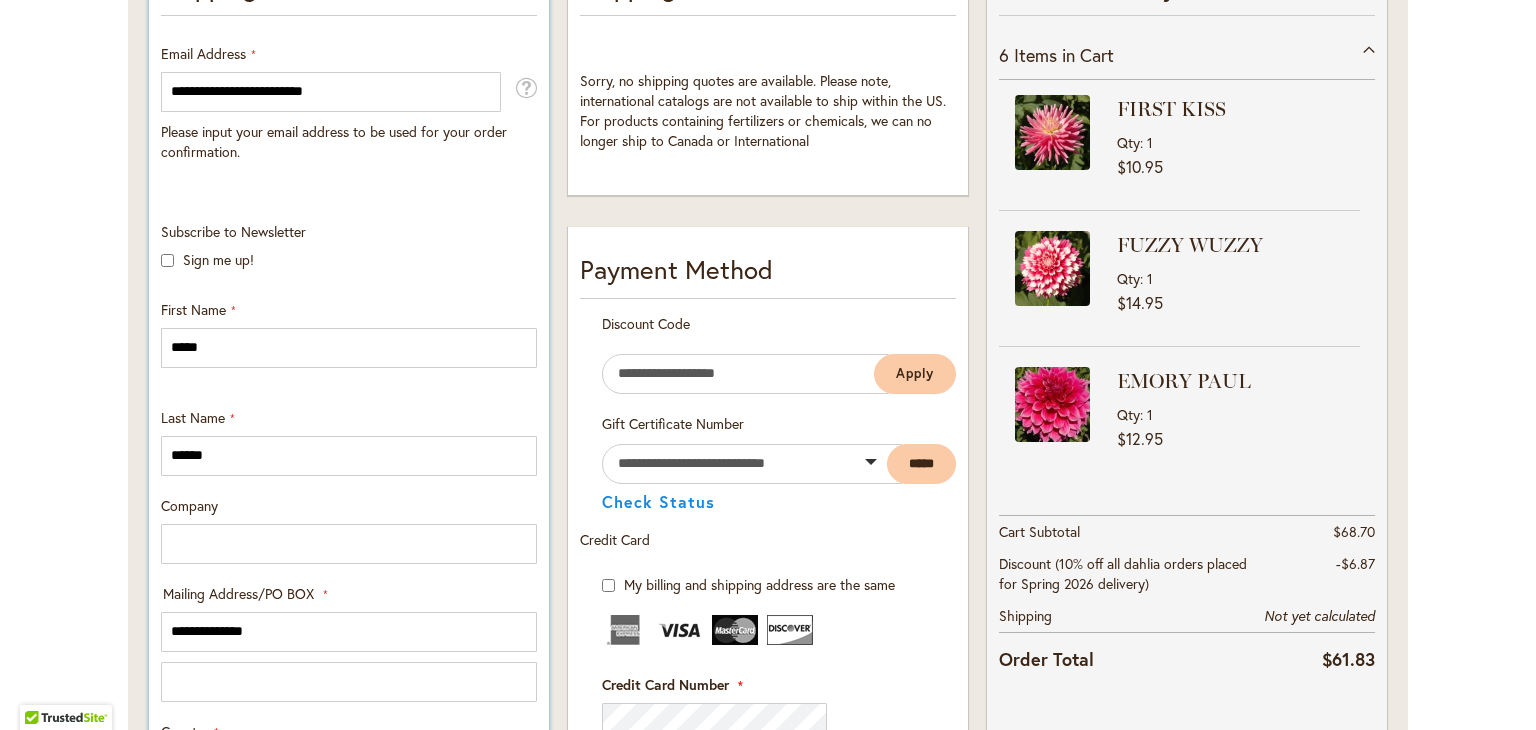 select on "**" 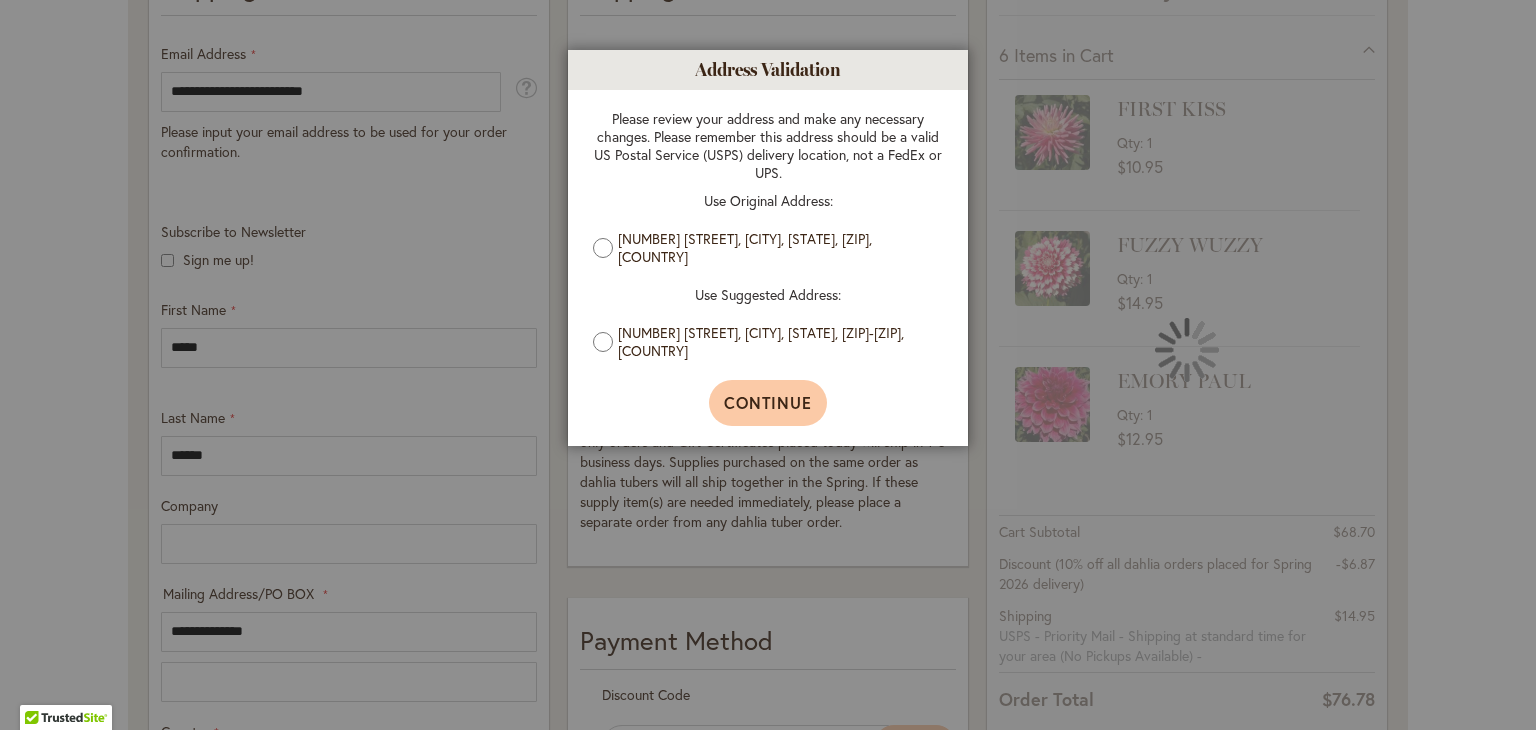 click on "Continue" at bounding box center [768, 402] 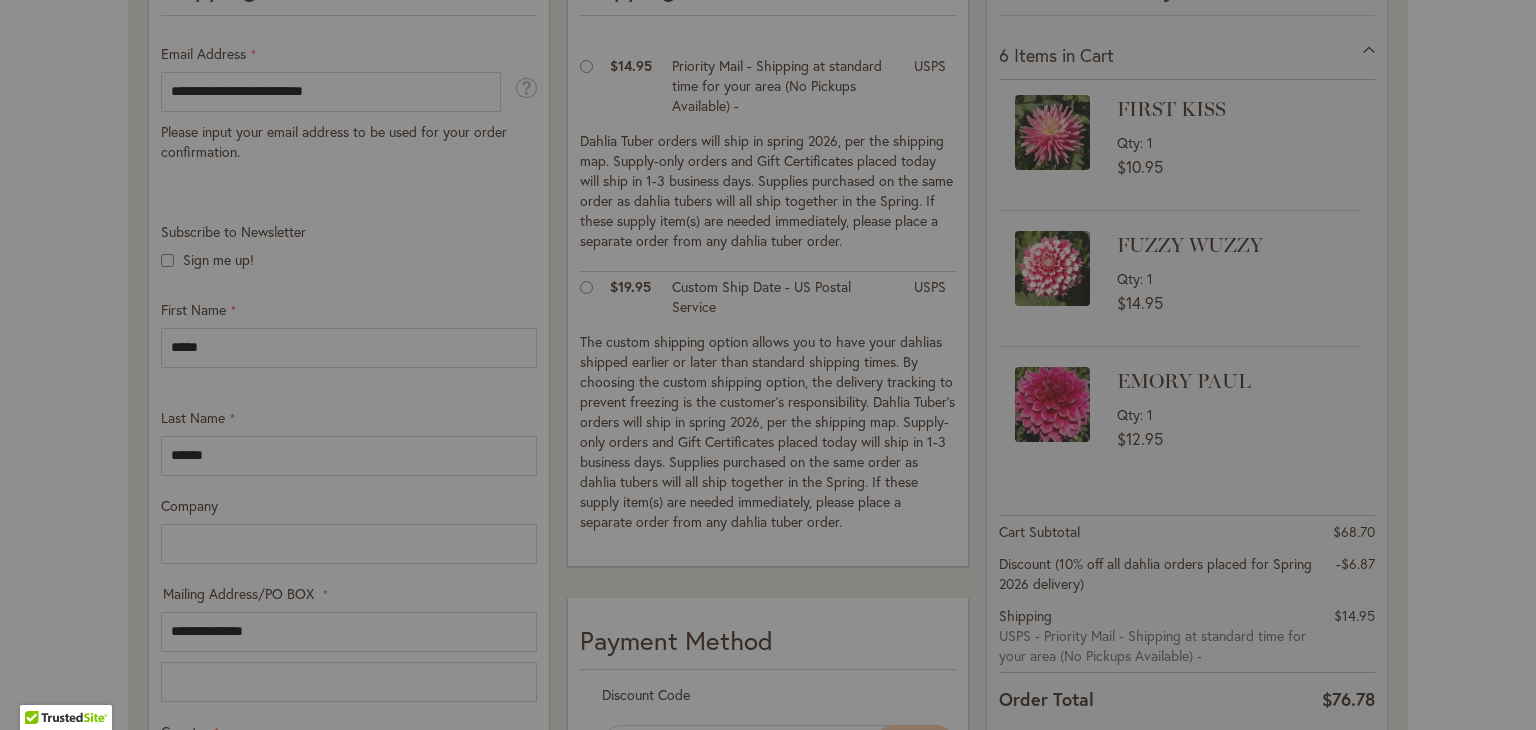 type on "**********" 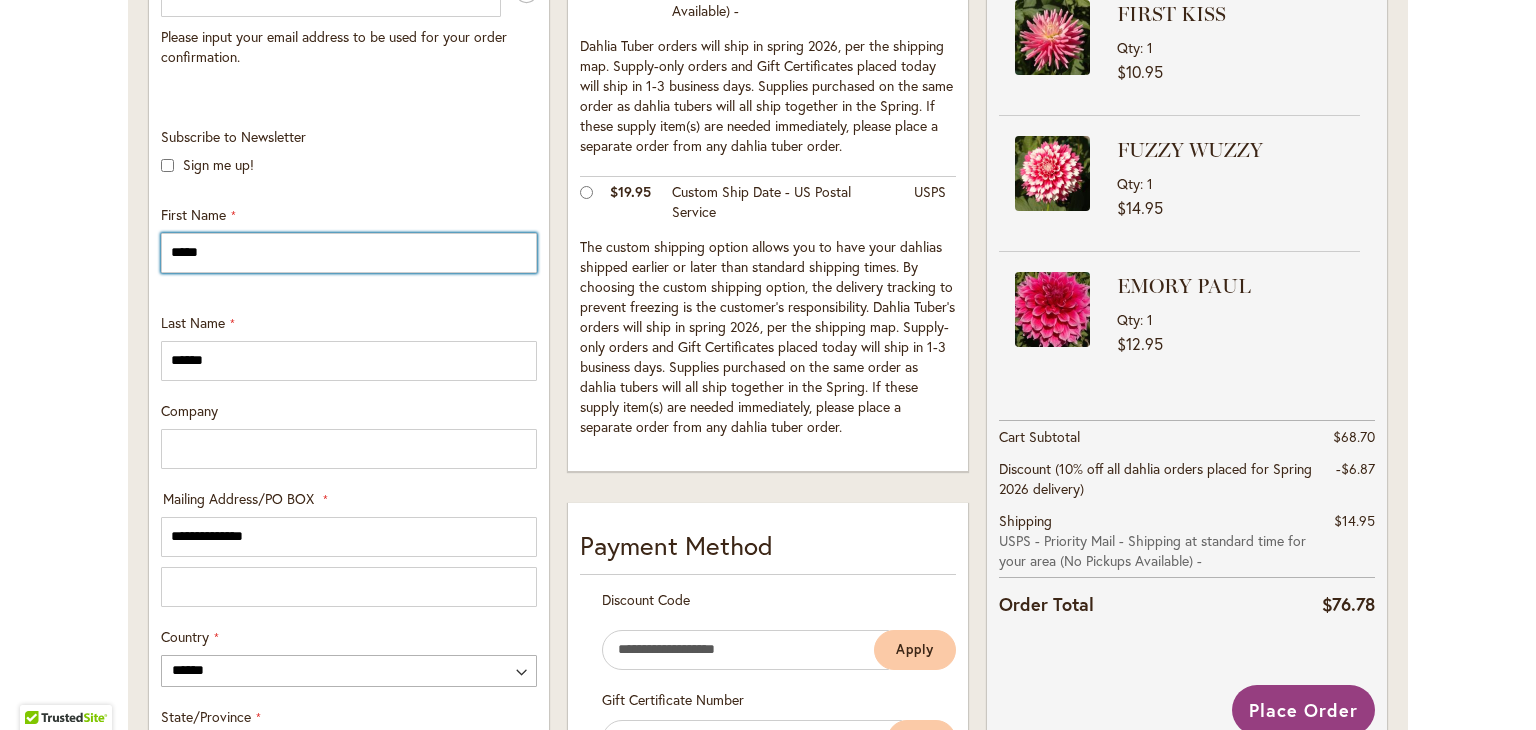 scroll, scrollTop: 576, scrollLeft: 0, axis: vertical 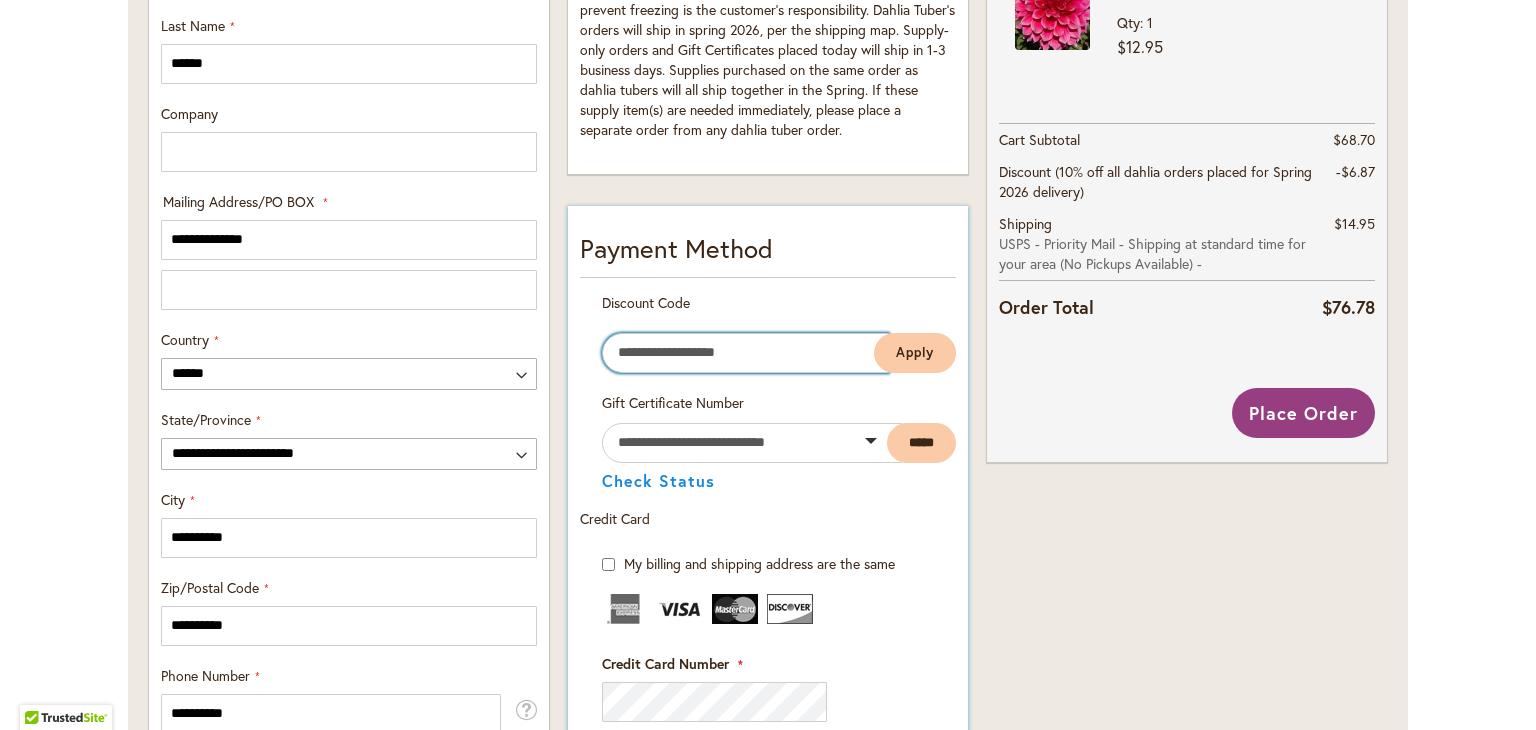 click on "Enter discount code" at bounding box center (745, 353) 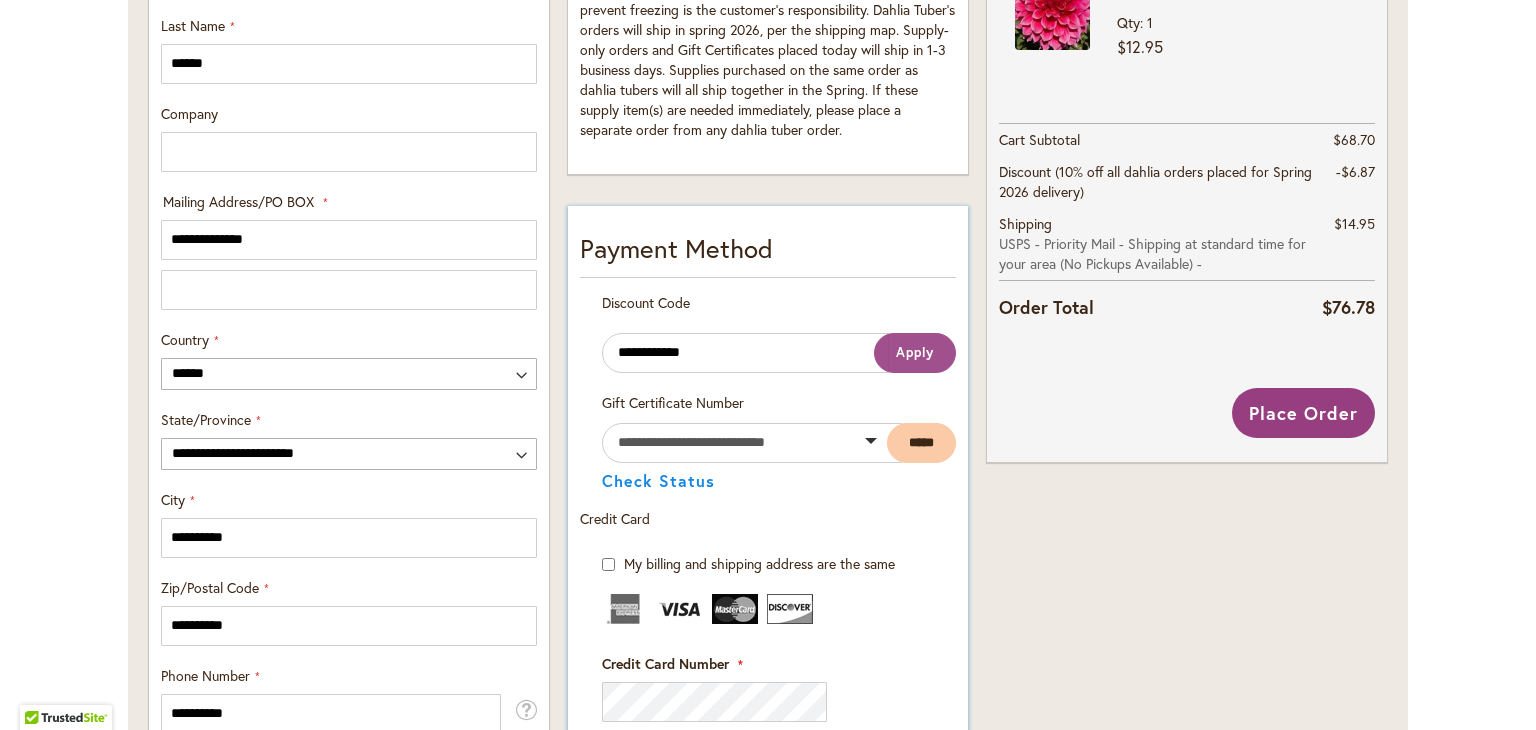 click on "Apply" at bounding box center [915, 353] 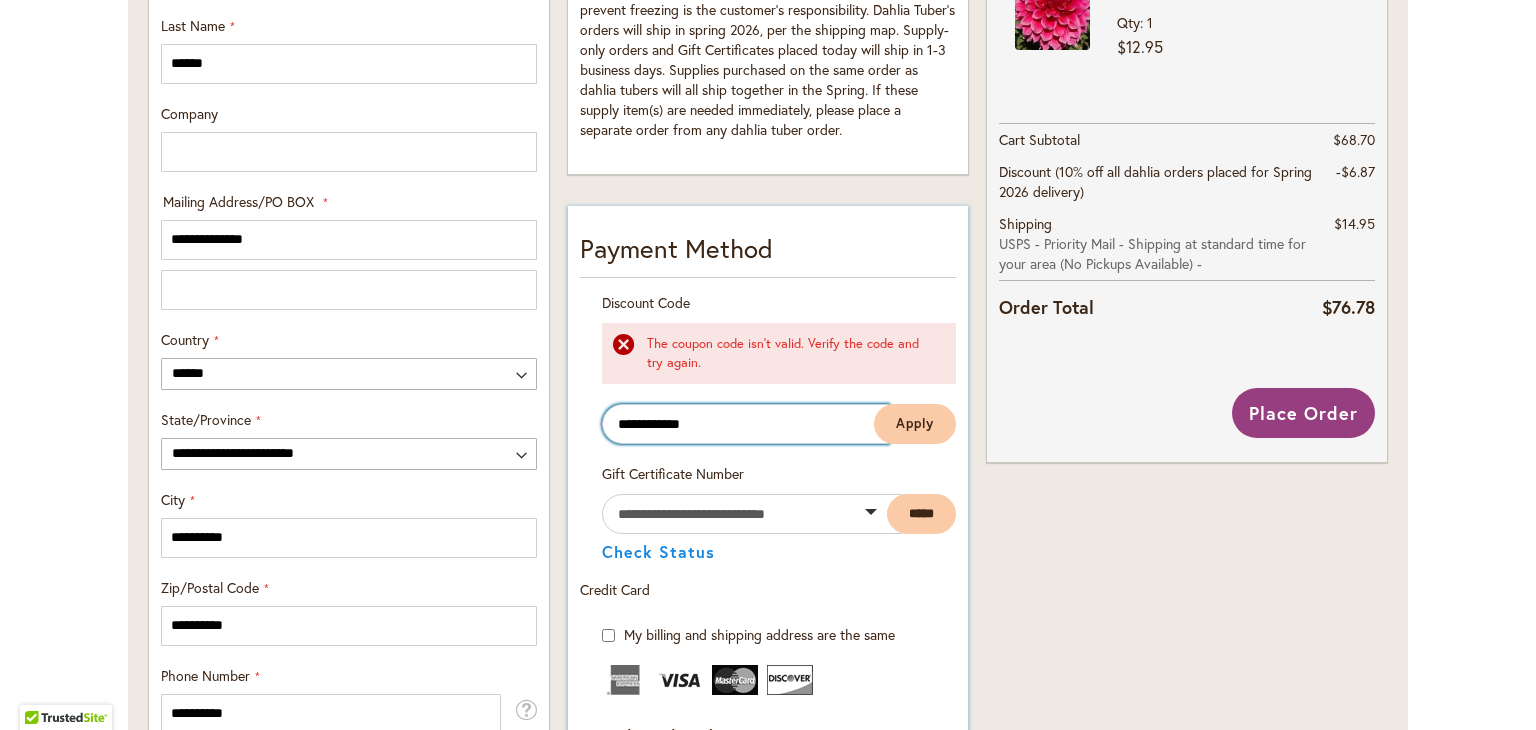 click on "**********" at bounding box center (745, 424) 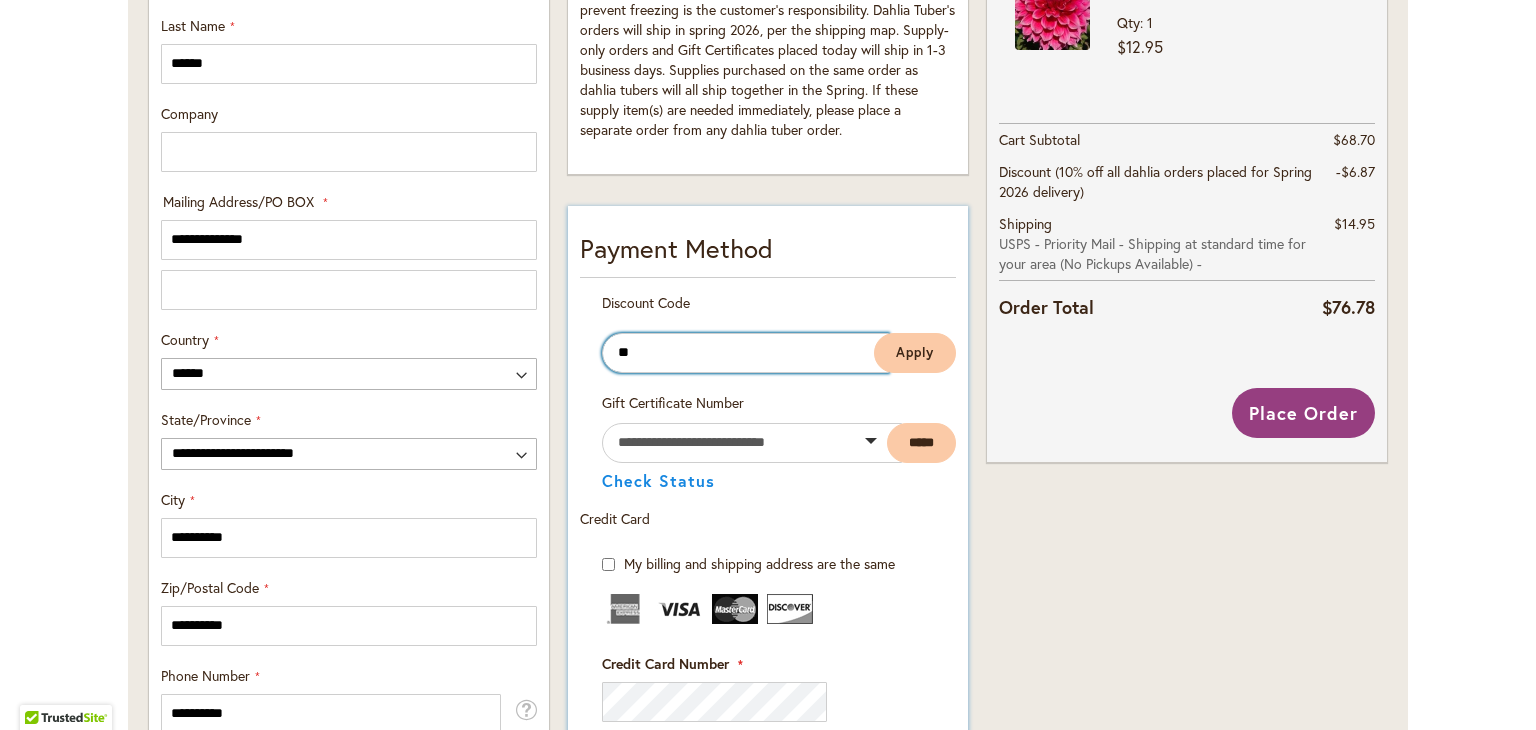 type on "*" 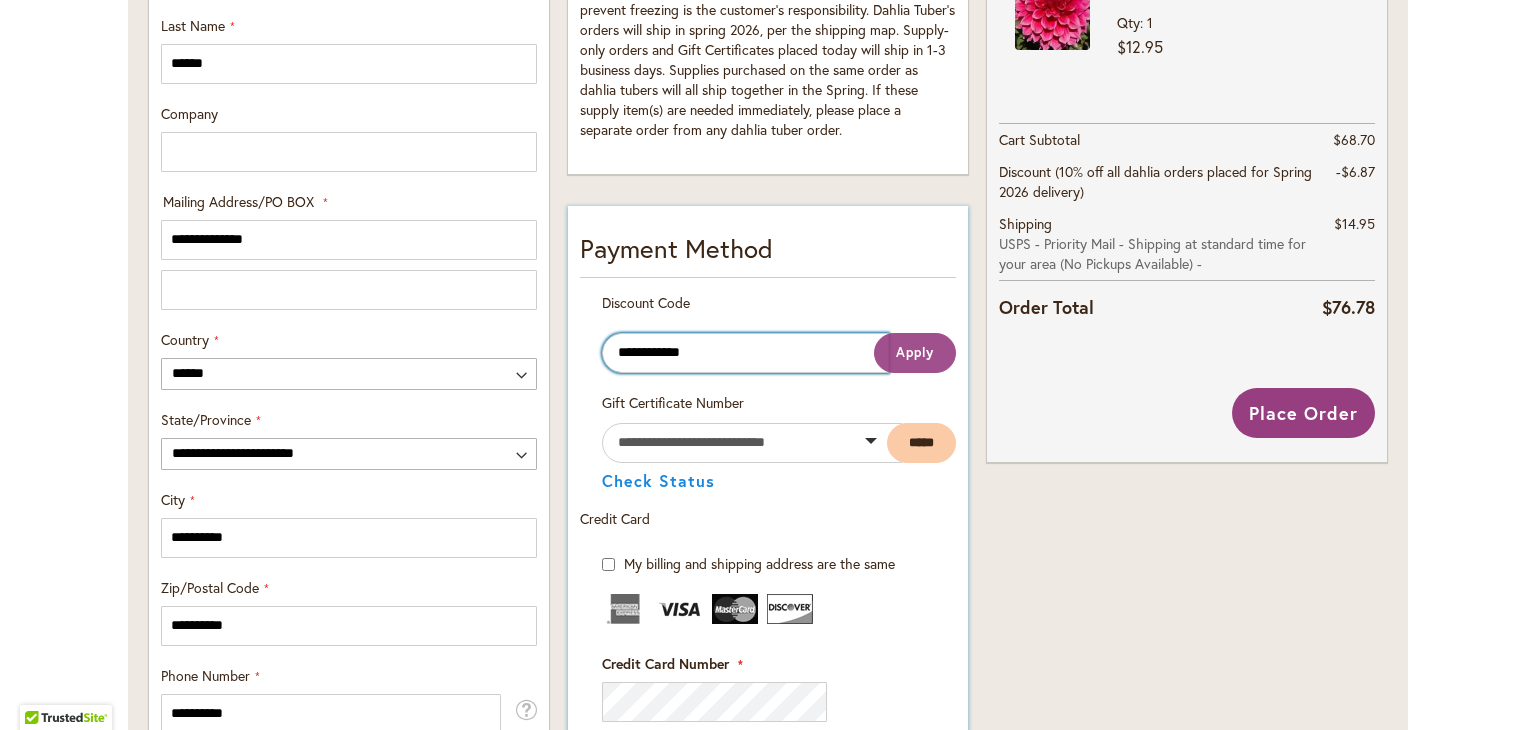 type on "**********" 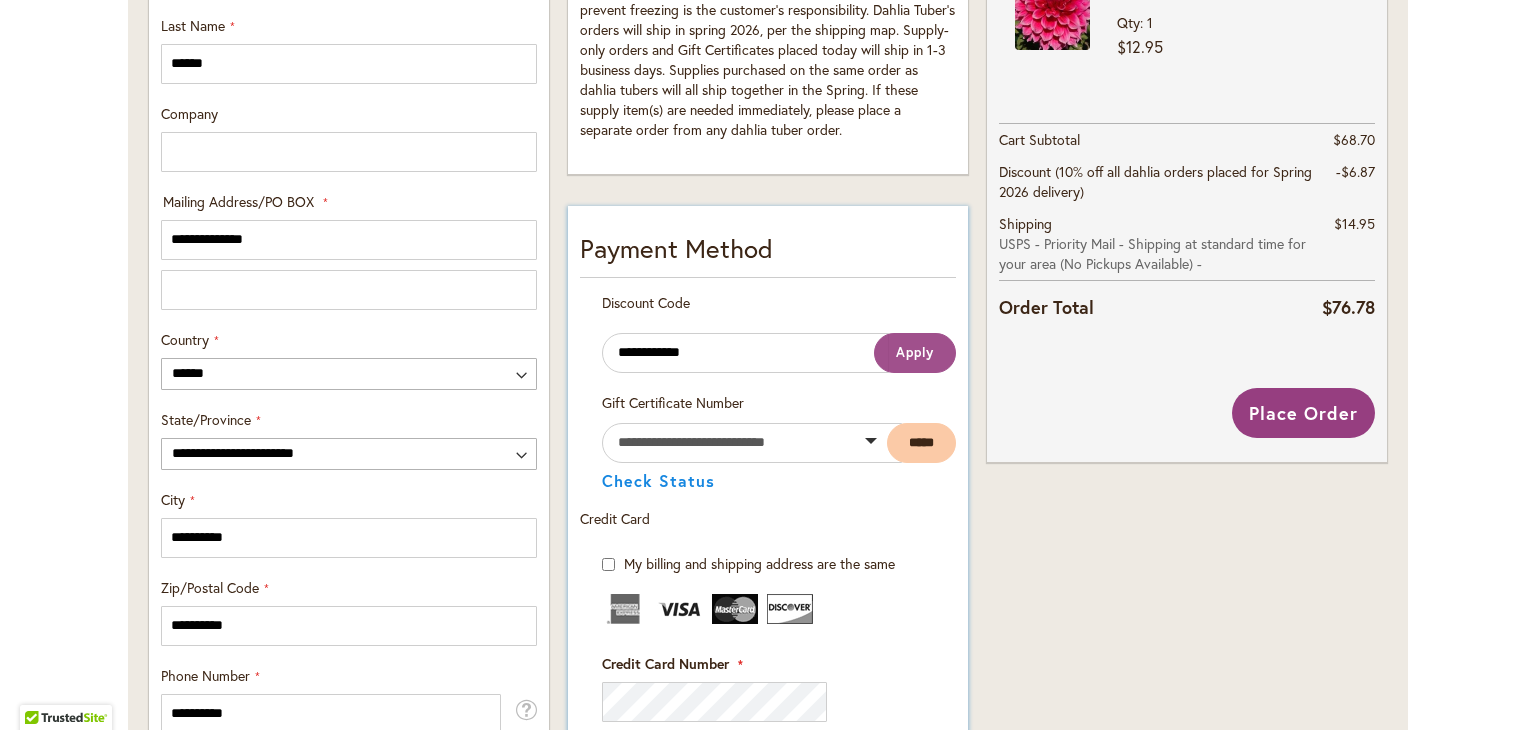 click on "Apply" at bounding box center (915, 352) 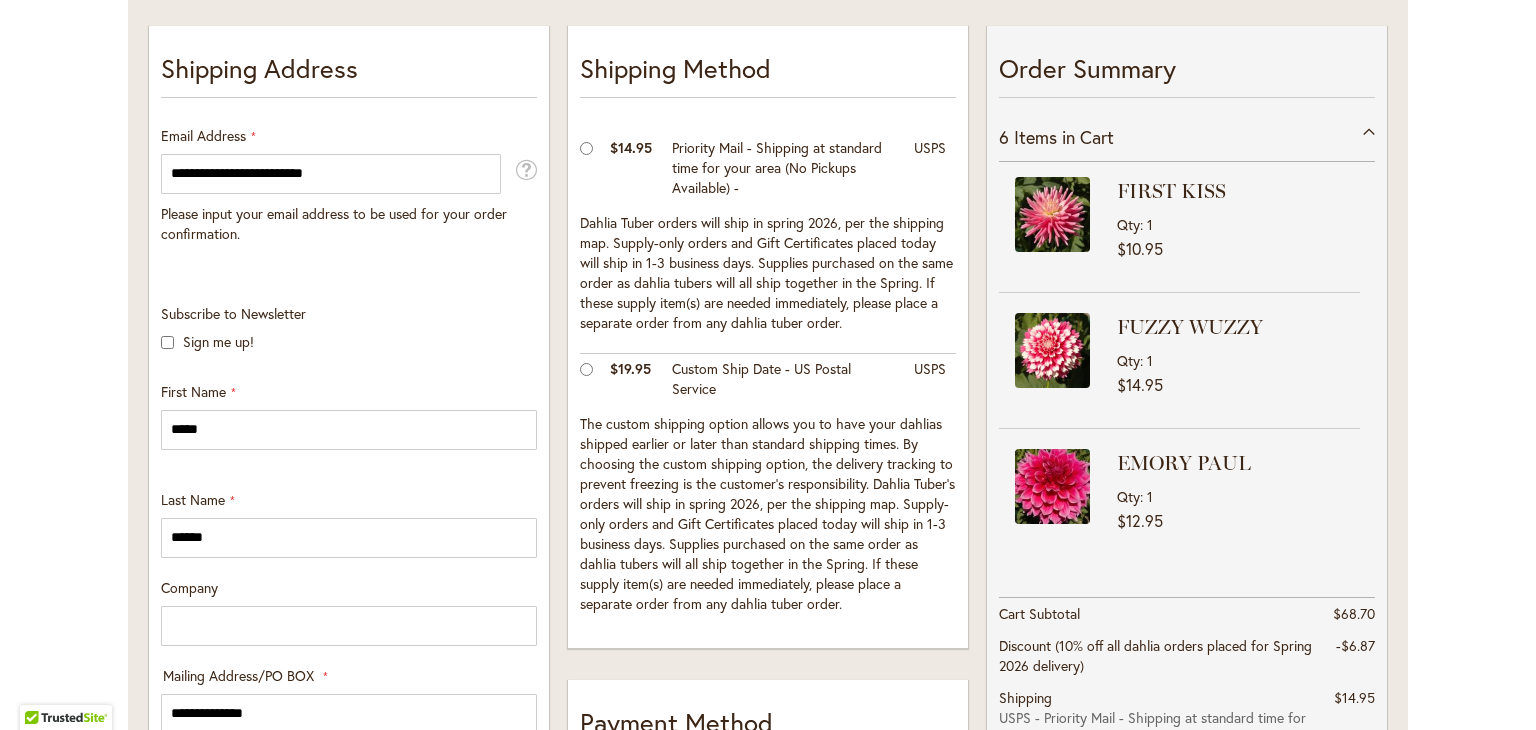 scroll, scrollTop: 392, scrollLeft: 0, axis: vertical 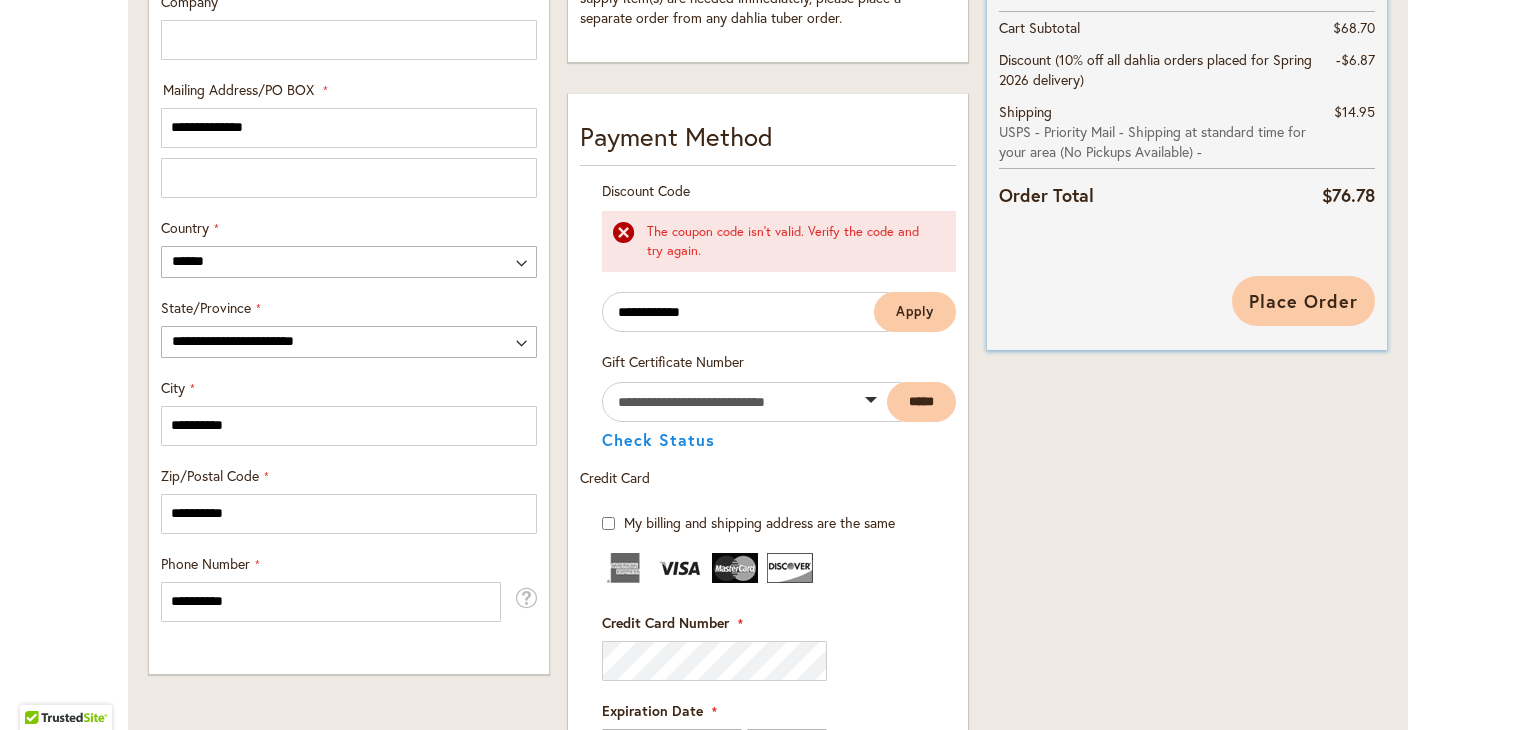click on "Place Order" at bounding box center [1303, 301] 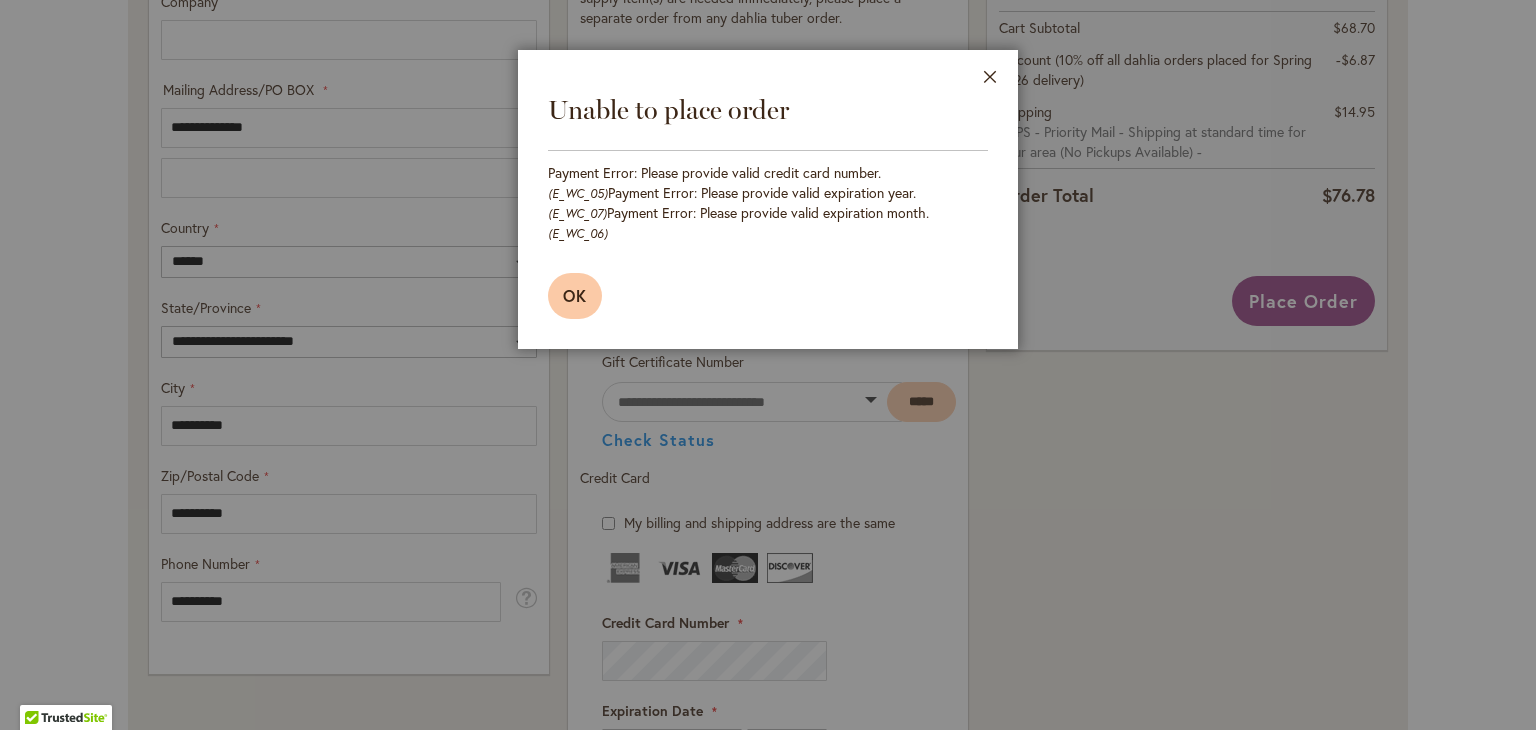click on "OK" at bounding box center [575, 296] 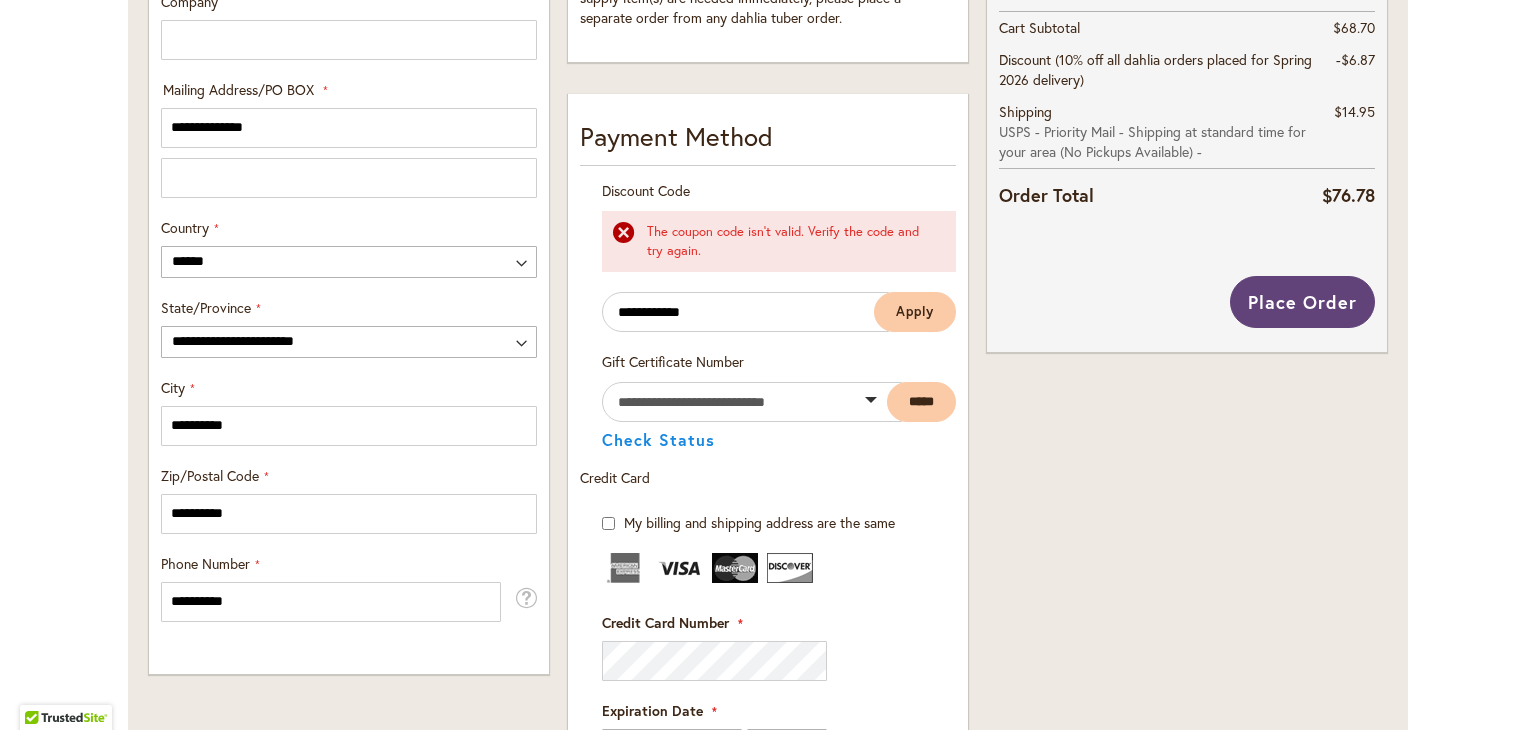 type 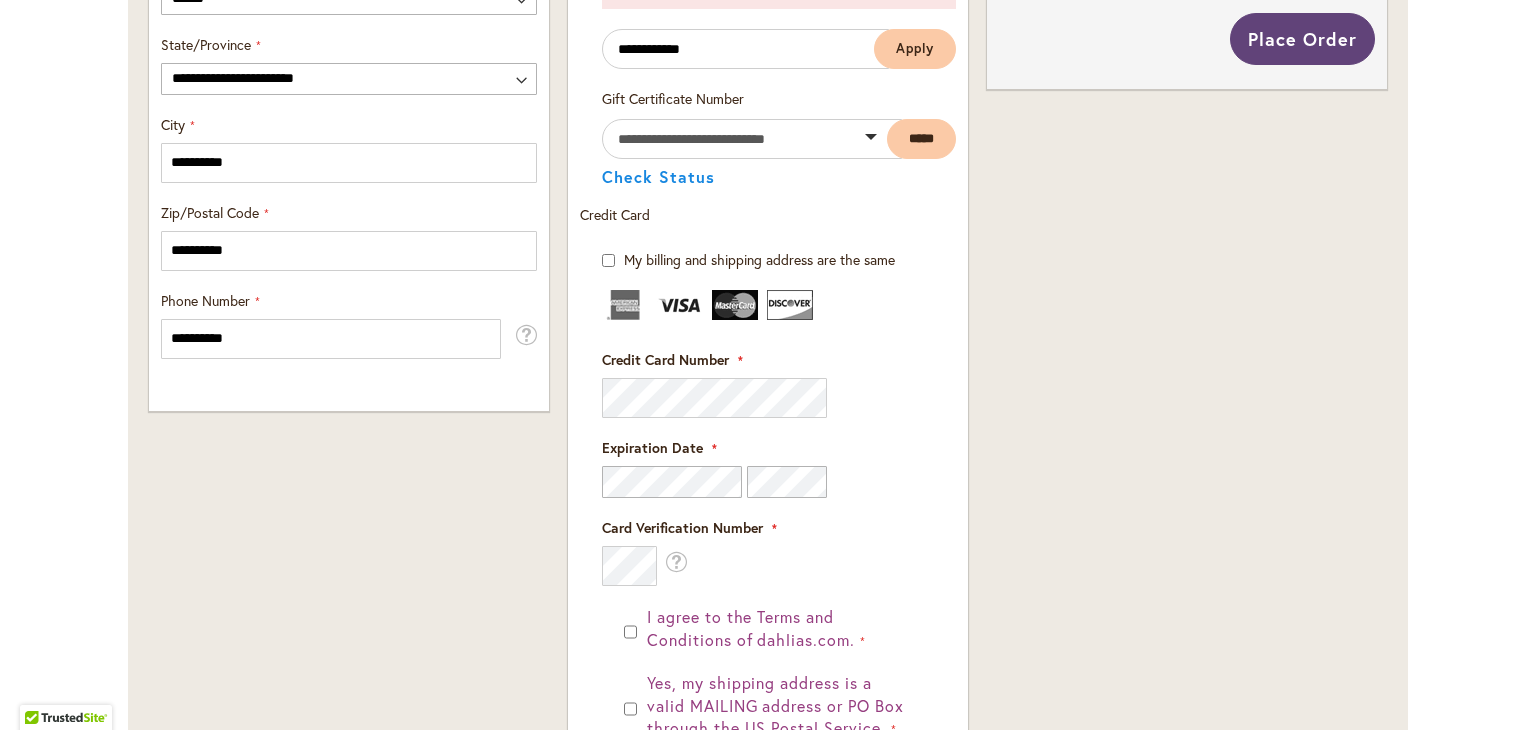 scroll, scrollTop: 1300, scrollLeft: 0, axis: vertical 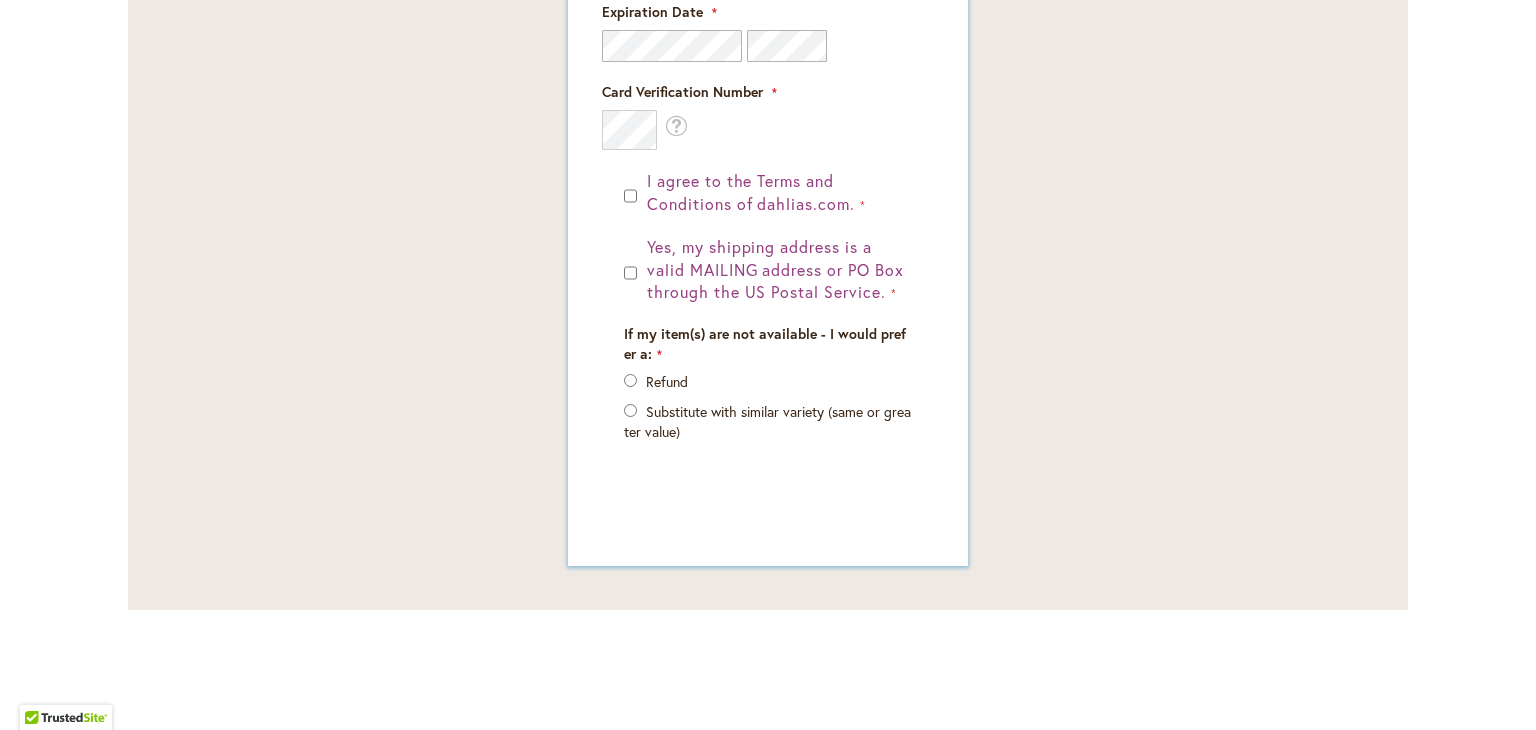 click on "Yes, my shipping address is a valid MAILING address or PO Box through the US Postal Service." at bounding box center [768, 270] 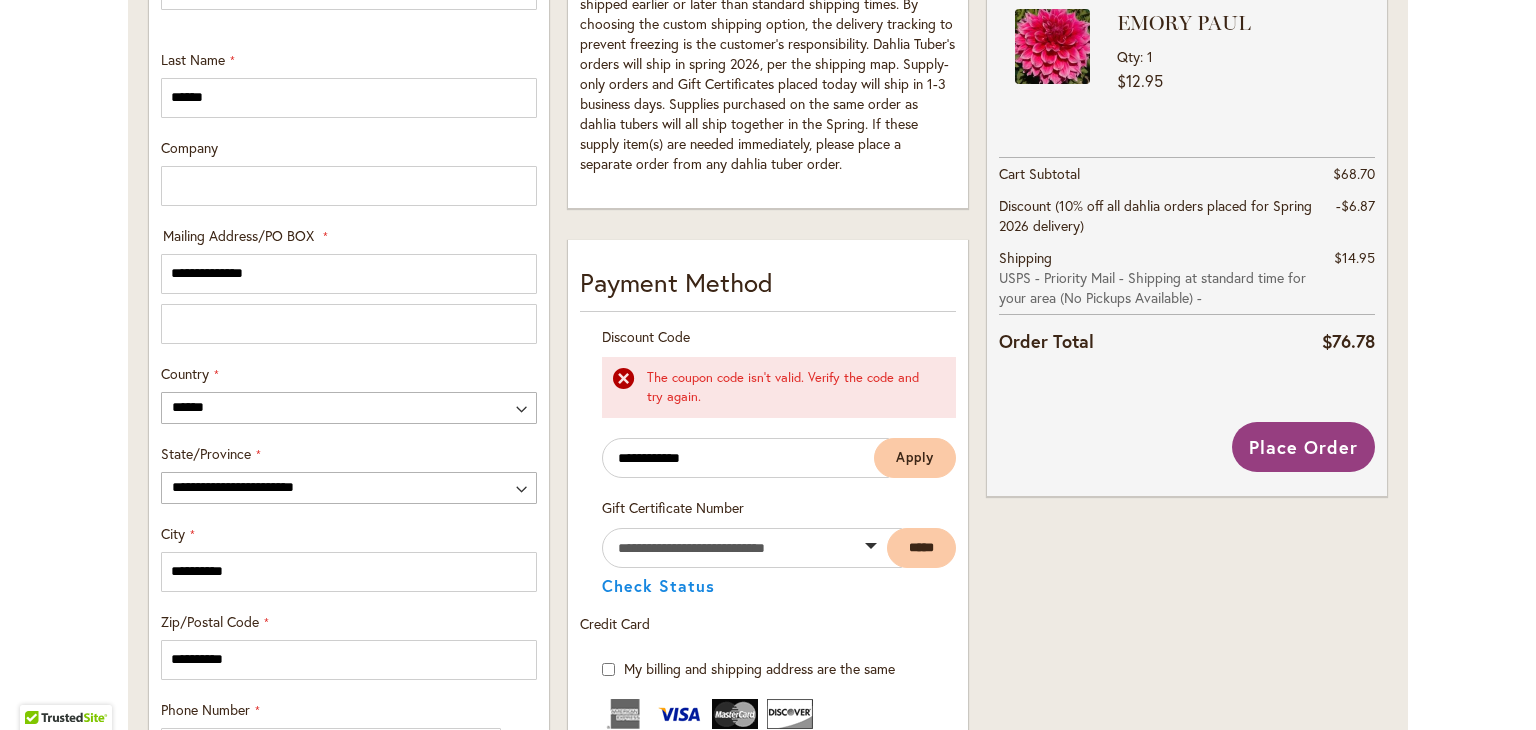 scroll, scrollTop: 826, scrollLeft: 0, axis: vertical 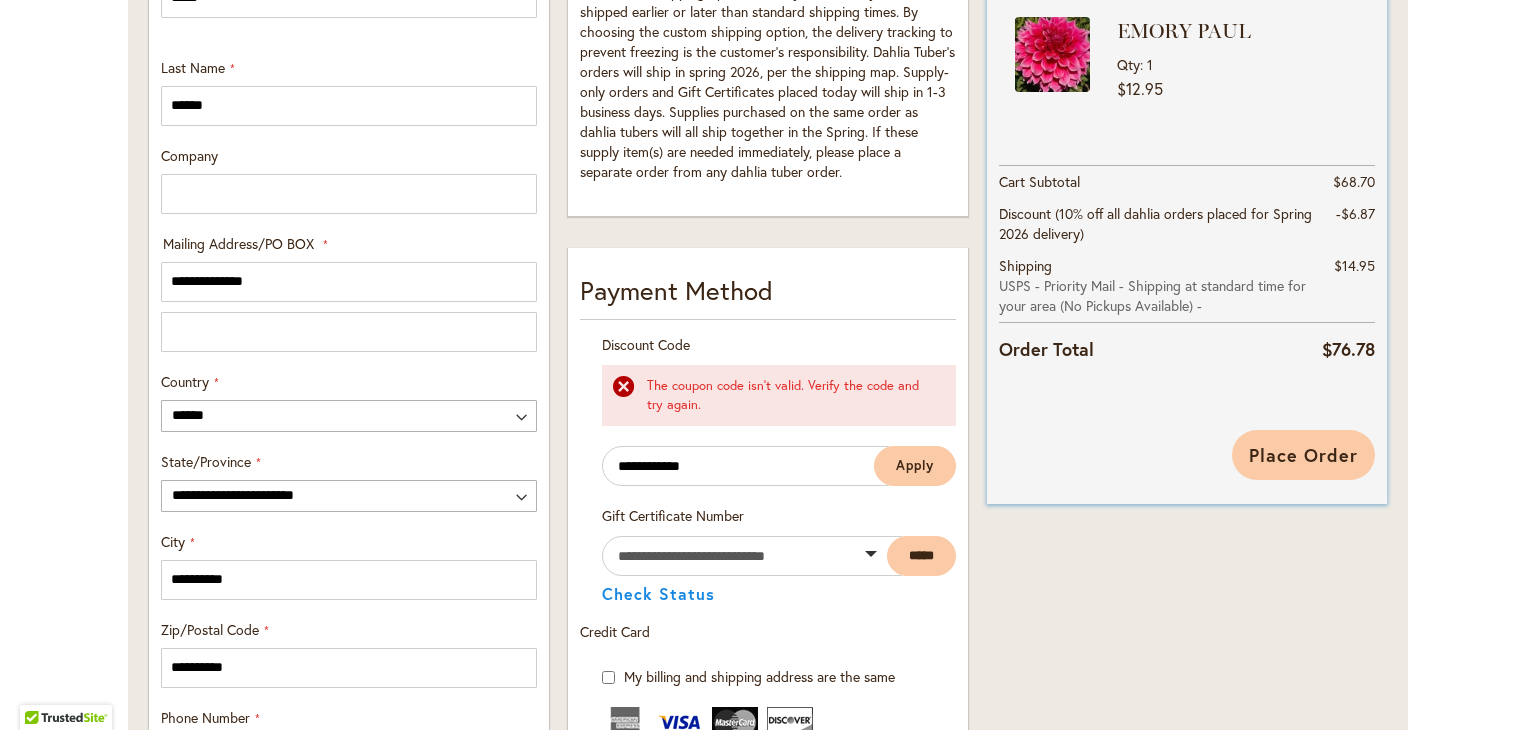 click on "Place Order" at bounding box center (1303, 455) 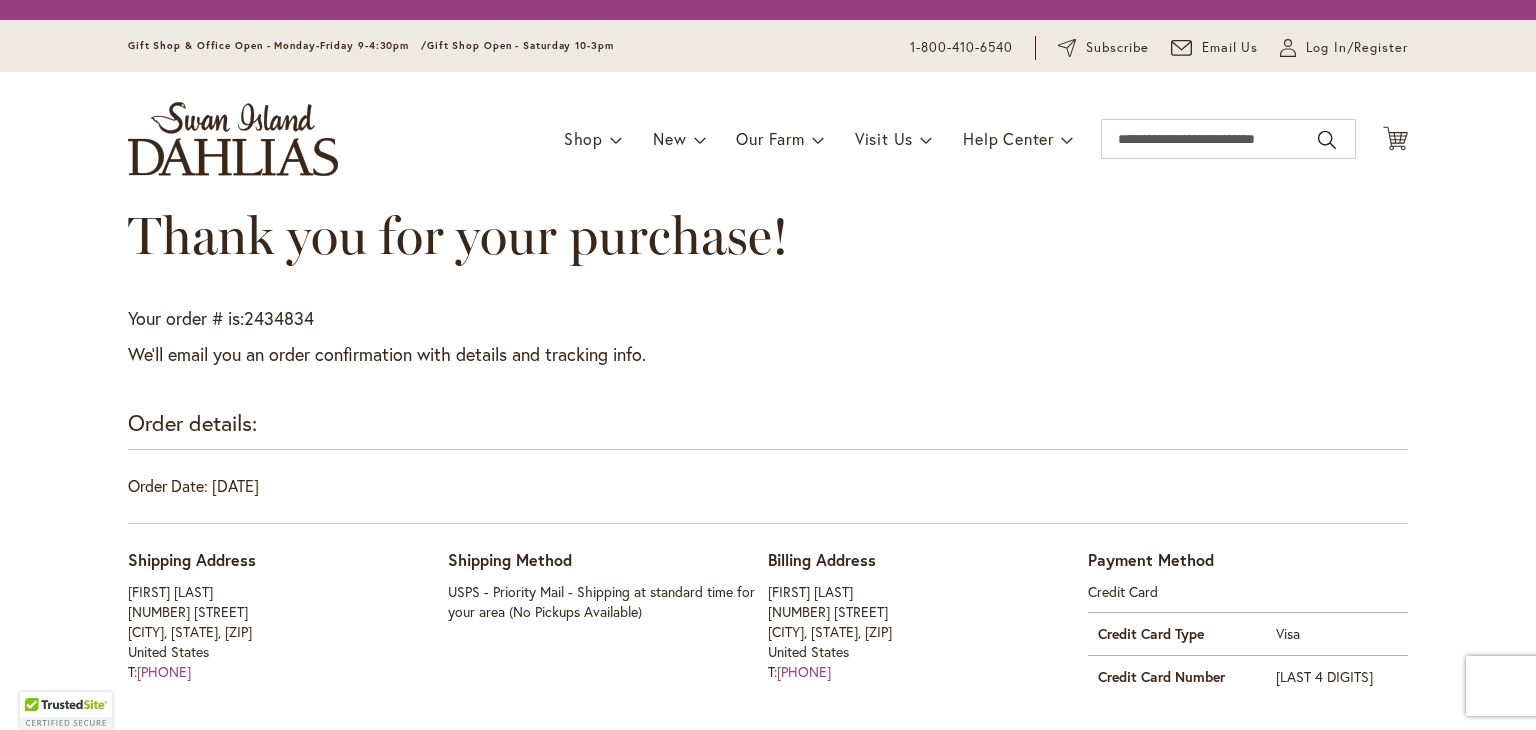 scroll, scrollTop: 0, scrollLeft: 0, axis: both 